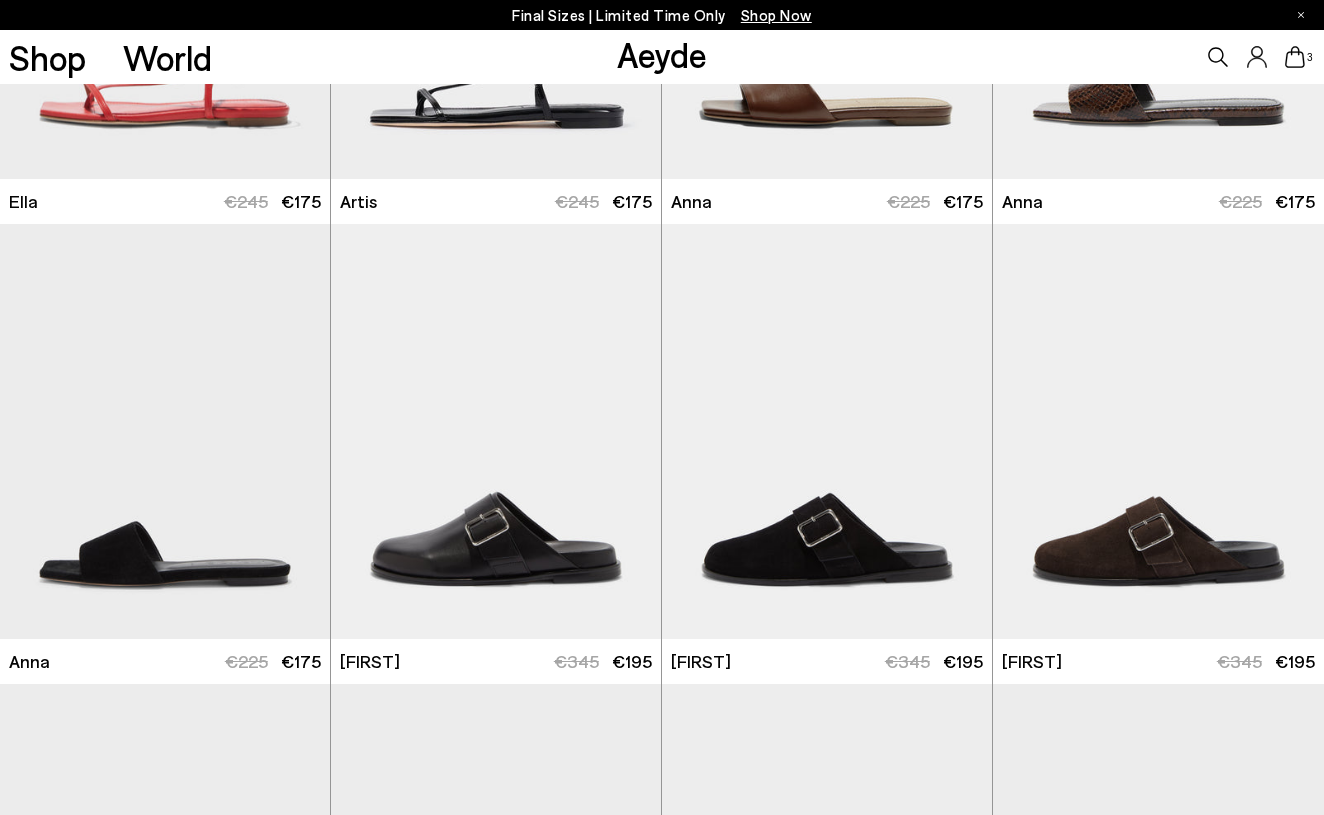scroll, scrollTop: 6618, scrollLeft: 0, axis: vertical 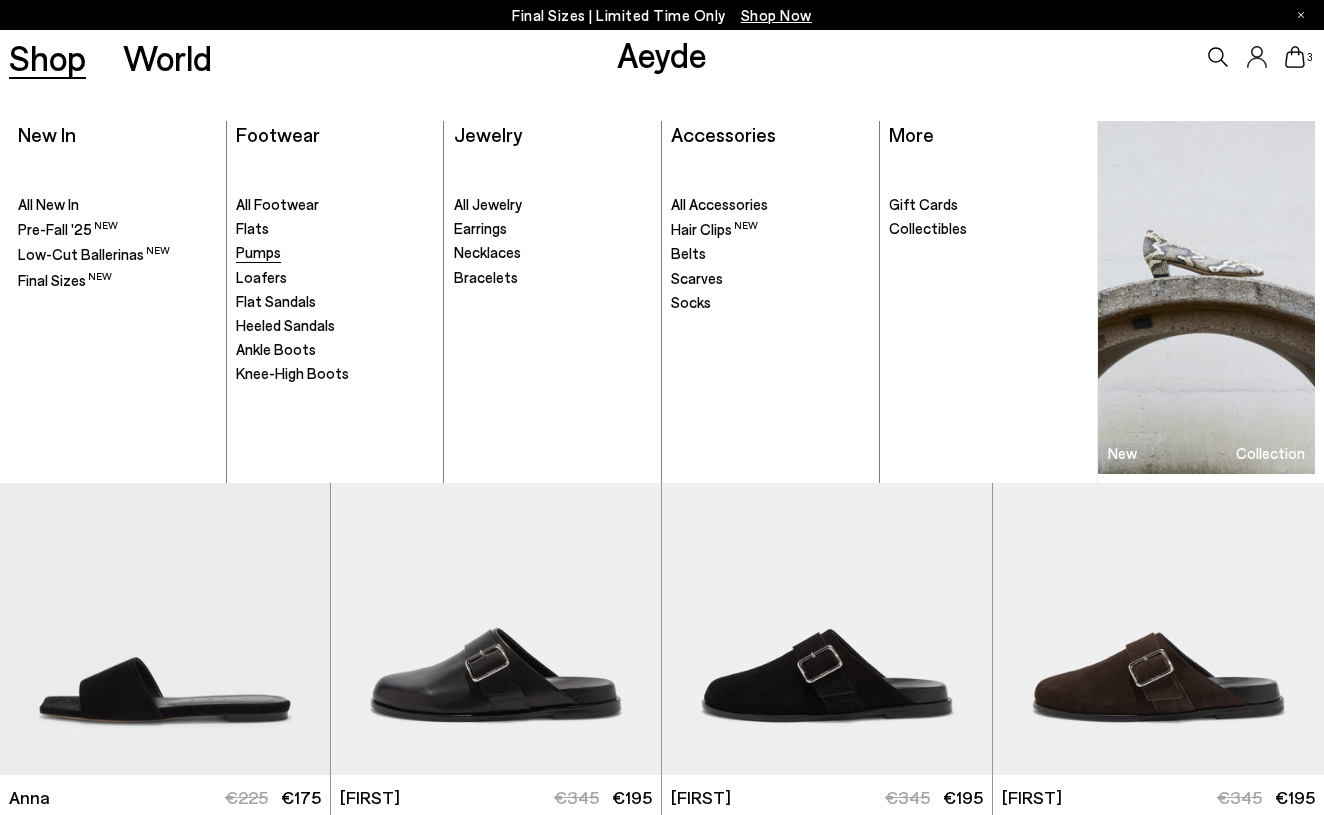 click on "Pumps" at bounding box center [258, 252] 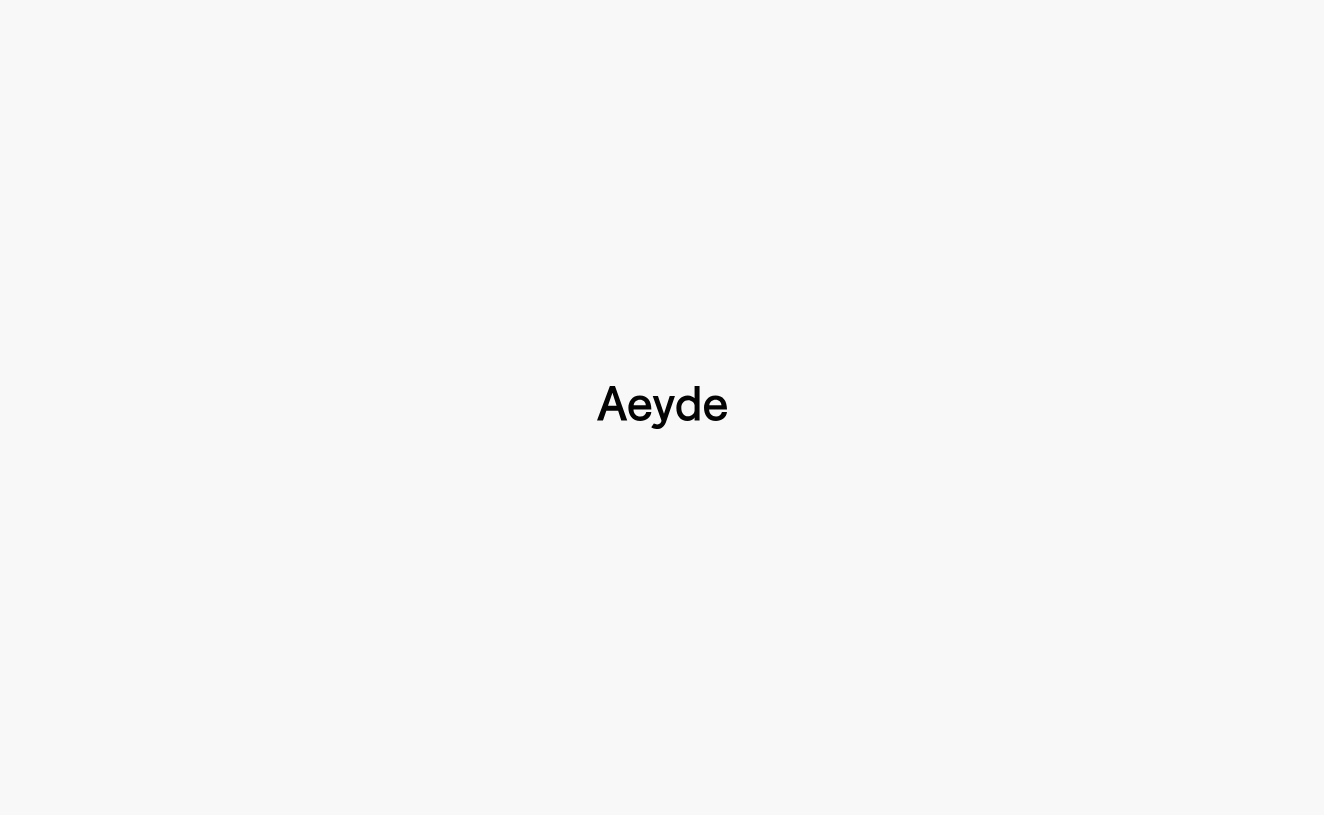 type 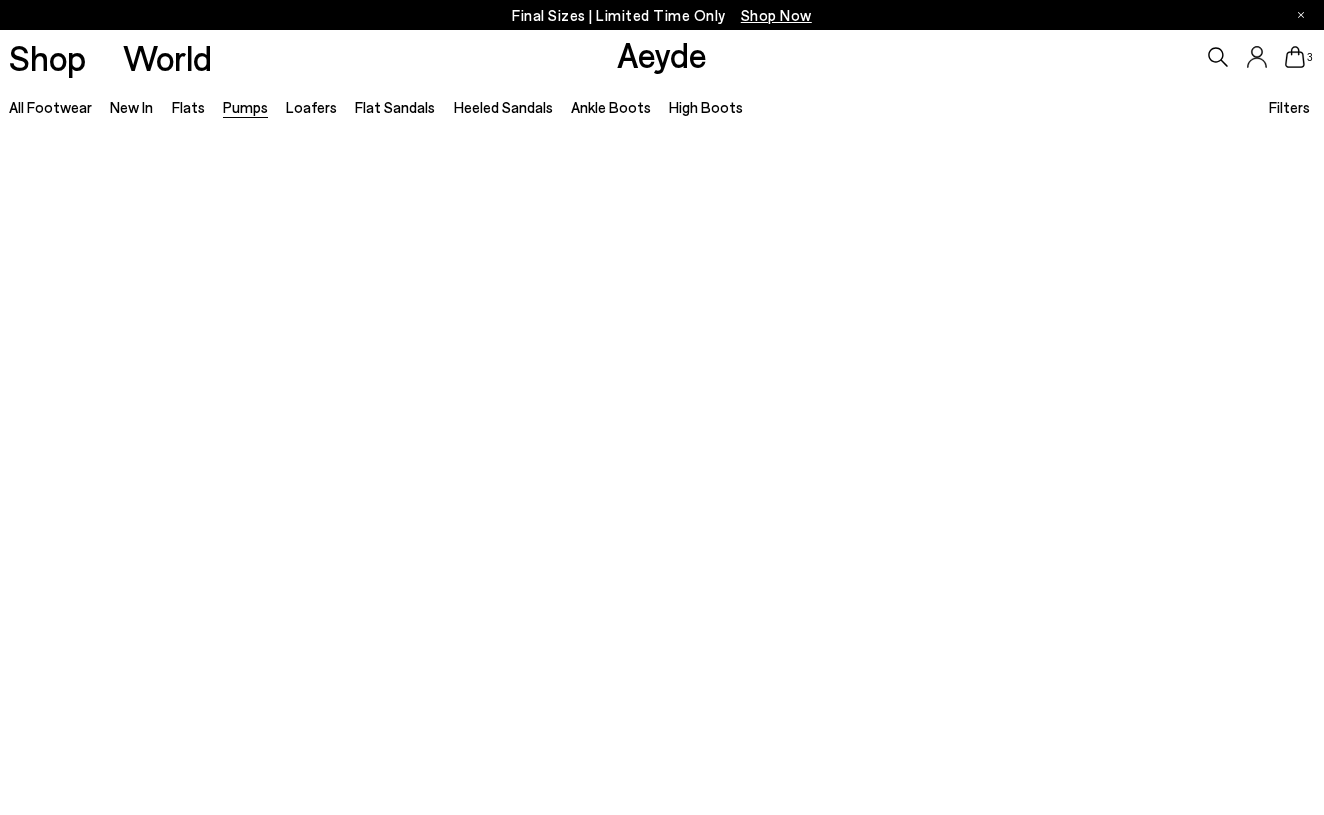 scroll, scrollTop: 0, scrollLeft: 0, axis: both 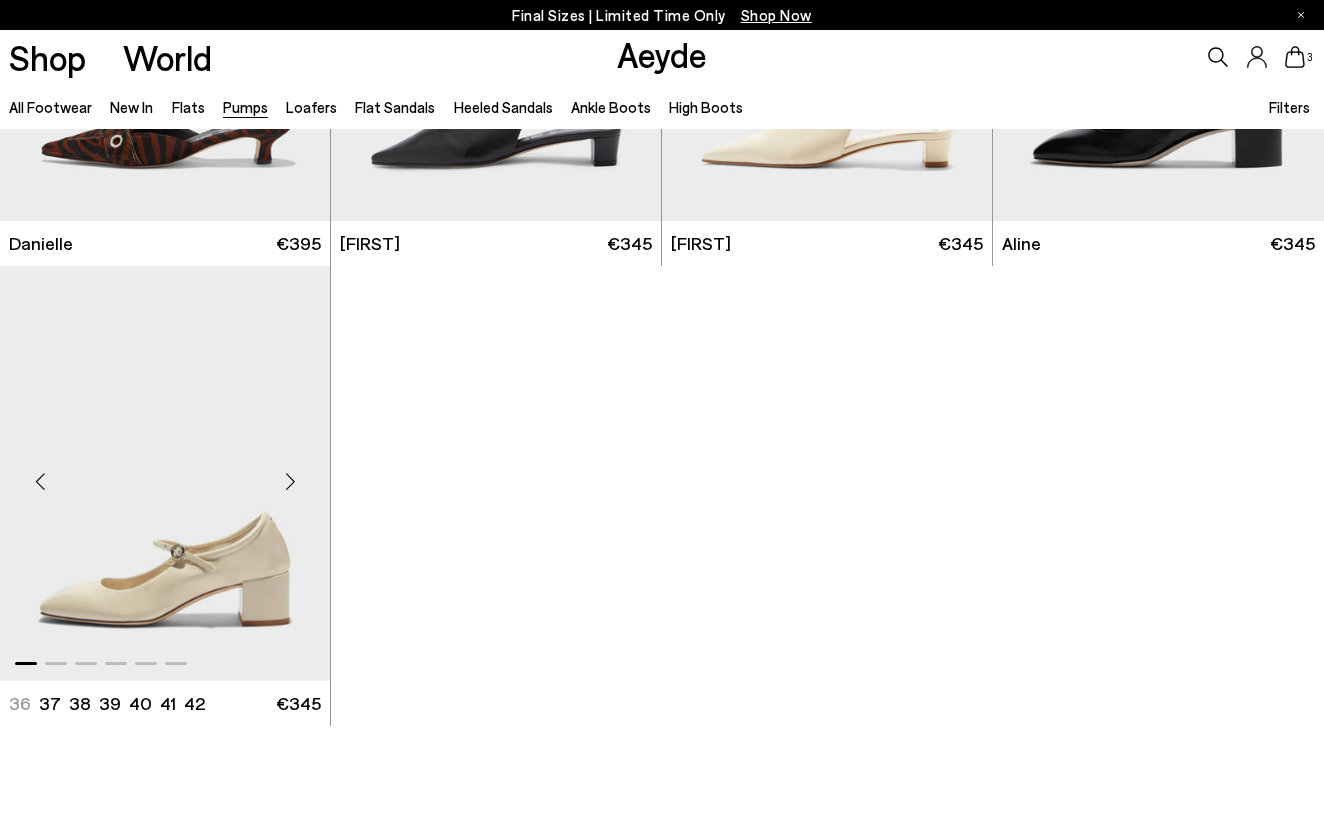 click at bounding box center (290, 481) 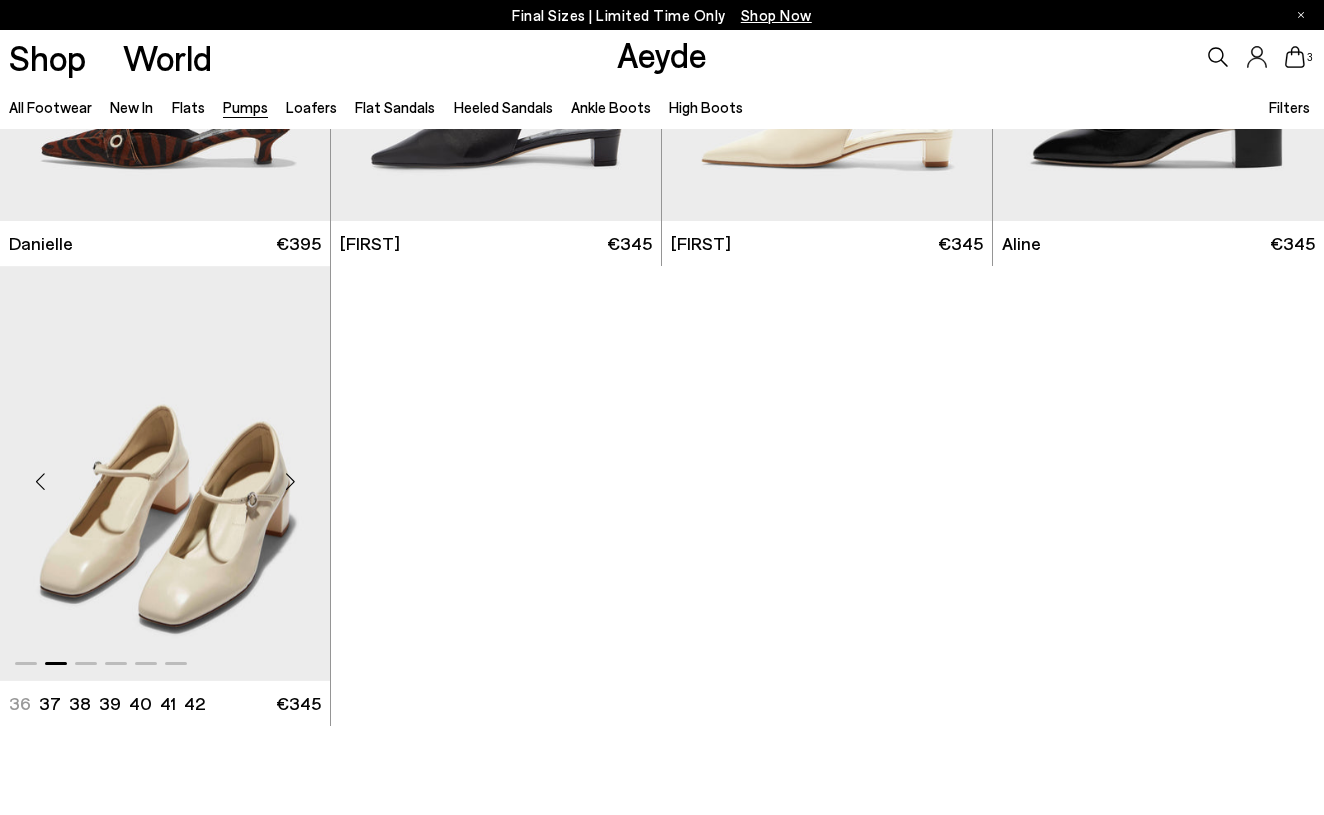 click at bounding box center (290, 481) 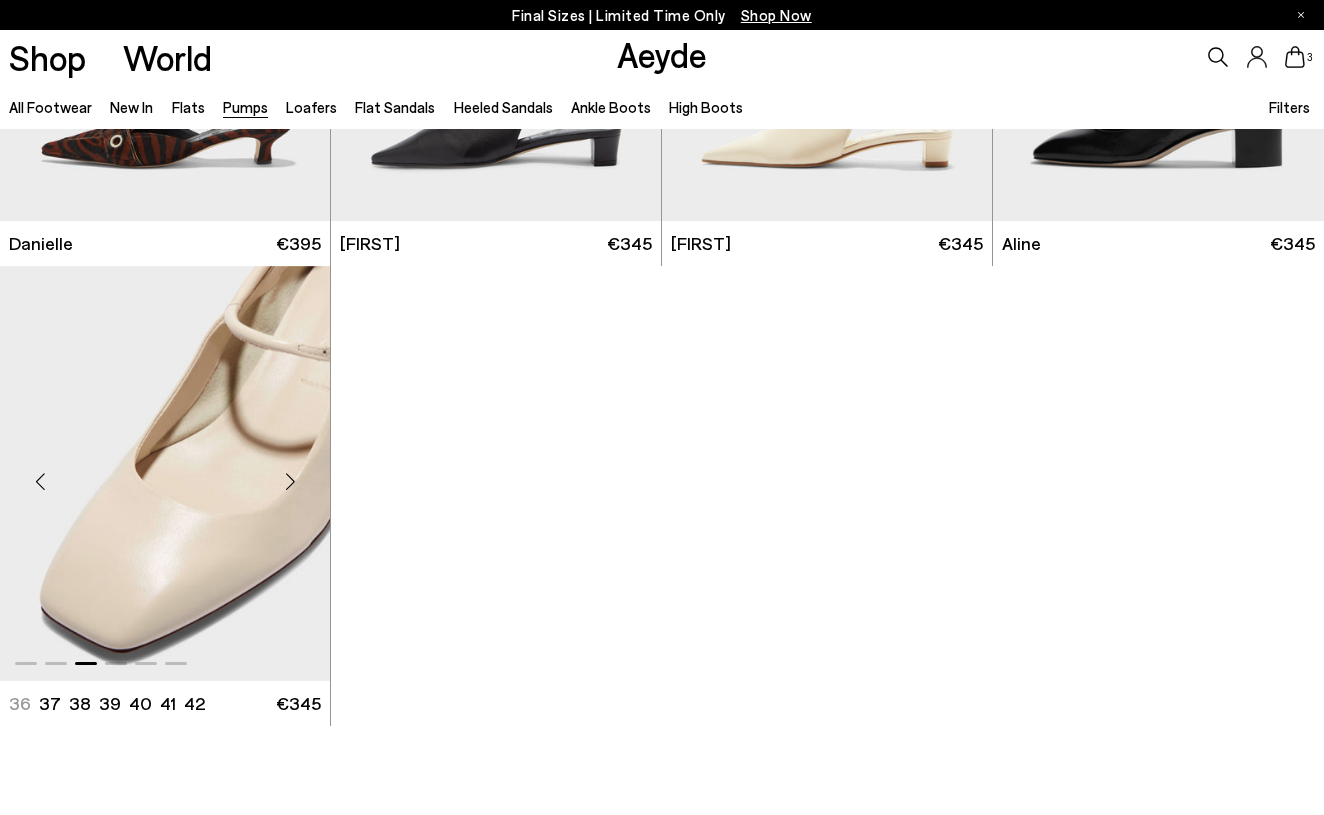 click at bounding box center [290, 481] 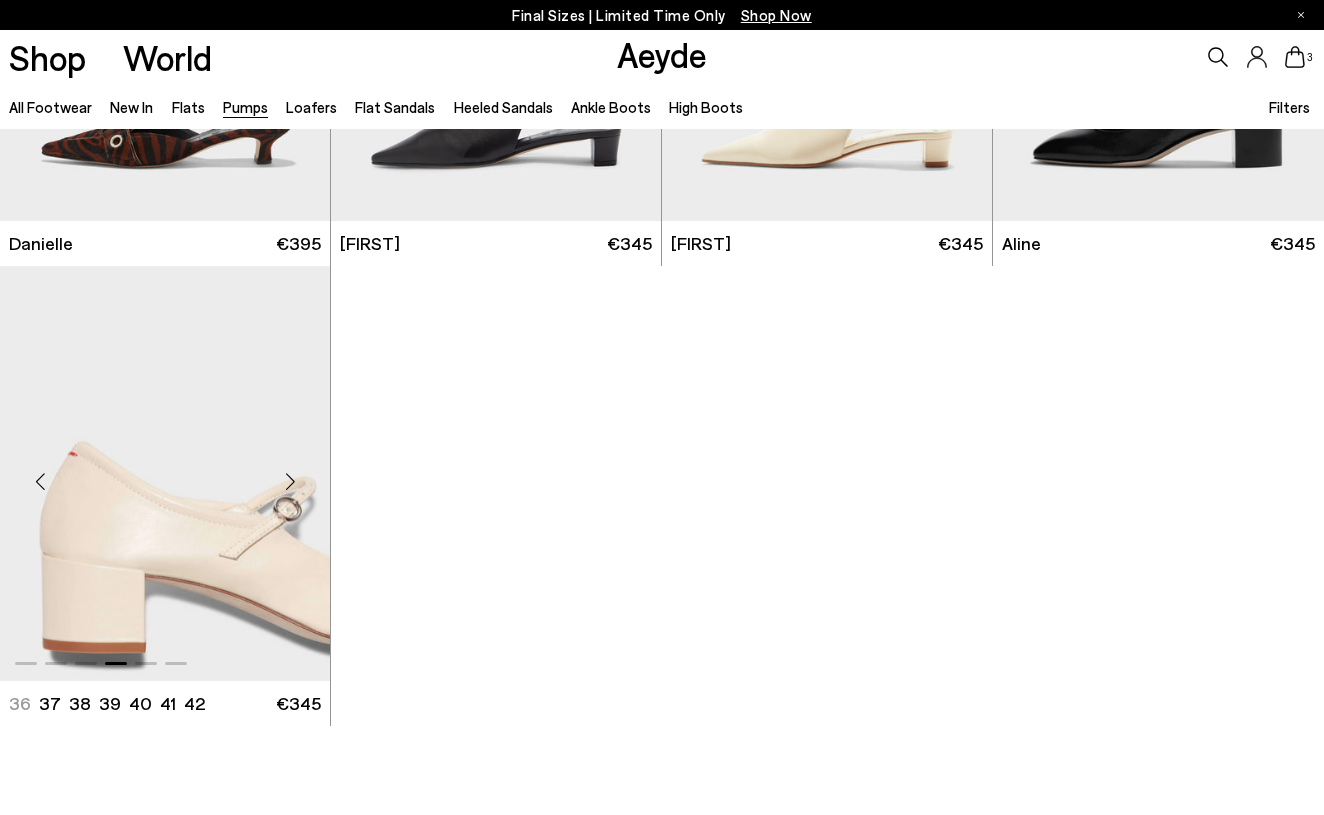 click at bounding box center (290, 481) 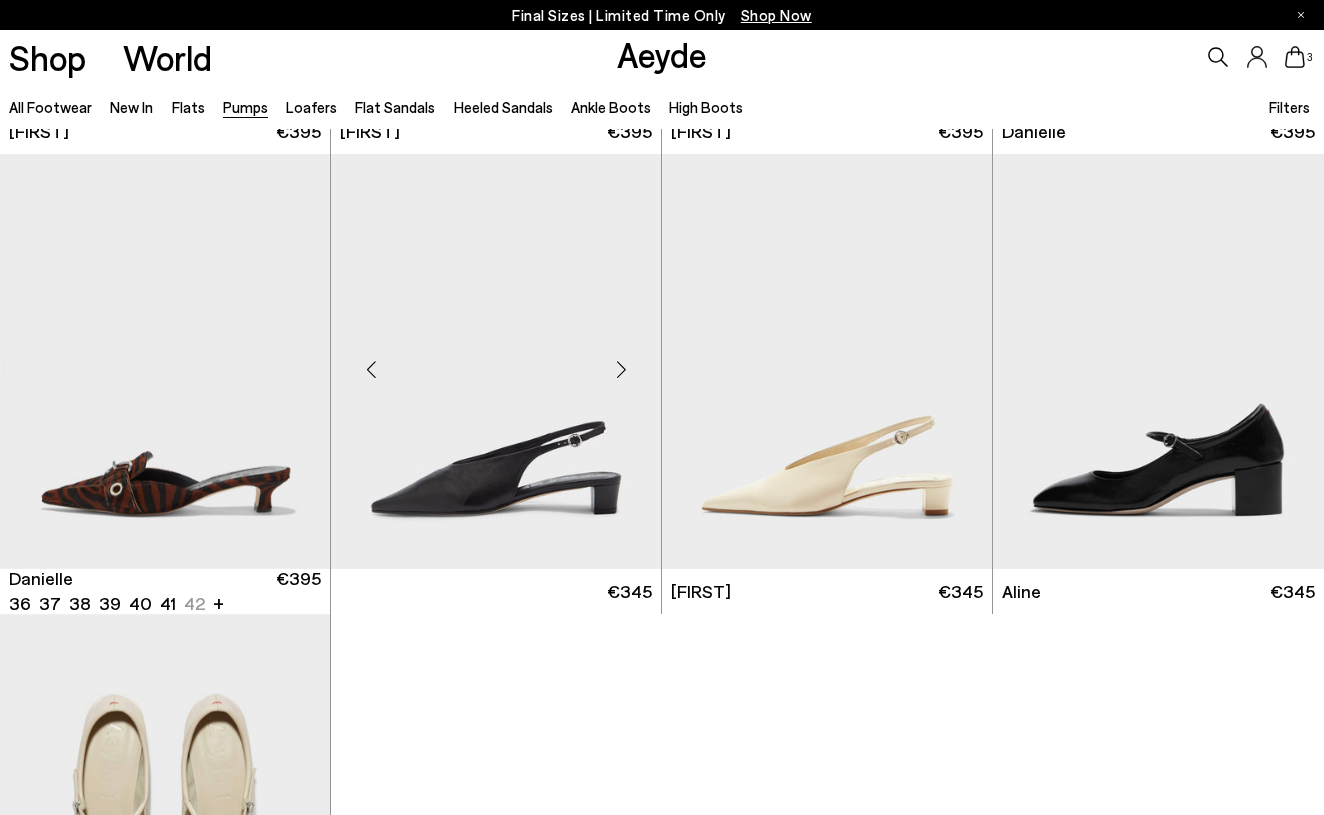 scroll, scrollTop: 7366, scrollLeft: 0, axis: vertical 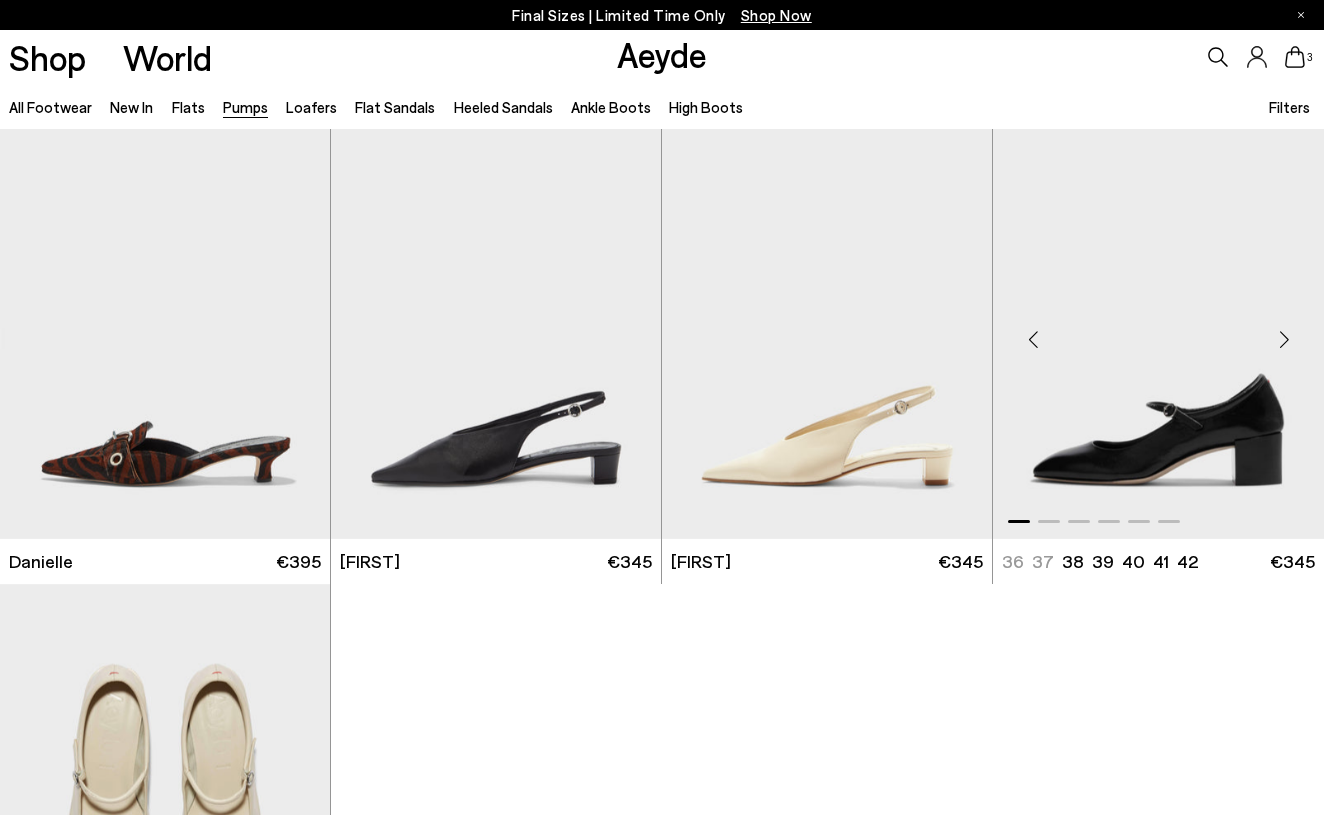 click at bounding box center [1284, 339] 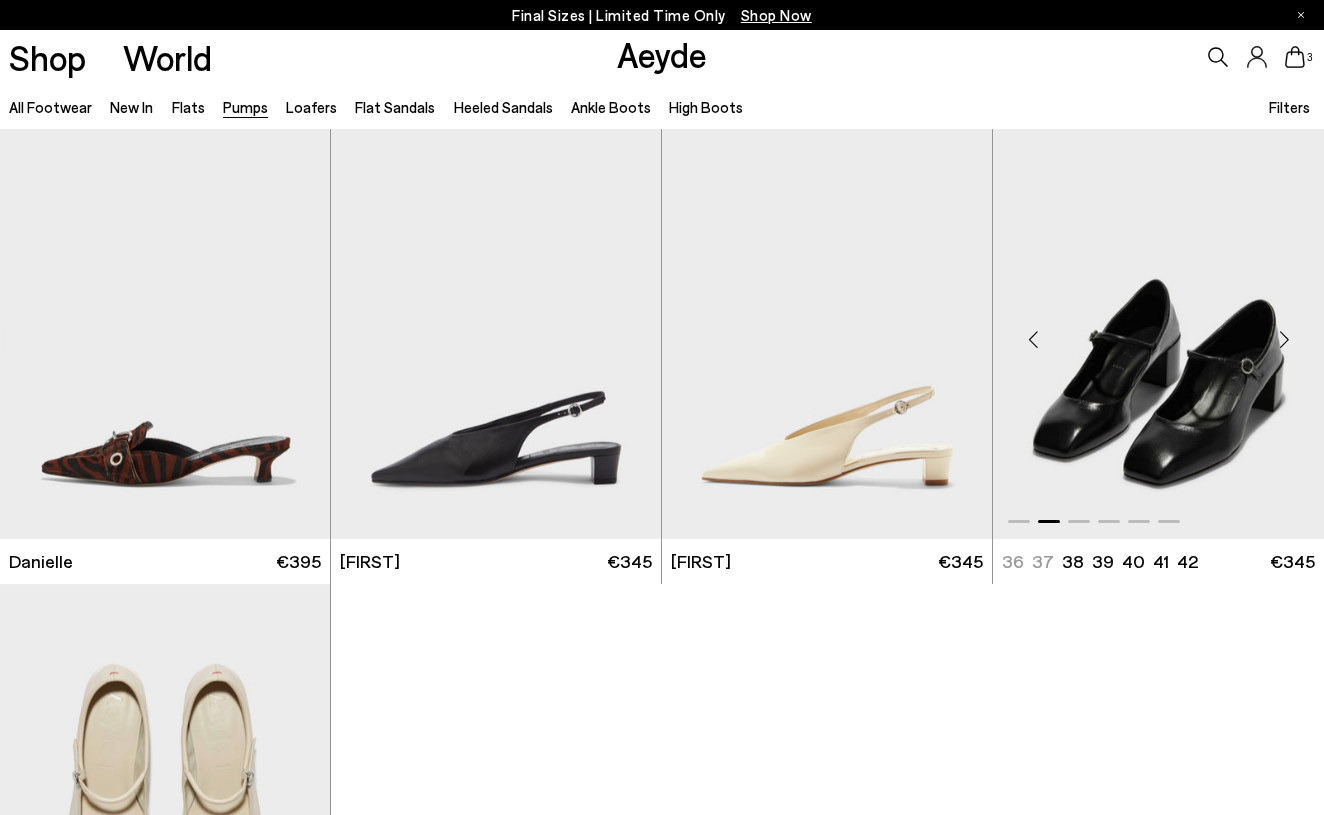 click at bounding box center (1284, 339) 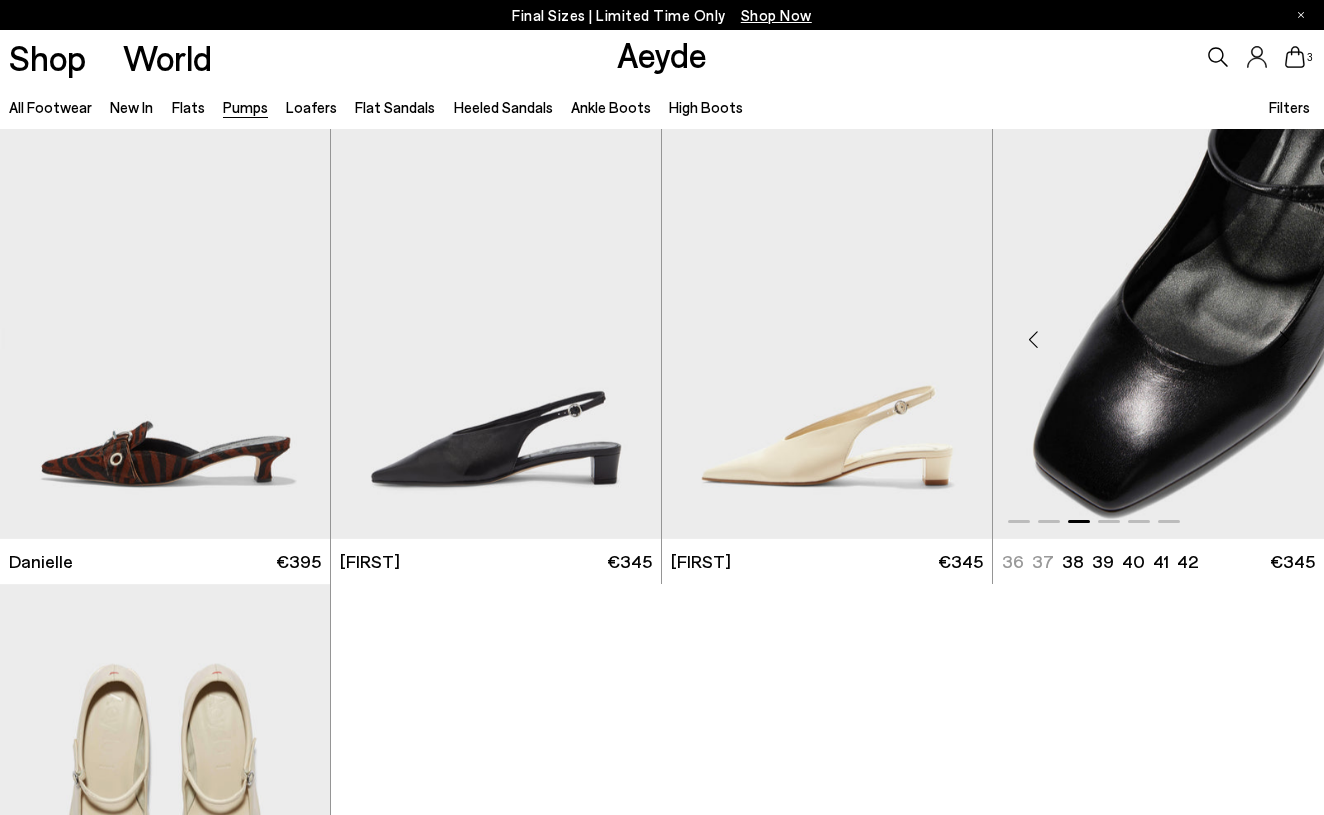 click at bounding box center [1284, 339] 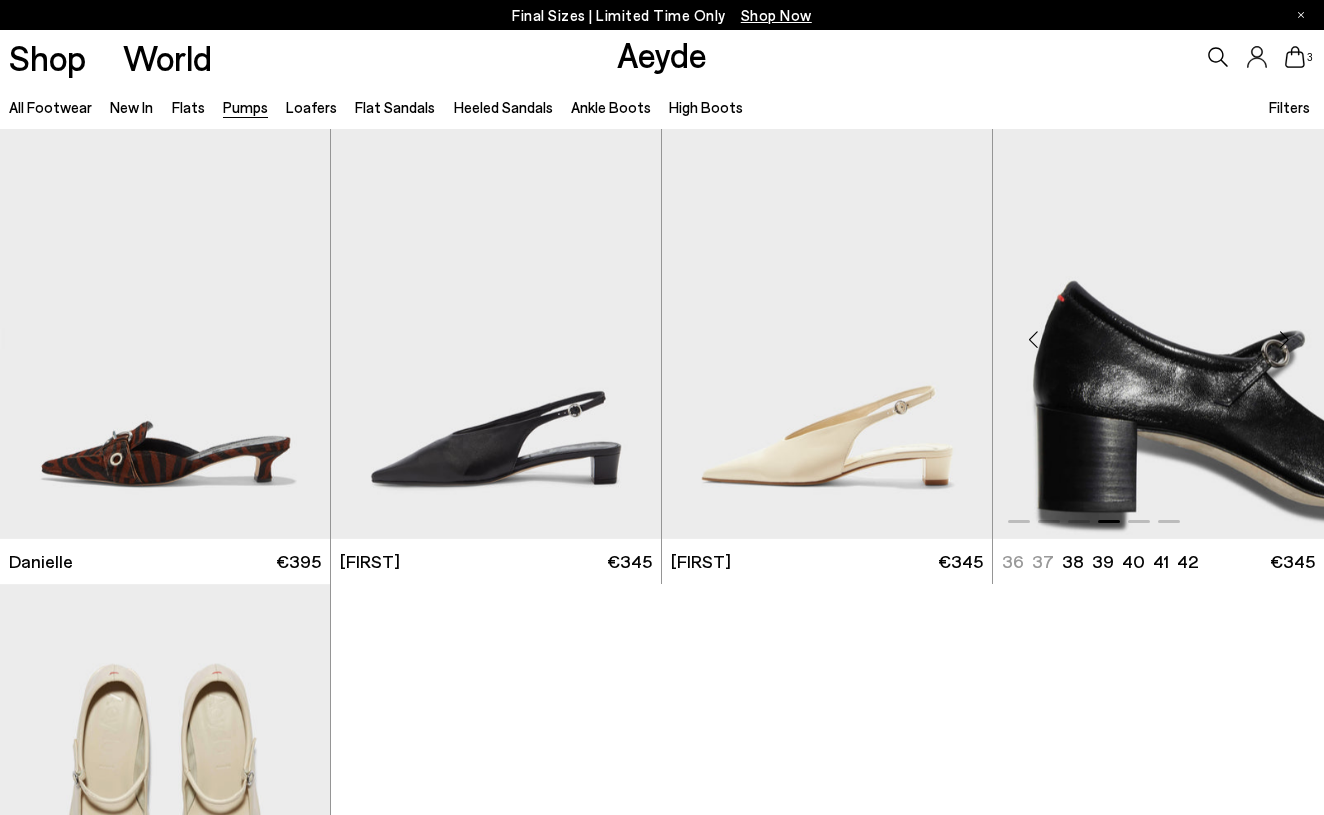 click at bounding box center [1284, 339] 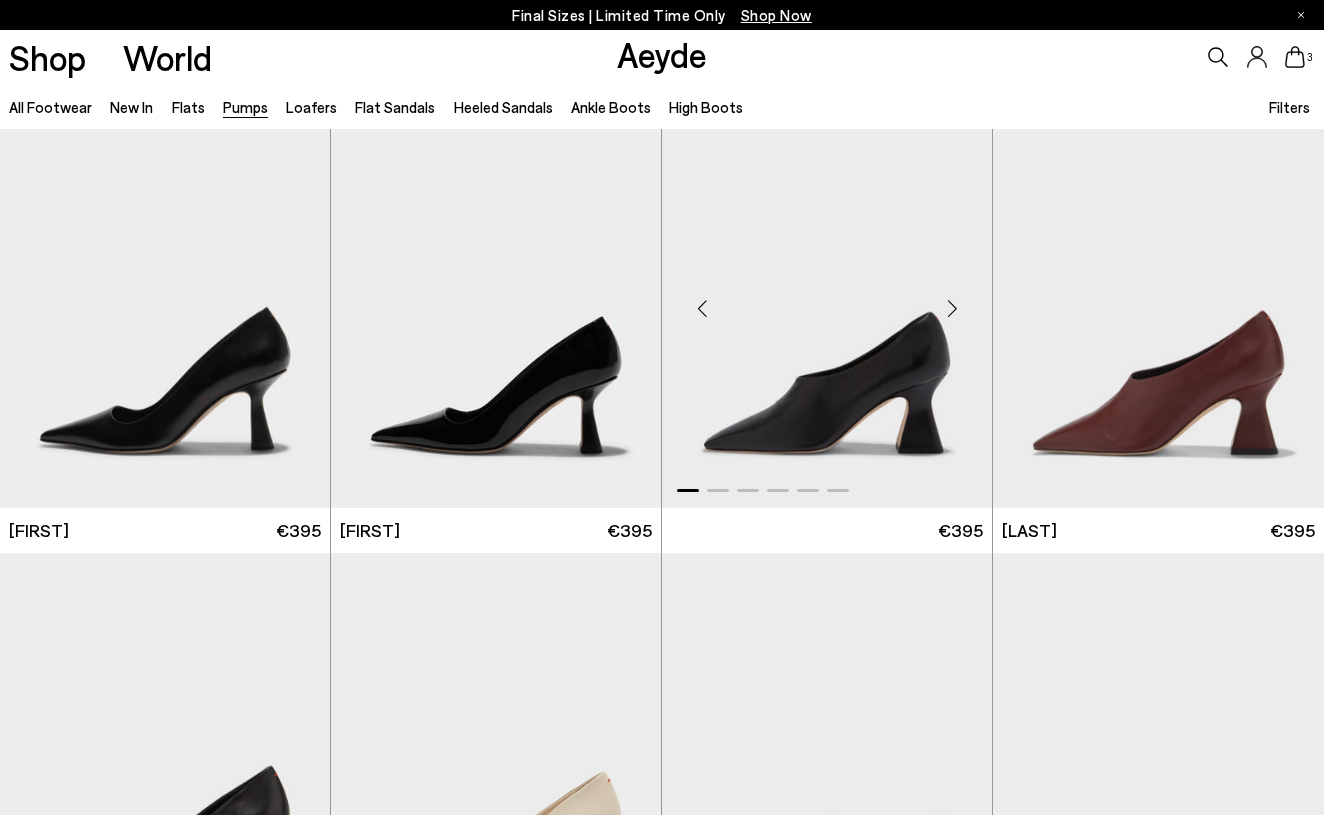 scroll, scrollTop: 6020, scrollLeft: 0, axis: vertical 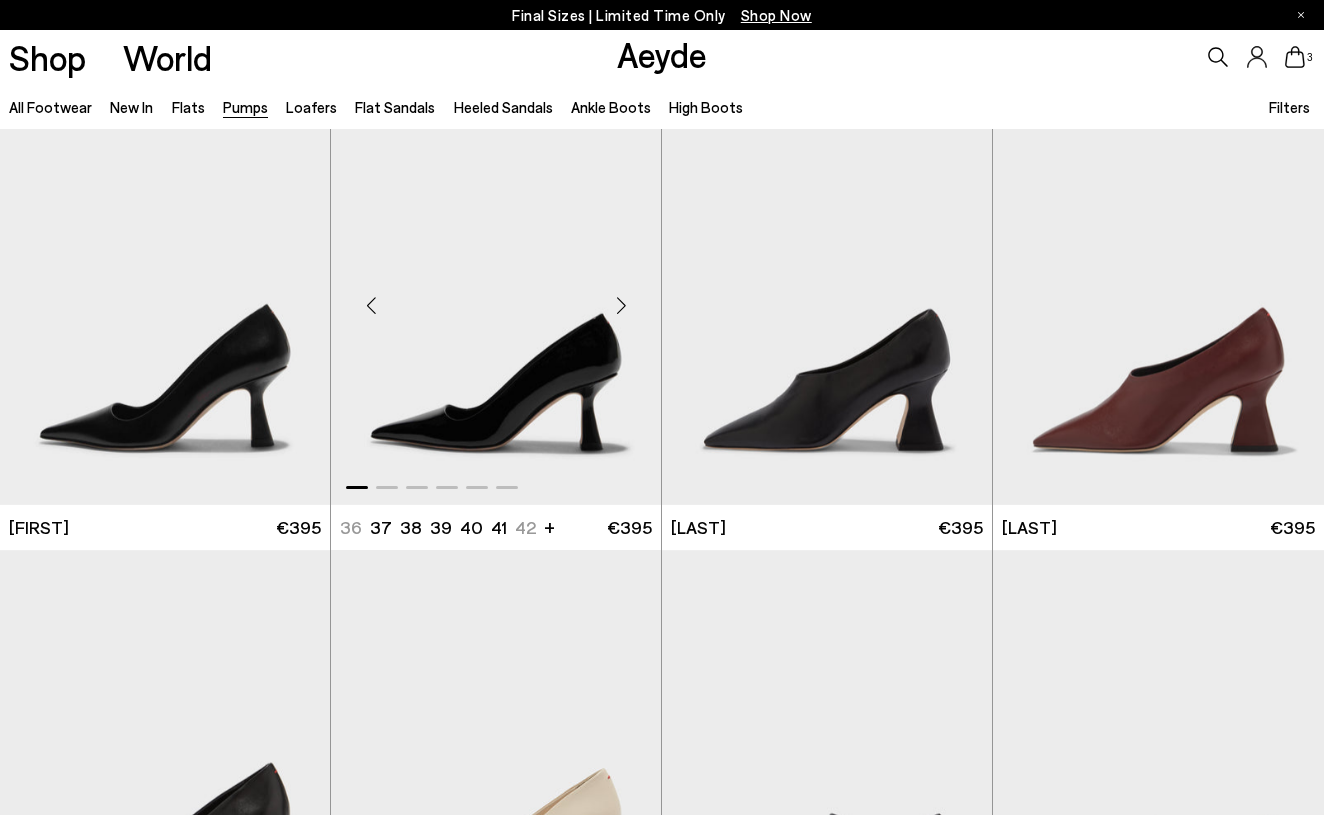 click at bounding box center [621, 305] 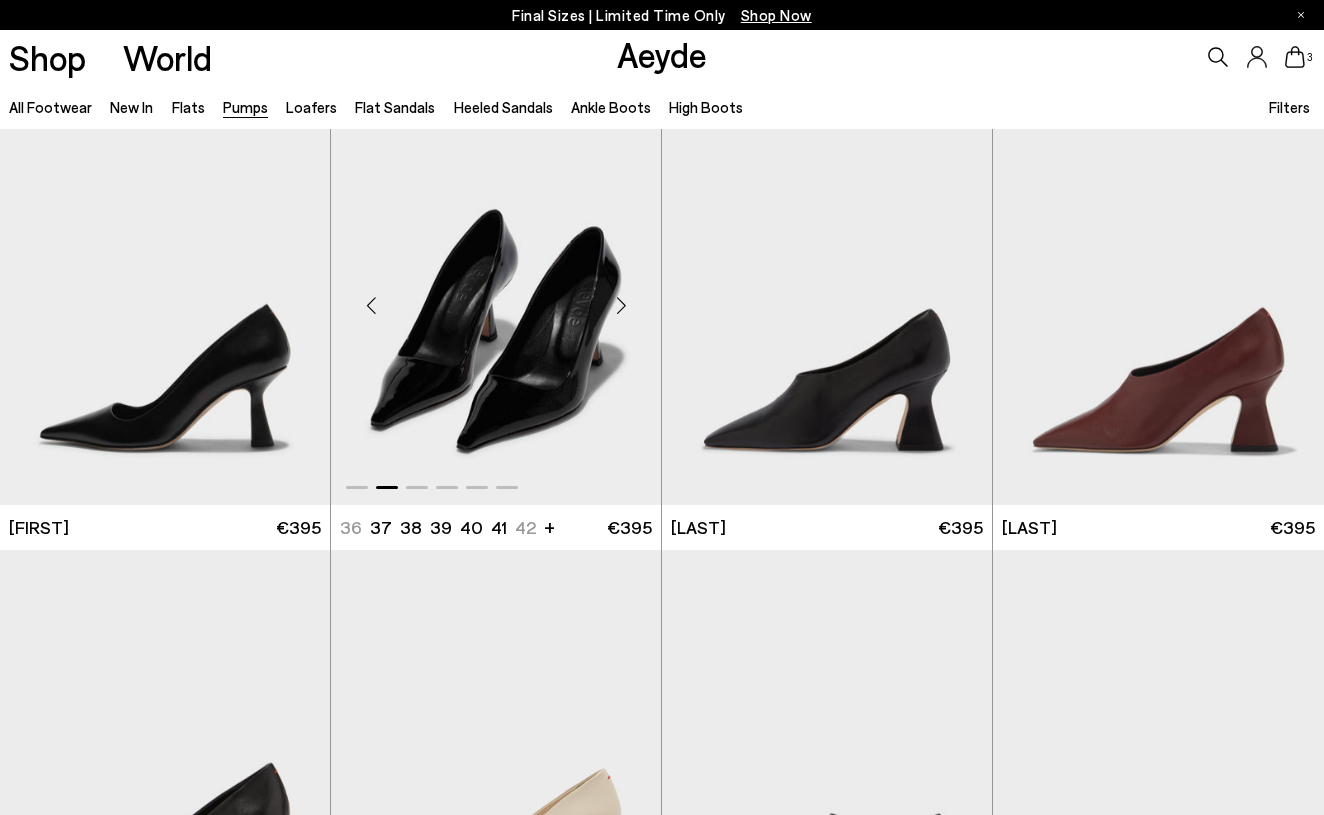 click at bounding box center [621, 305] 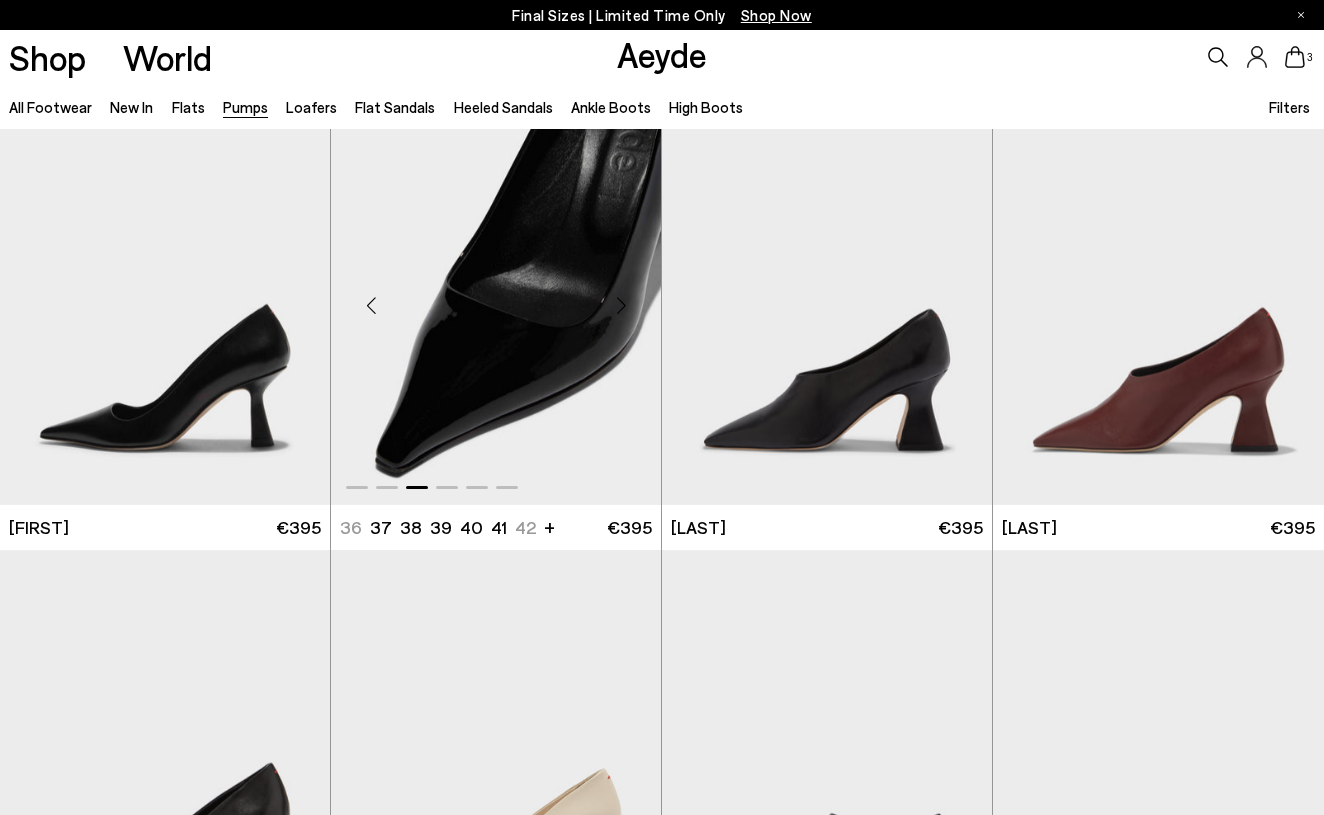 click at bounding box center [621, 305] 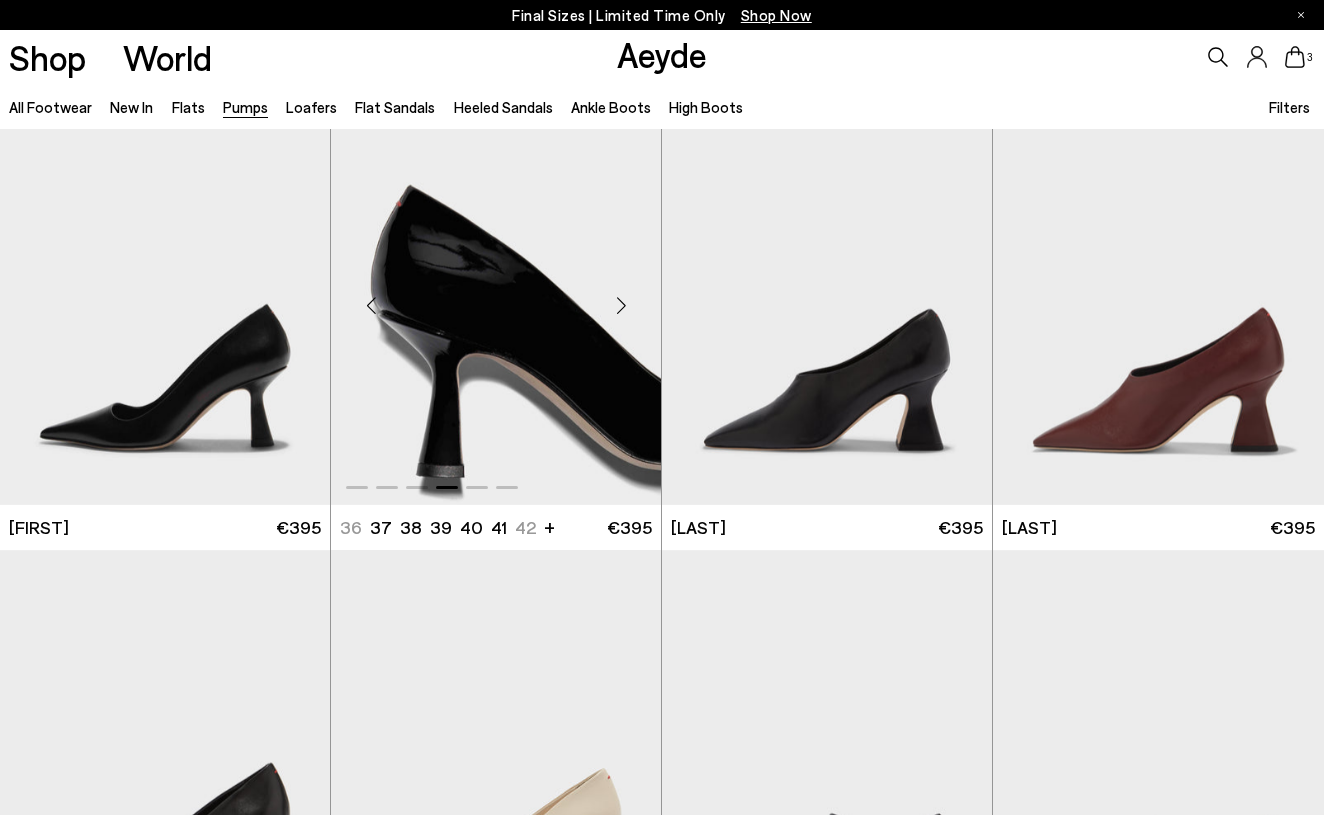 click at bounding box center (621, 305) 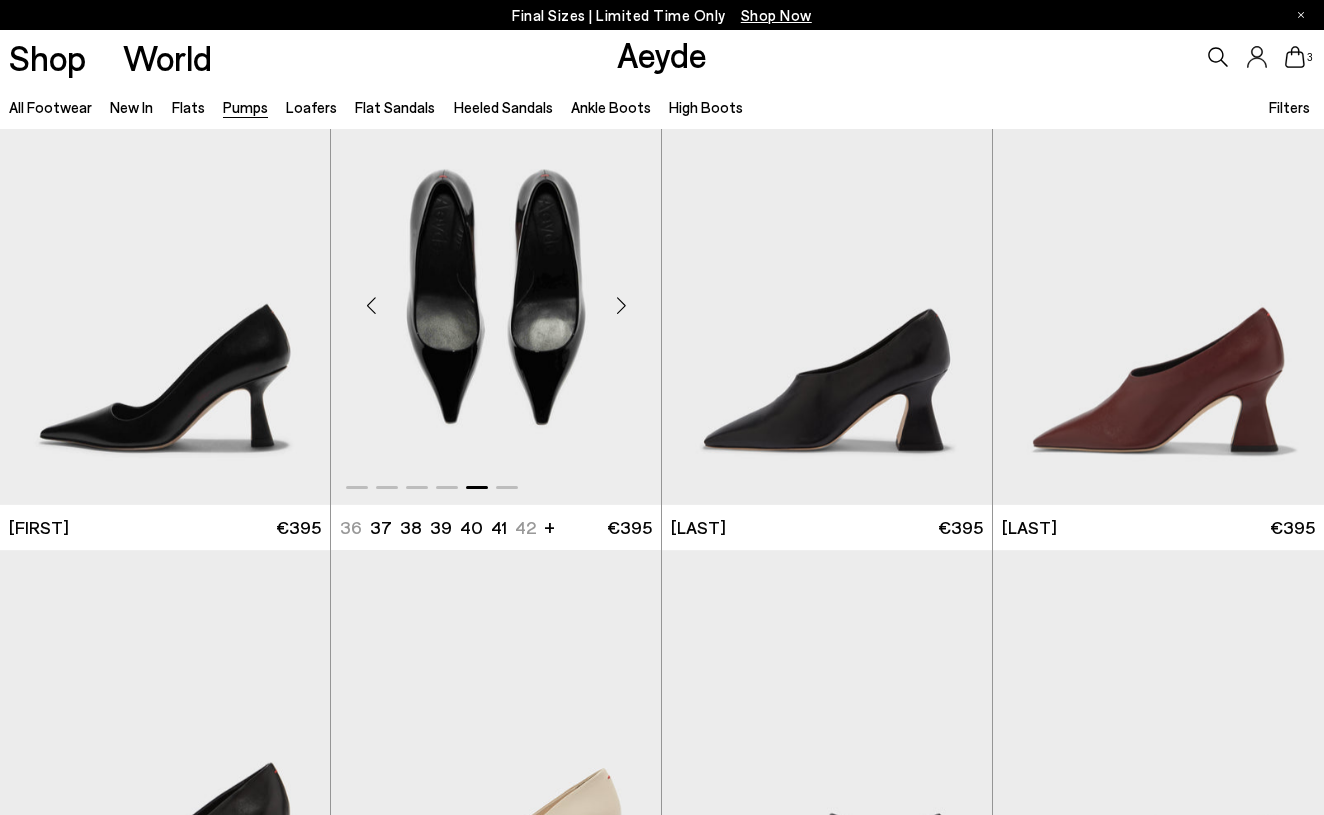 click at bounding box center (621, 305) 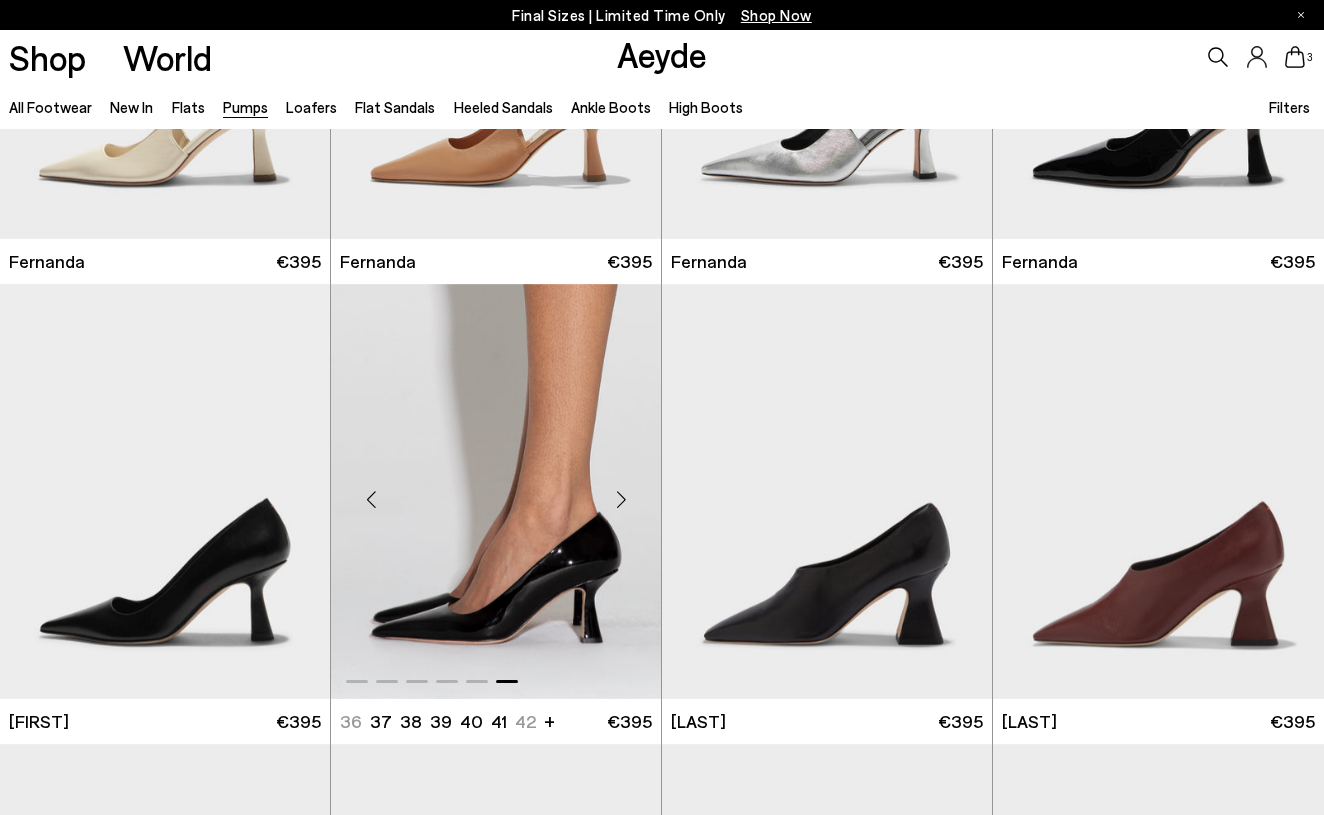 scroll, scrollTop: 5851, scrollLeft: 0, axis: vertical 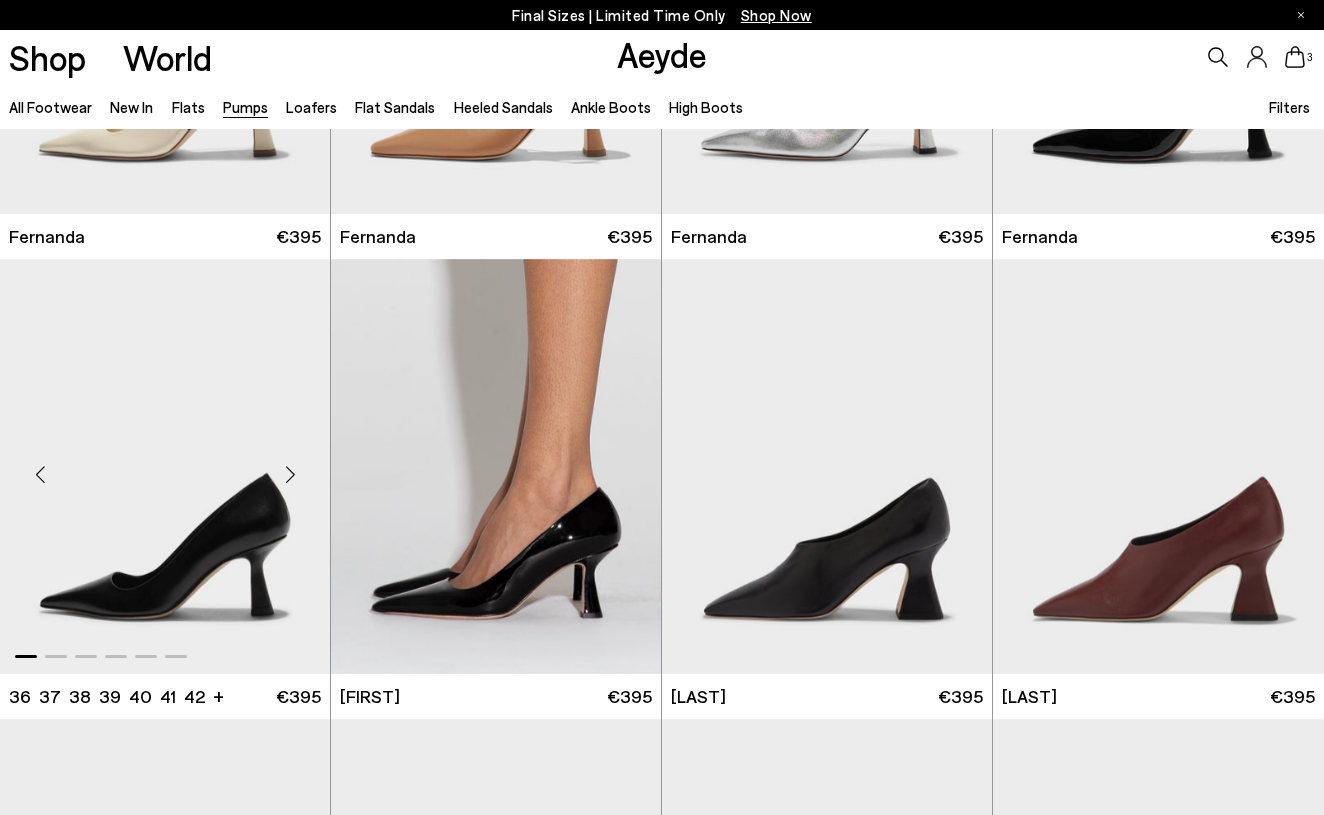 click at bounding box center [290, 474] 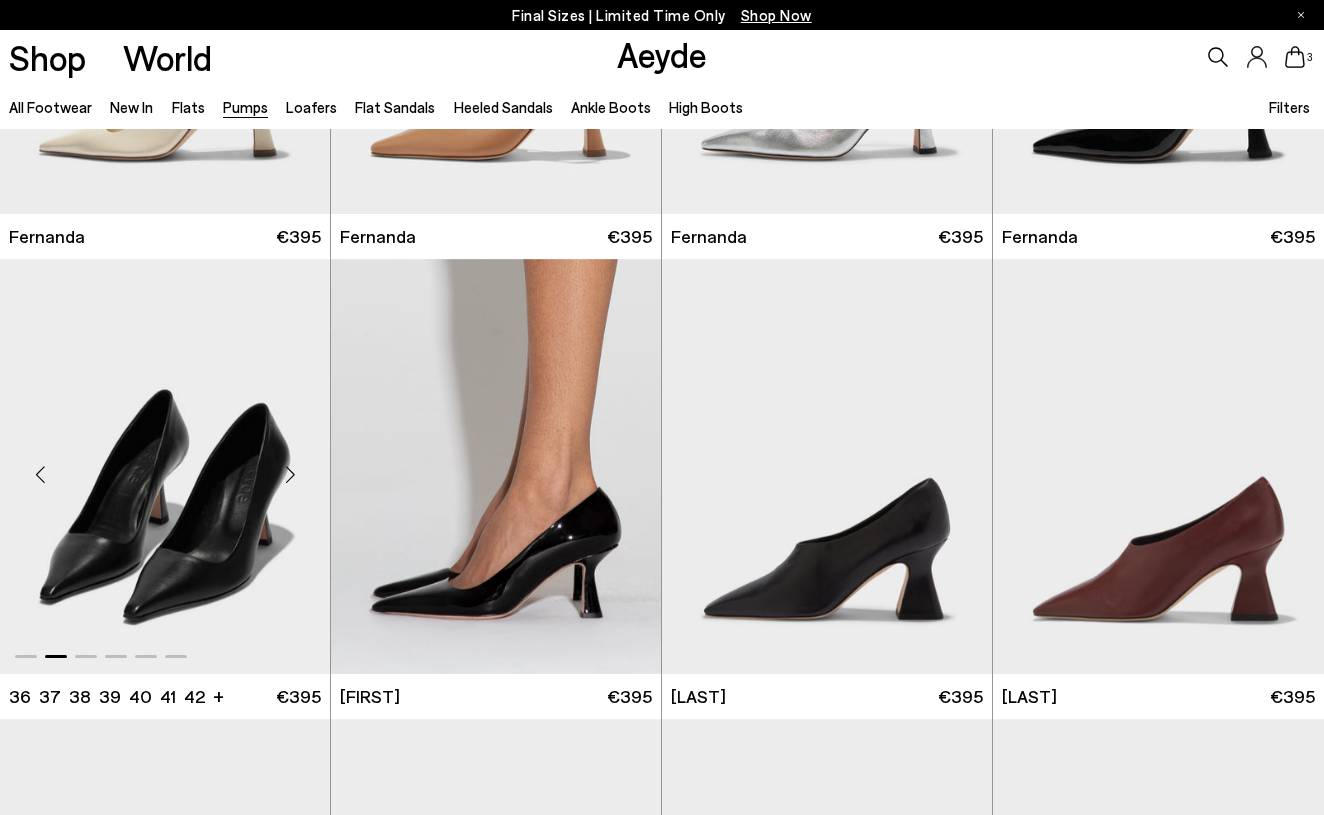 click at bounding box center (290, 474) 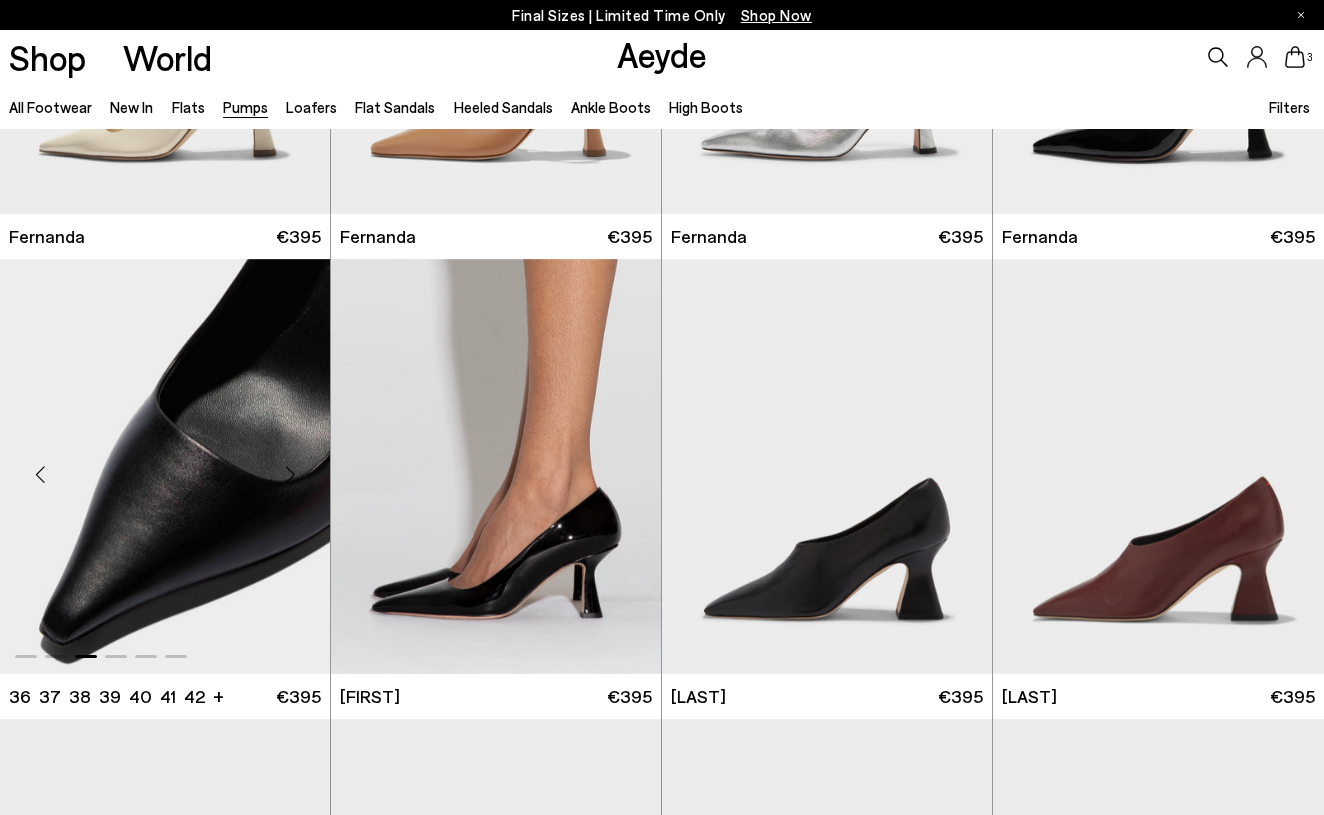 click at bounding box center [290, 474] 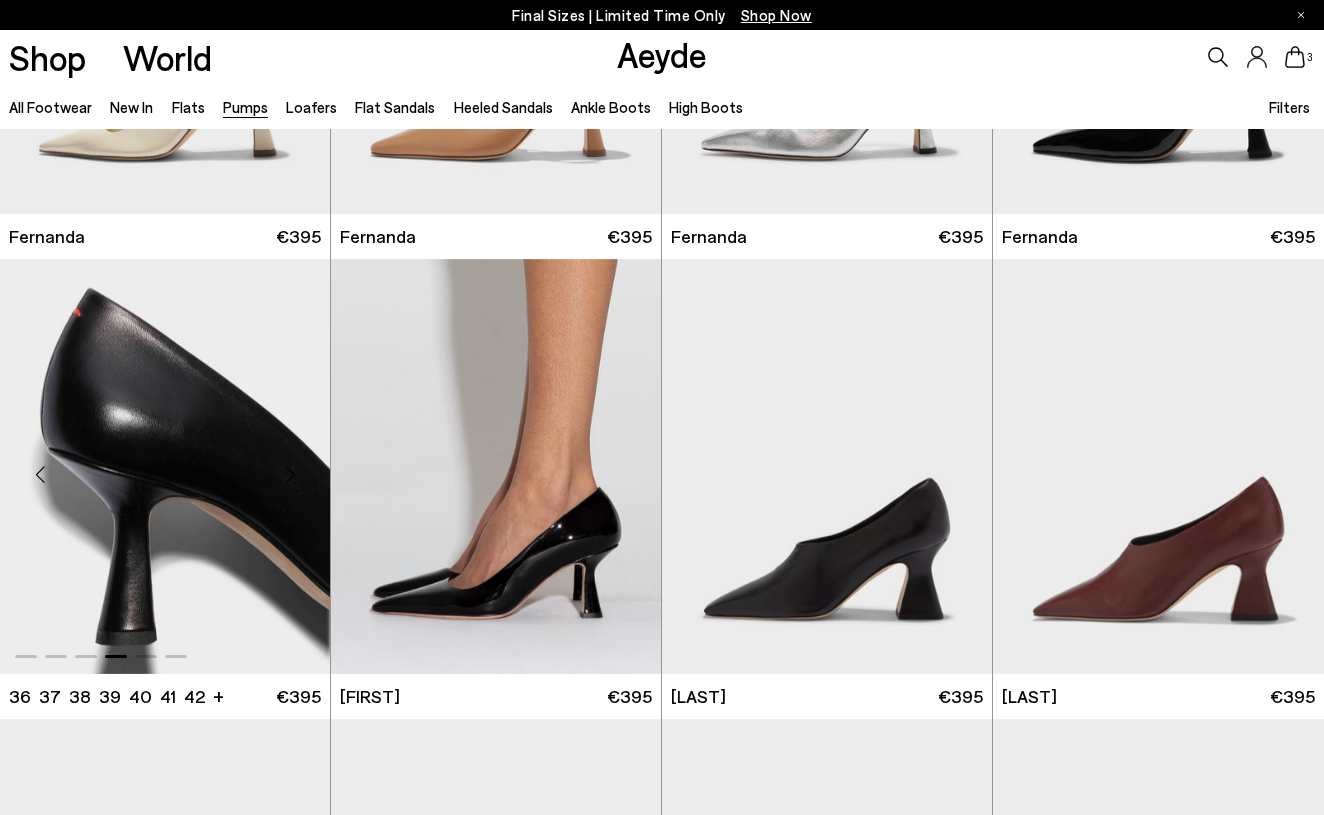 click at bounding box center (290, 474) 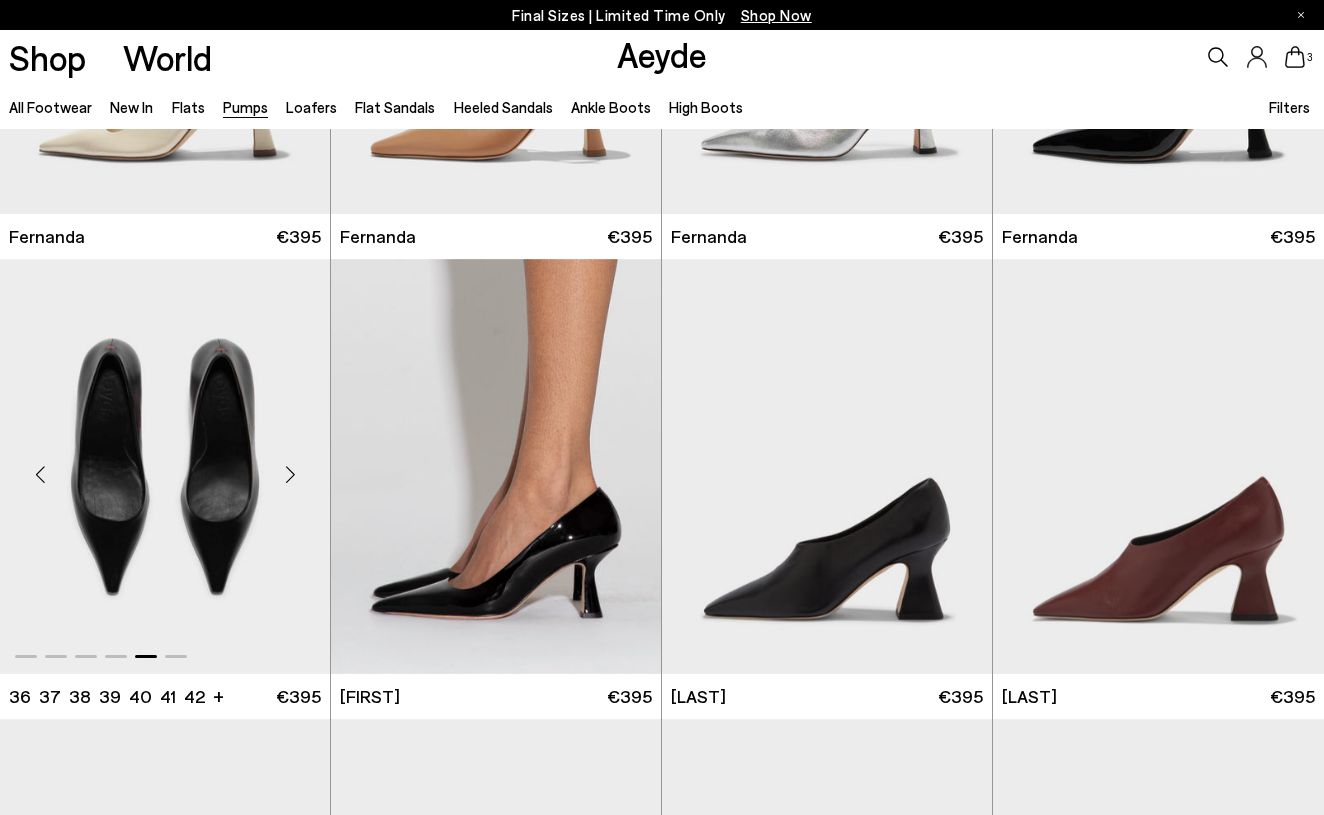 click at bounding box center (290, 474) 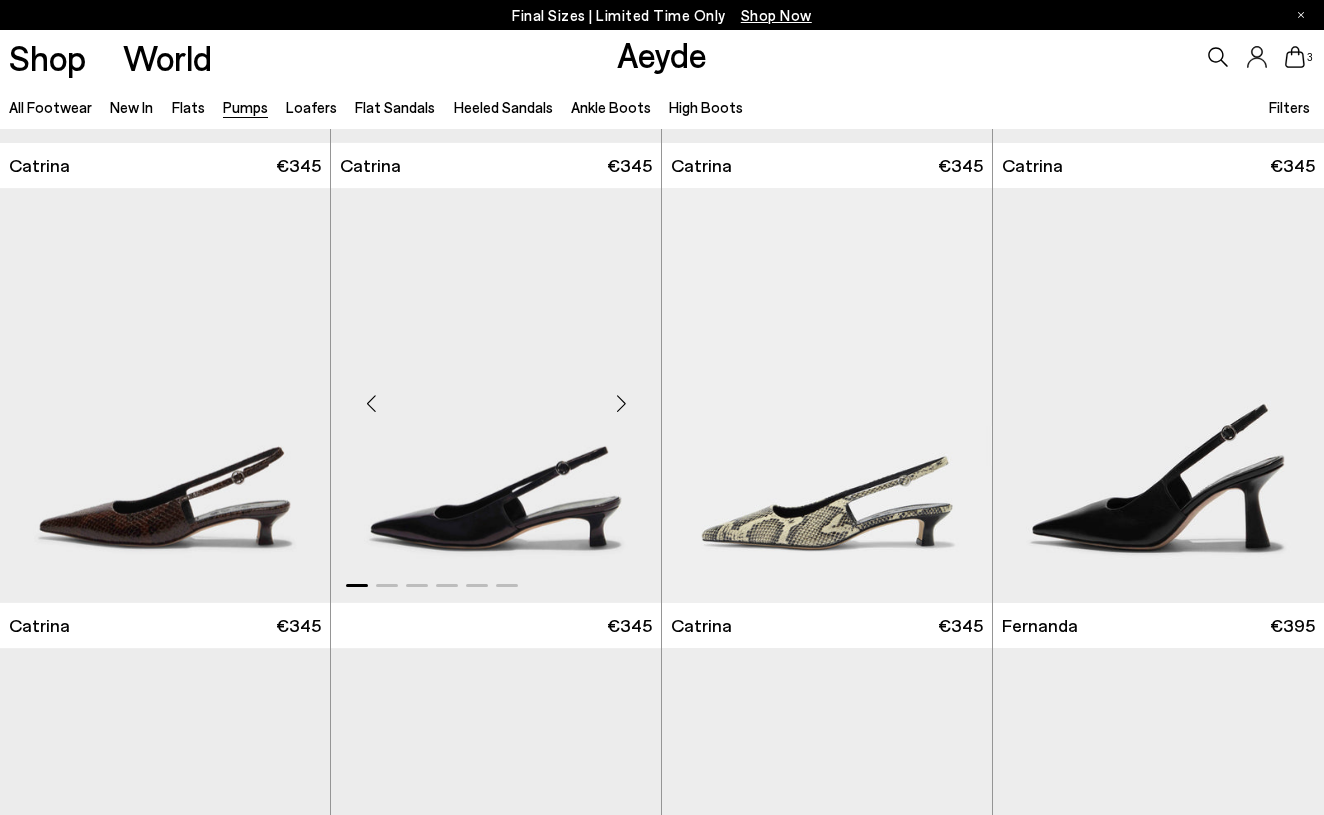 scroll, scrollTop: 4978, scrollLeft: 0, axis: vertical 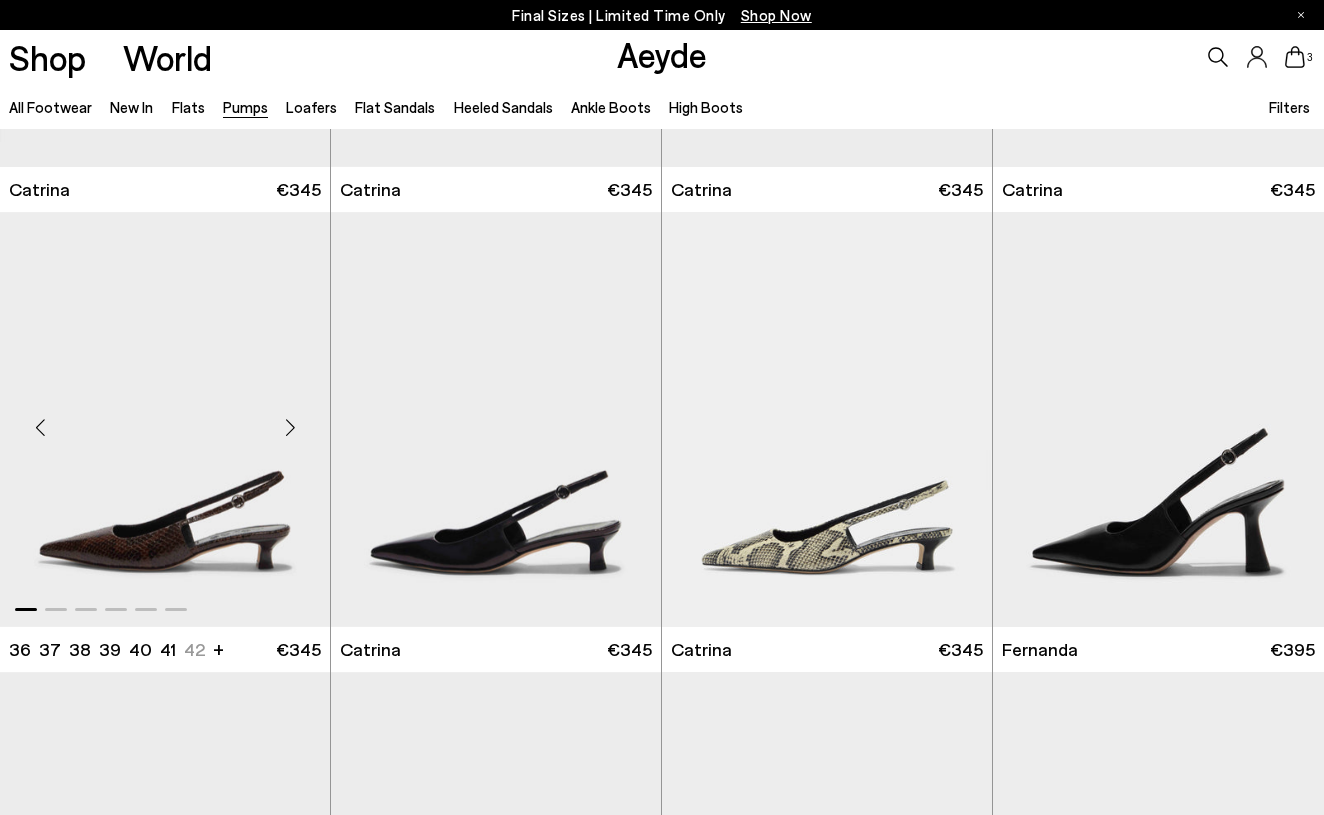 click at bounding box center (290, 427) 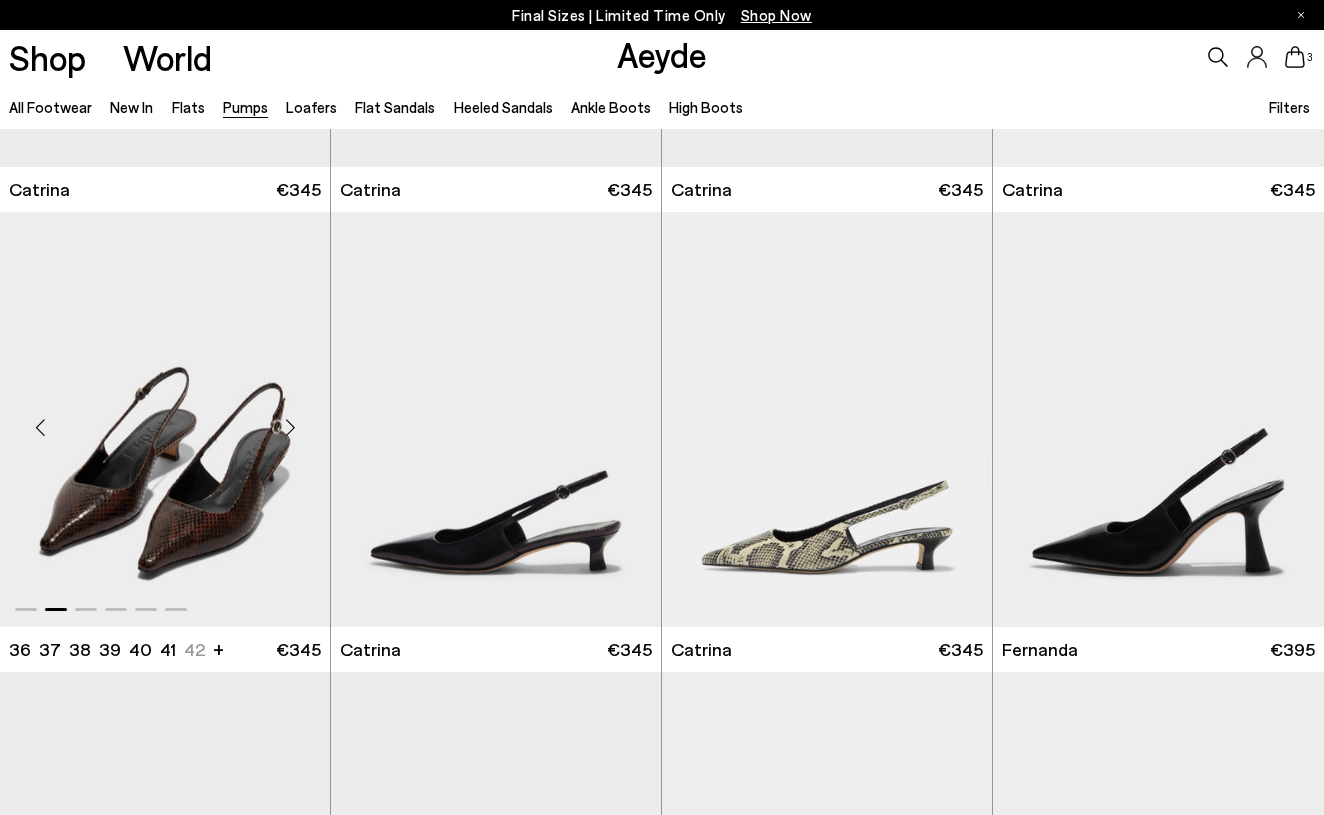 click at bounding box center (290, 427) 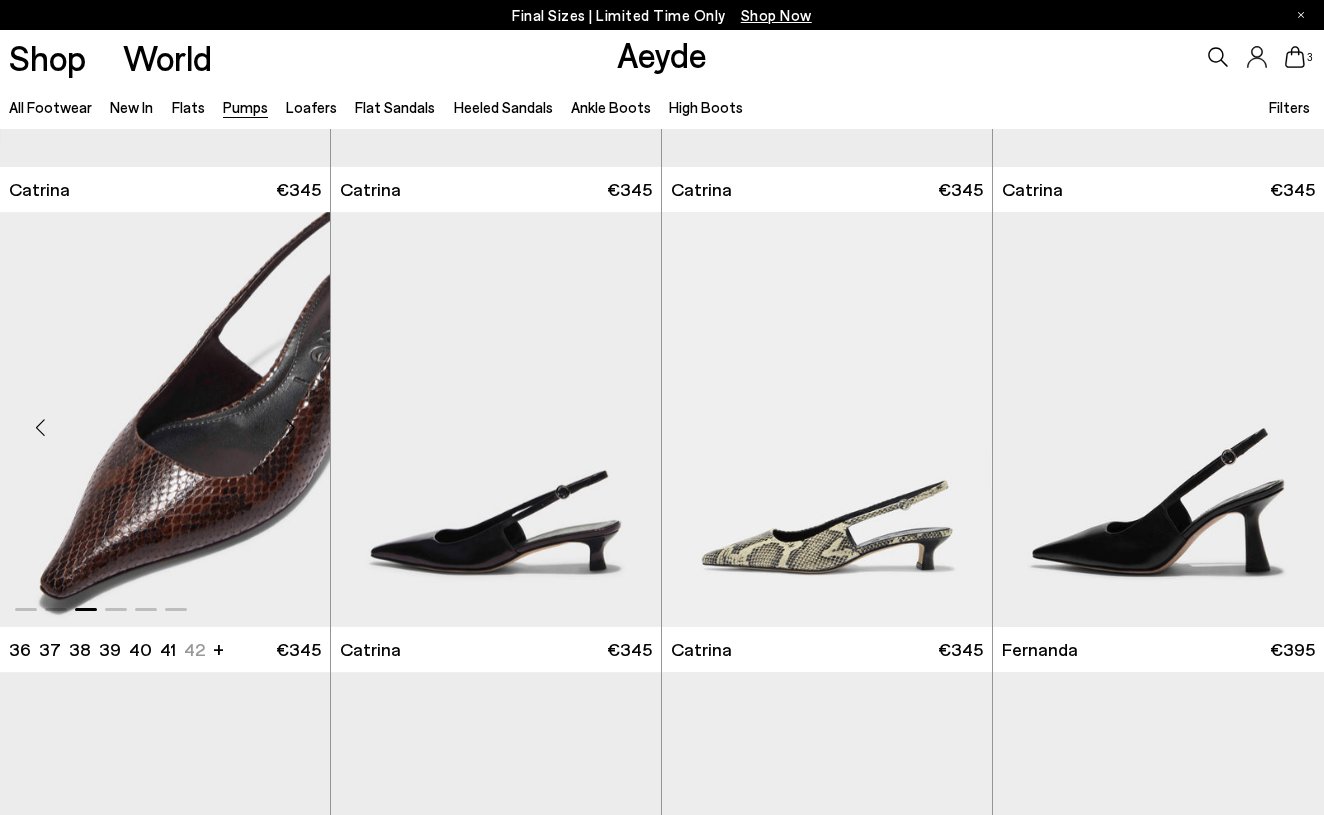 click at bounding box center [290, 427] 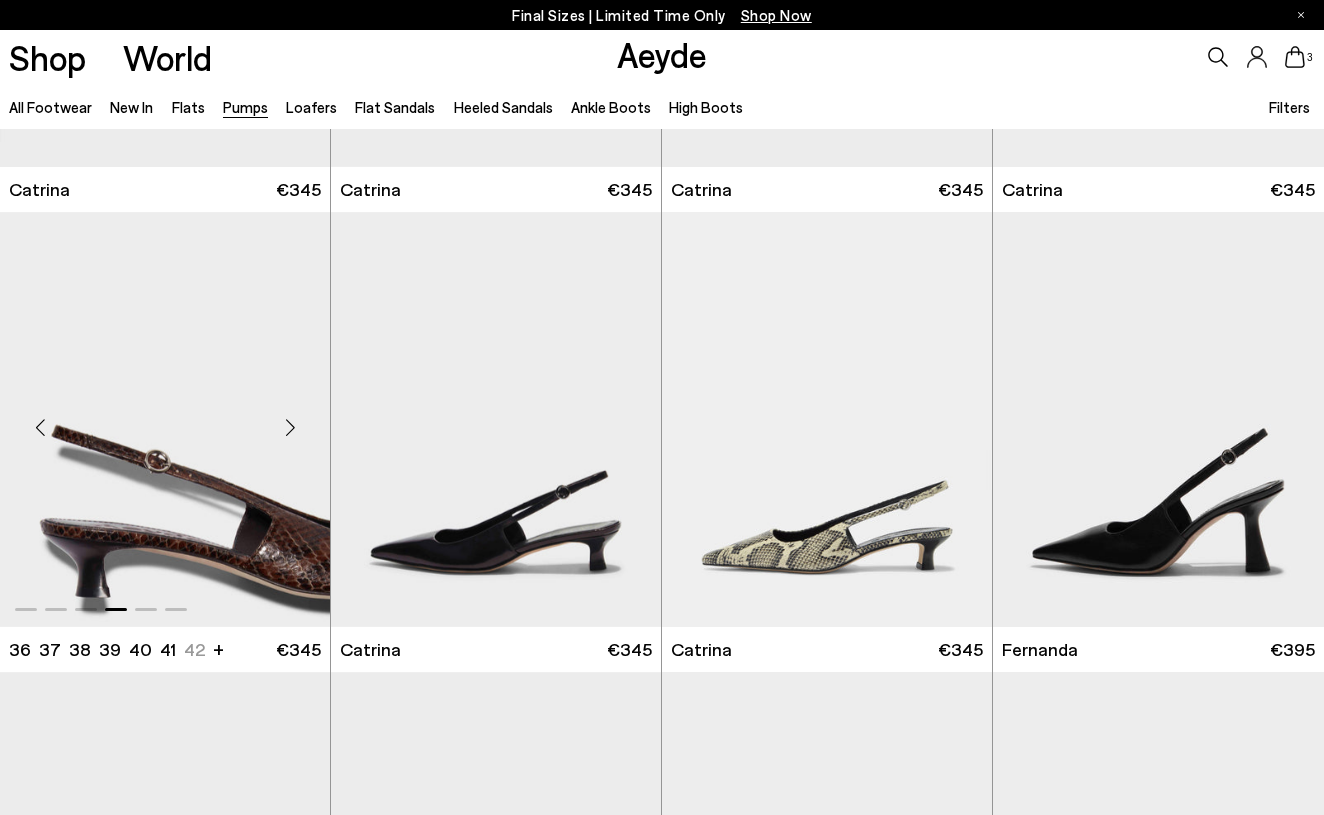 click at bounding box center [290, 427] 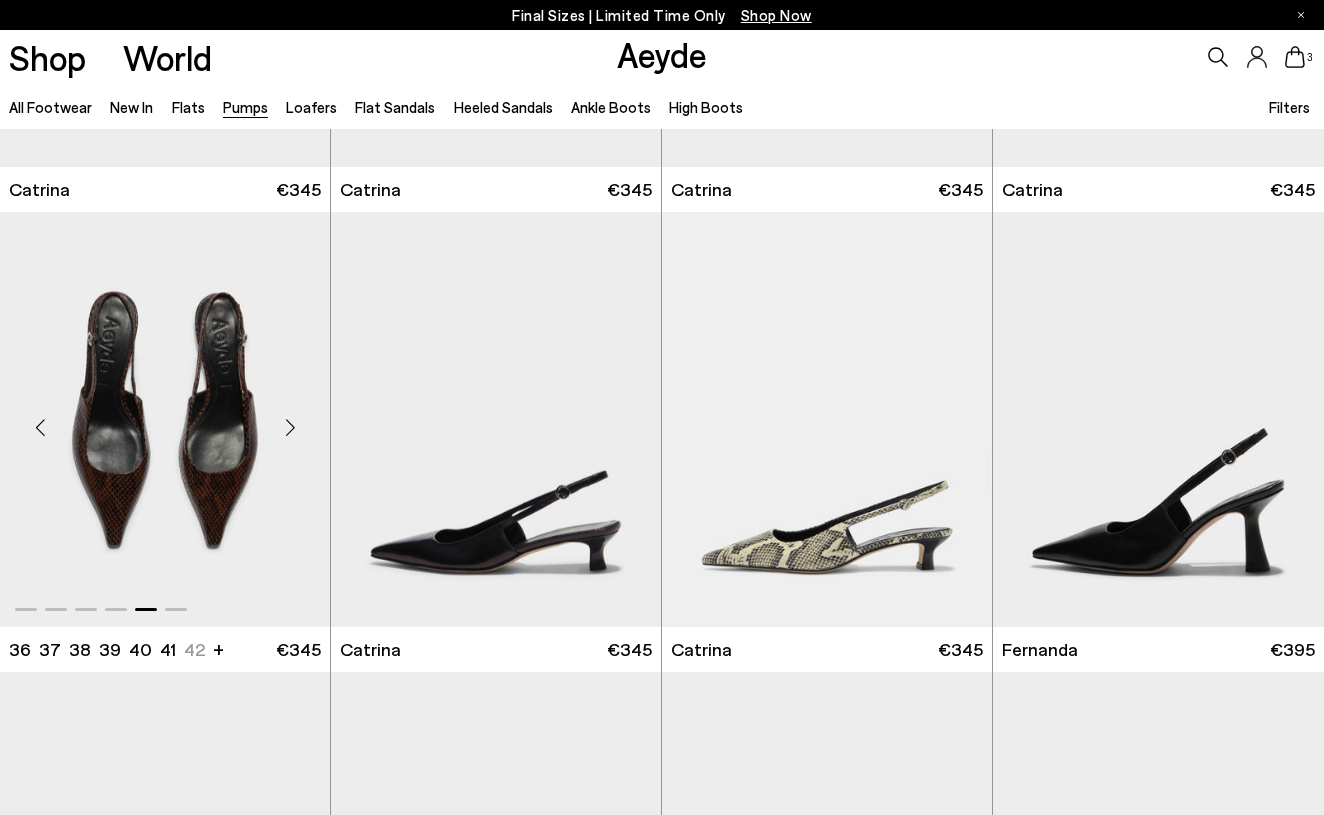 click at bounding box center (290, 427) 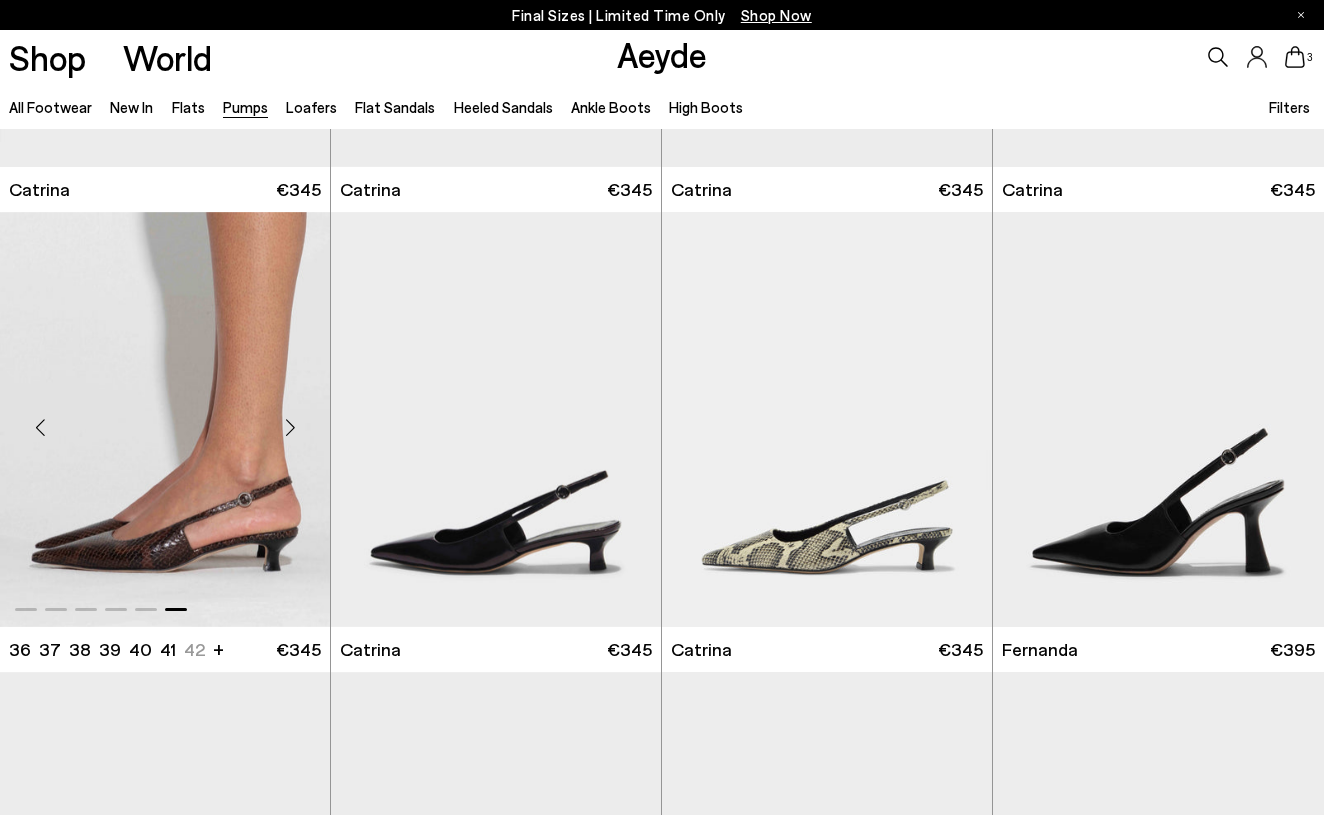 click at bounding box center (290, 427) 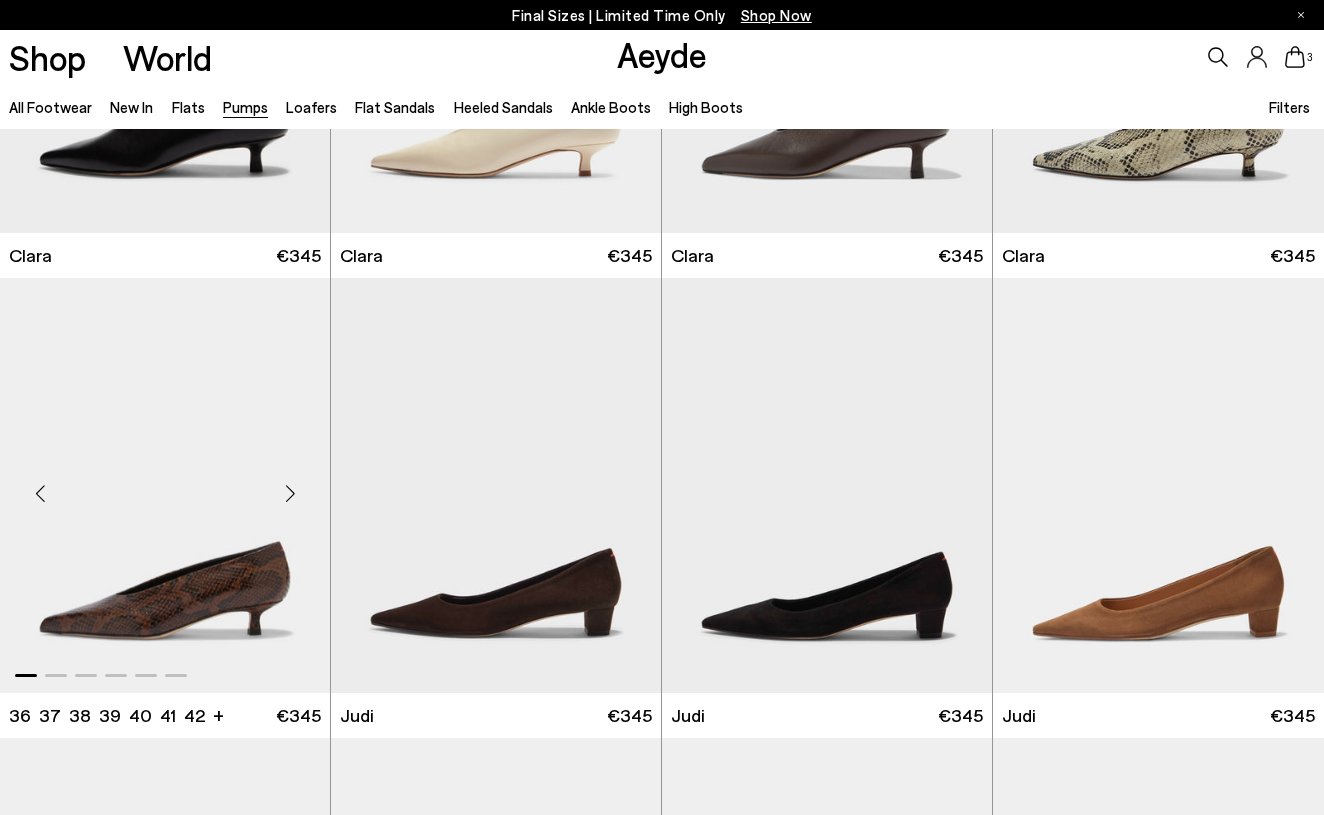 scroll, scrollTop: 3017, scrollLeft: 1, axis: both 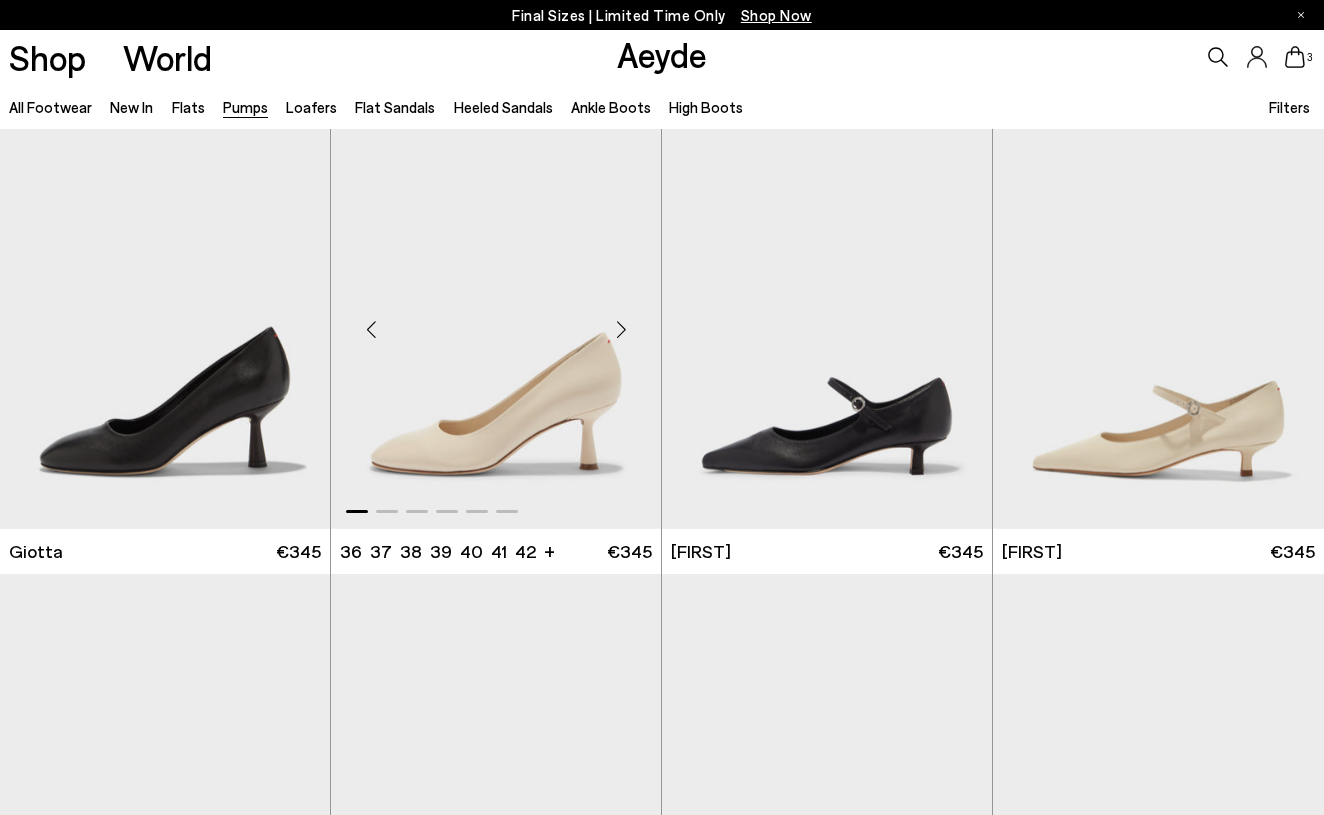 click at bounding box center (621, 329) 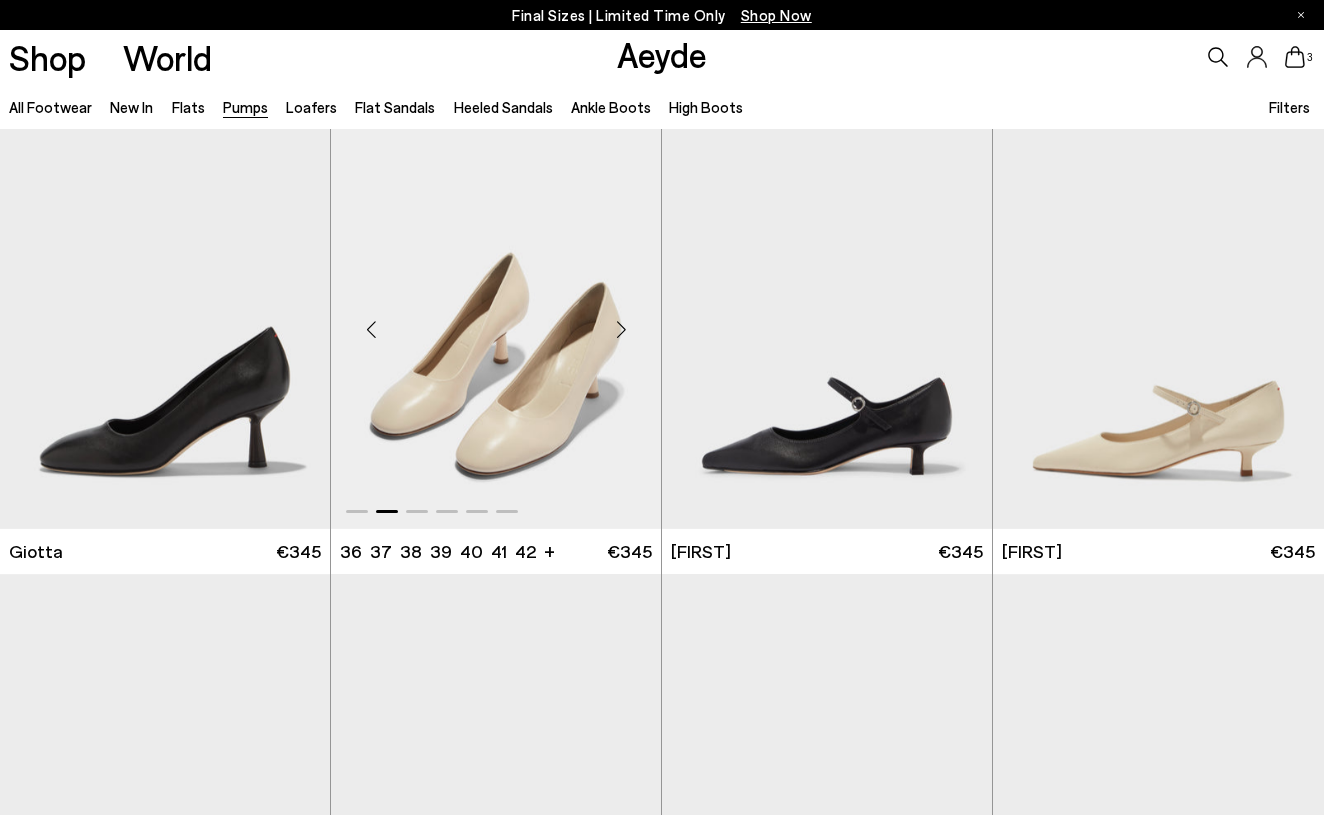 click at bounding box center (621, 329) 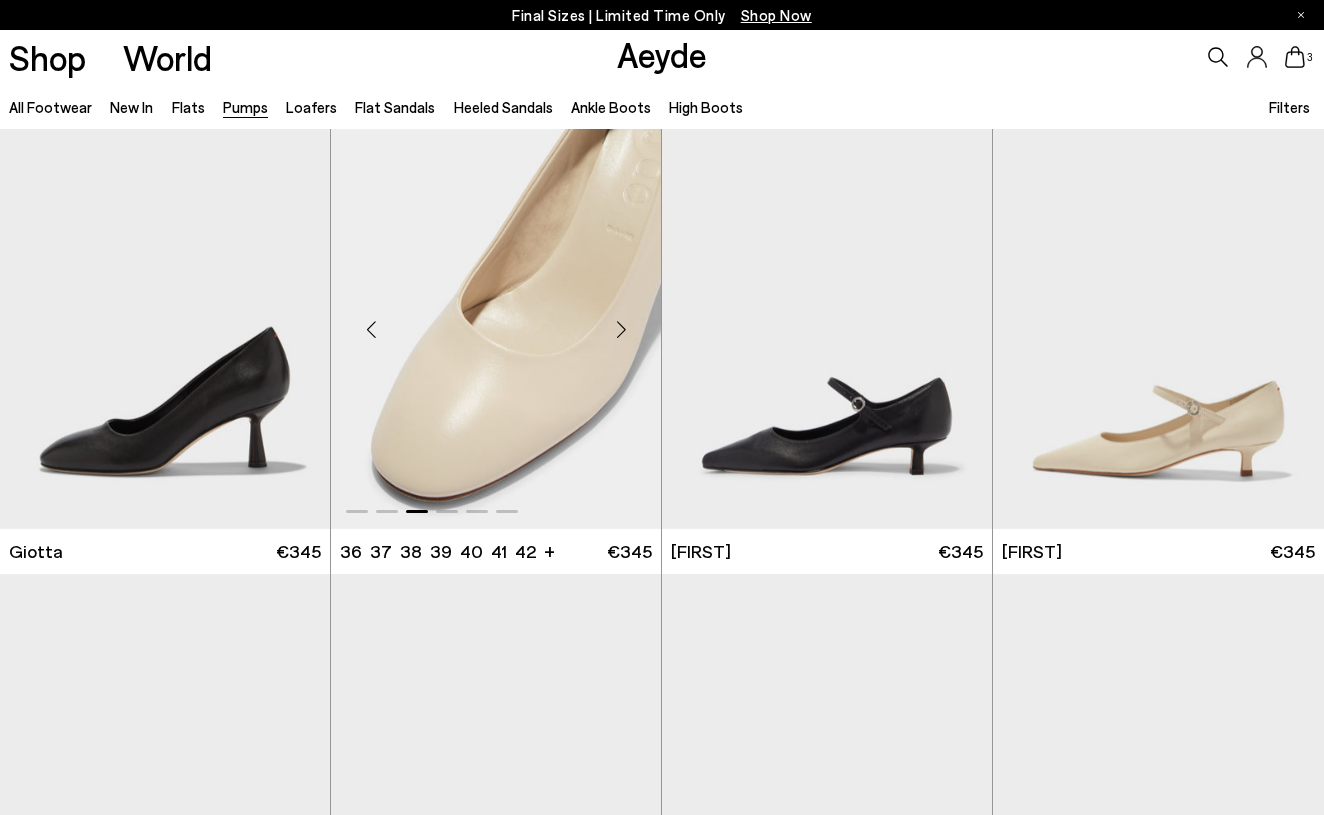 click at bounding box center [621, 329] 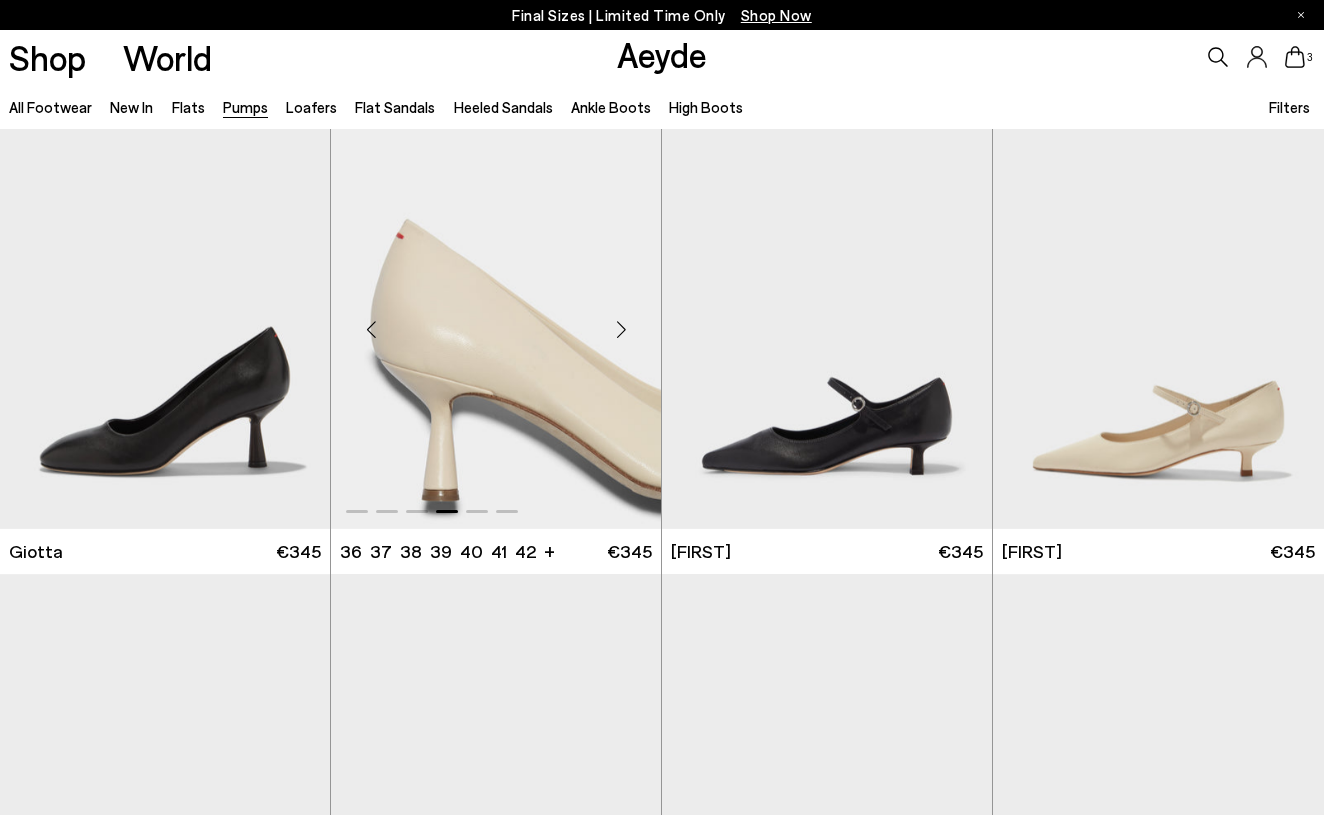 click at bounding box center [621, 329] 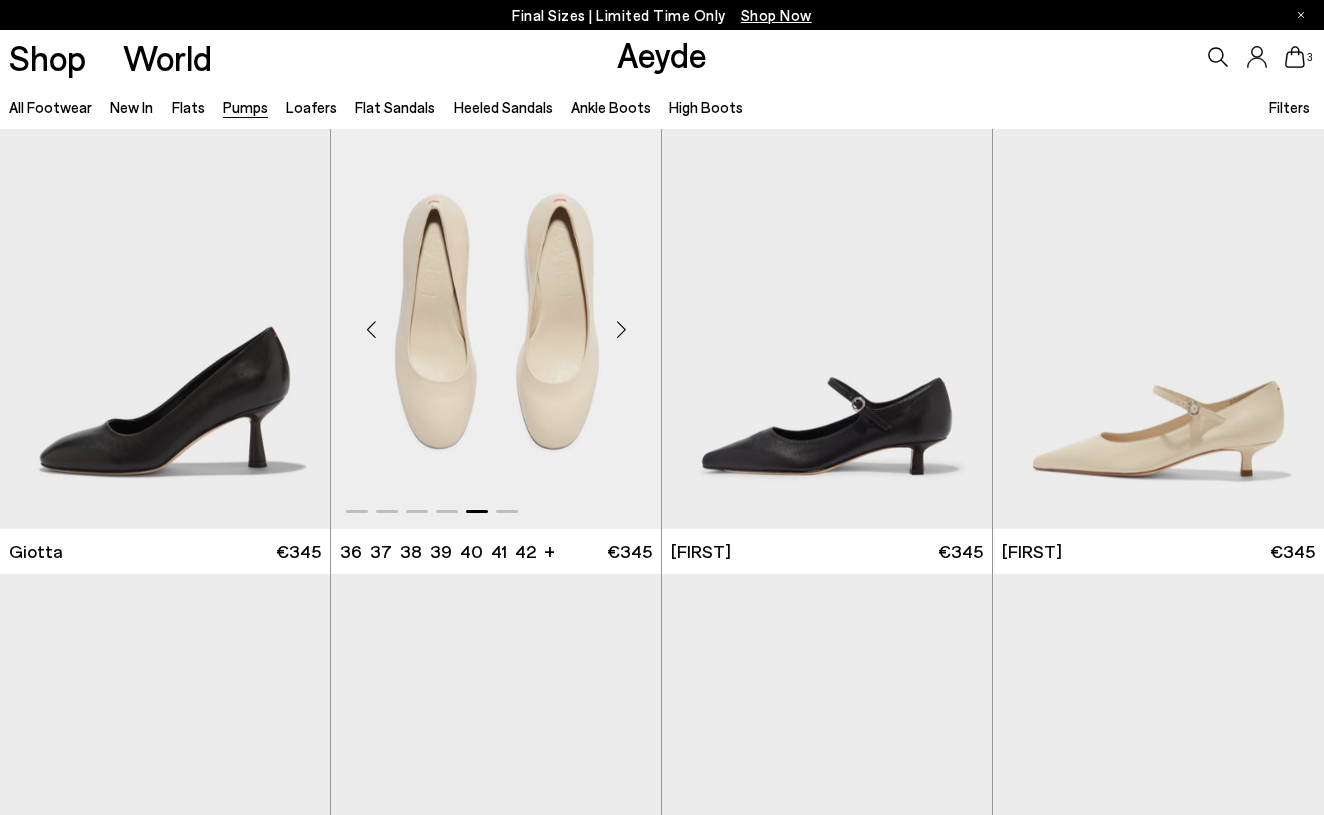 click at bounding box center [621, 329] 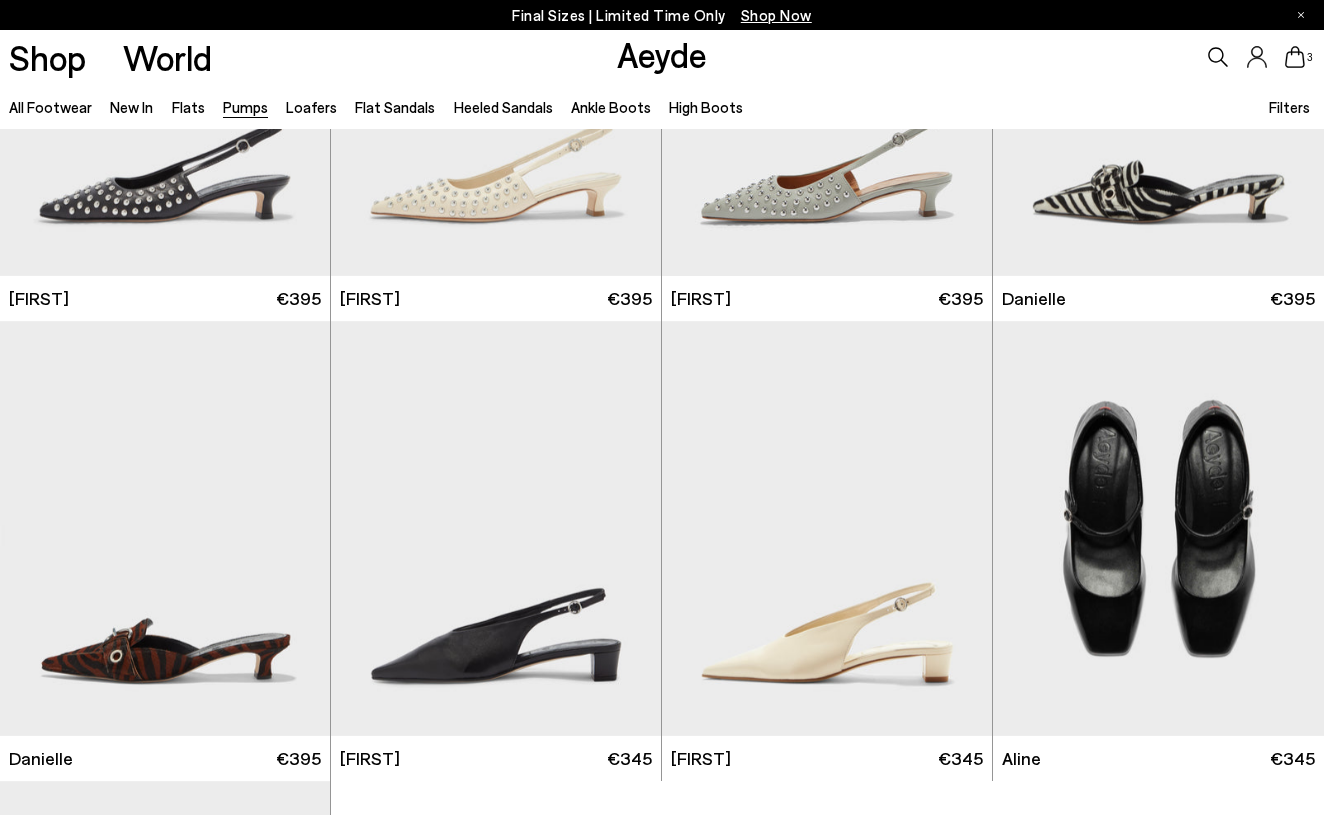 click on "Shop Now" at bounding box center [776, 15] 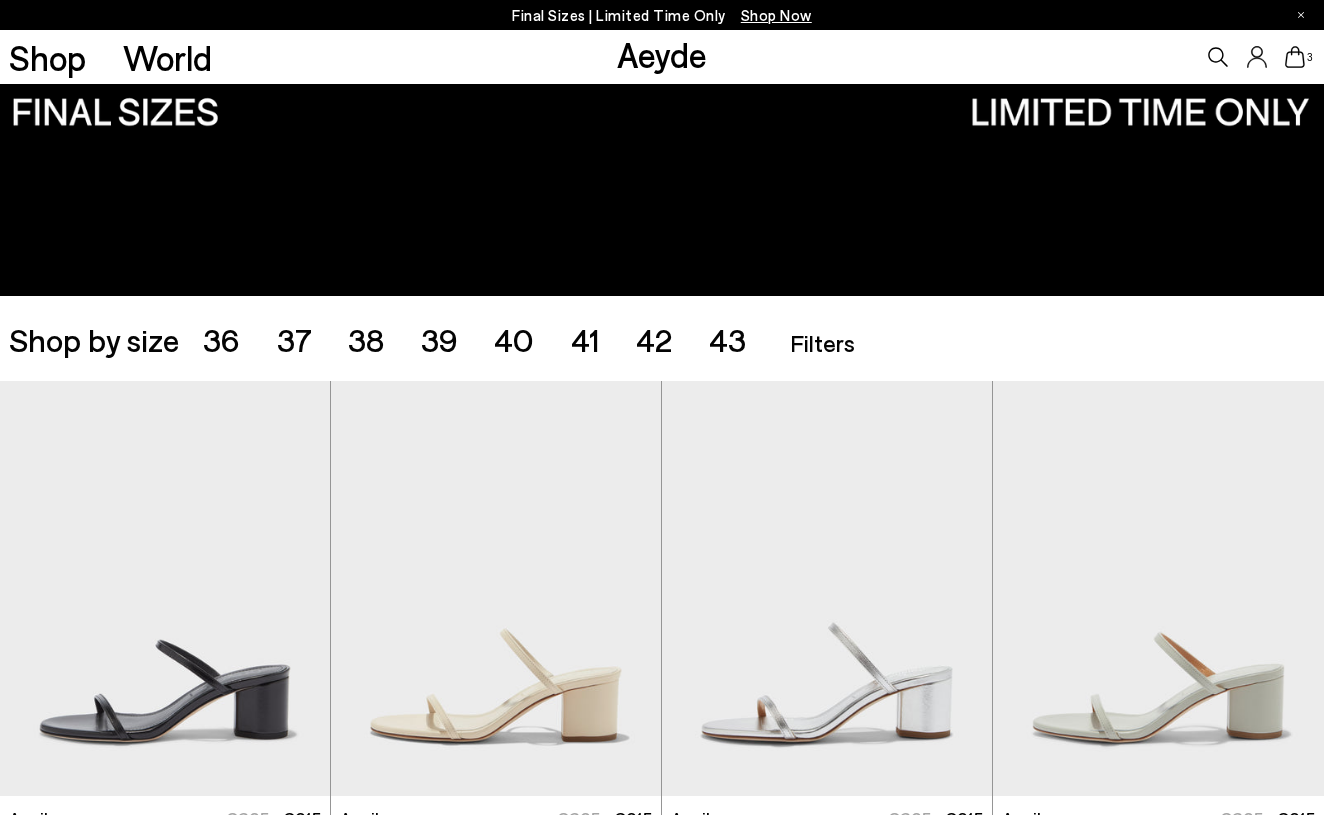 scroll, scrollTop: 224, scrollLeft: 0, axis: vertical 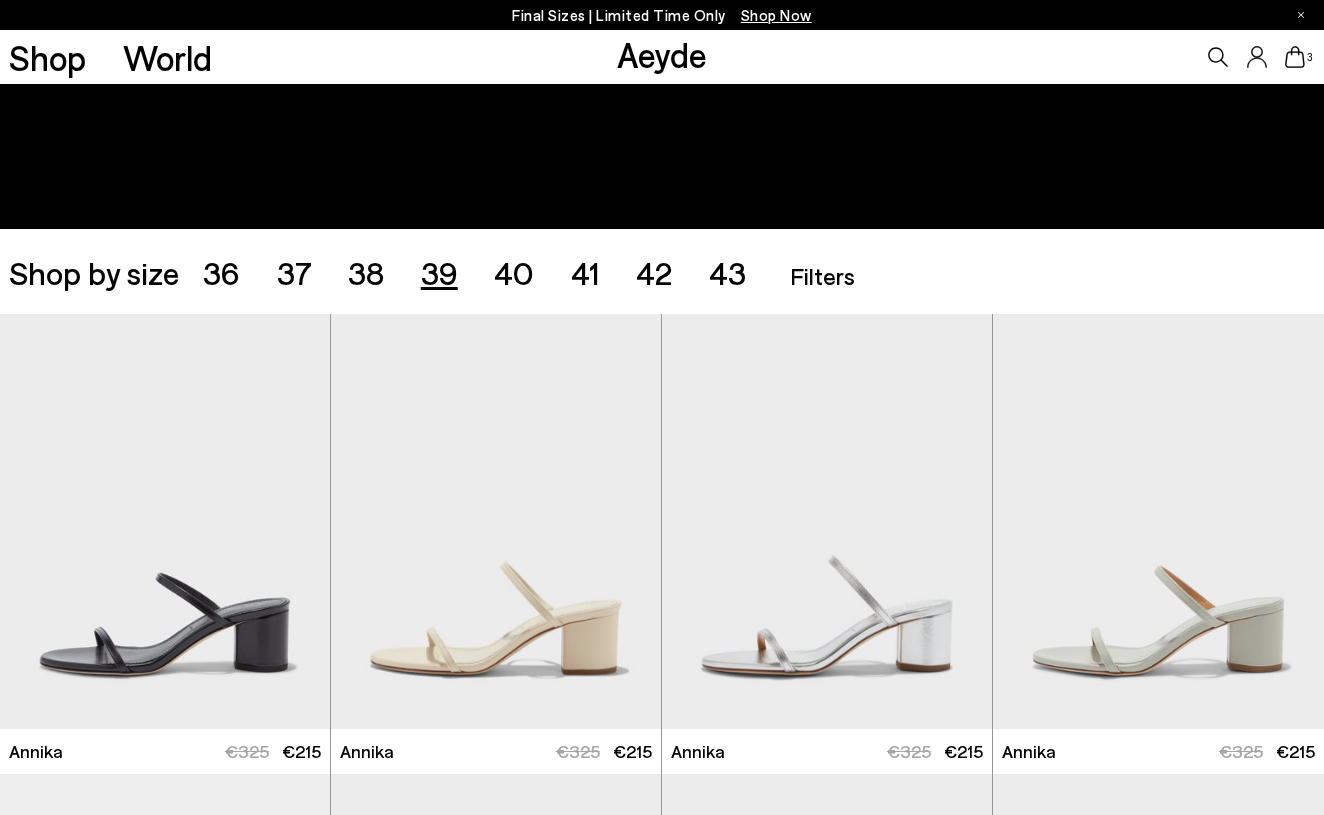 click on "39" at bounding box center [439, 272] 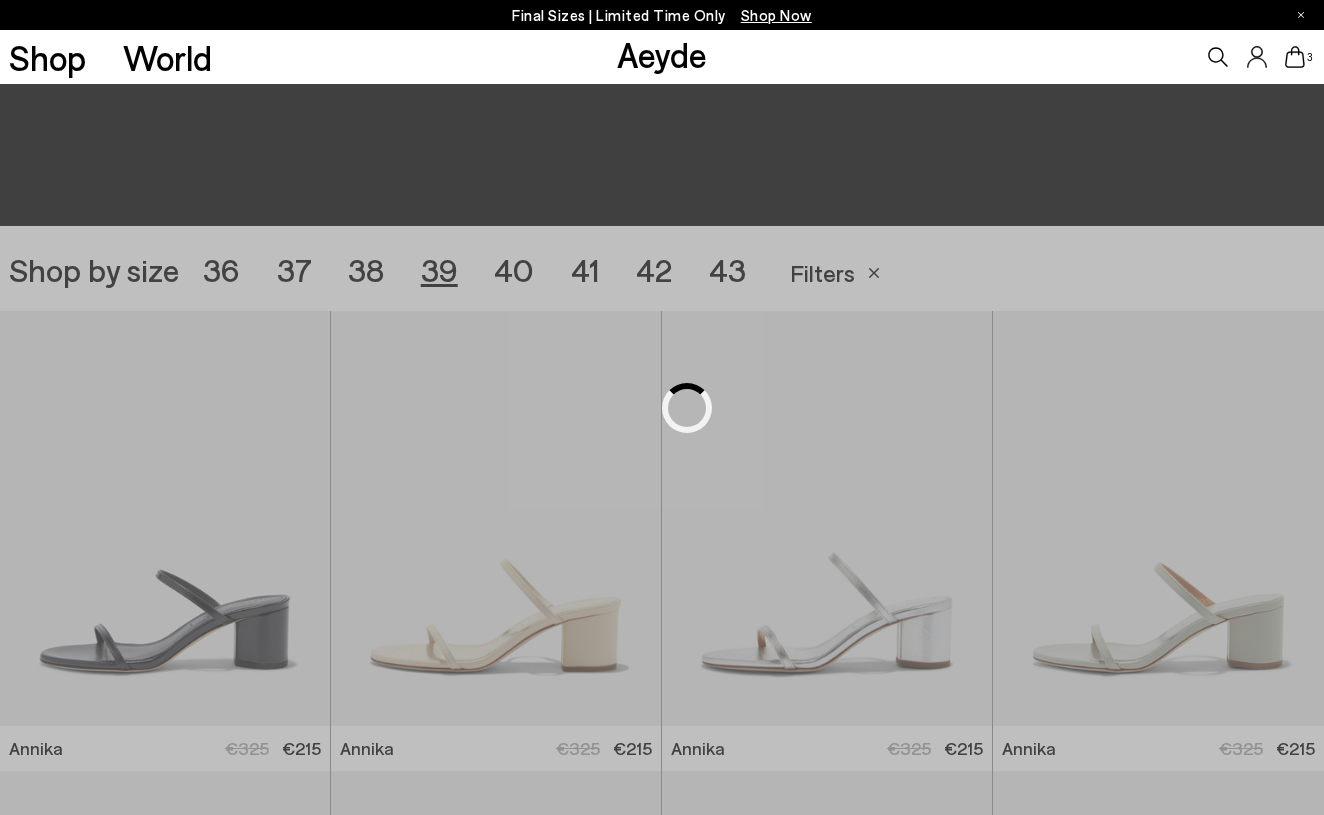 scroll, scrollTop: 369, scrollLeft: 0, axis: vertical 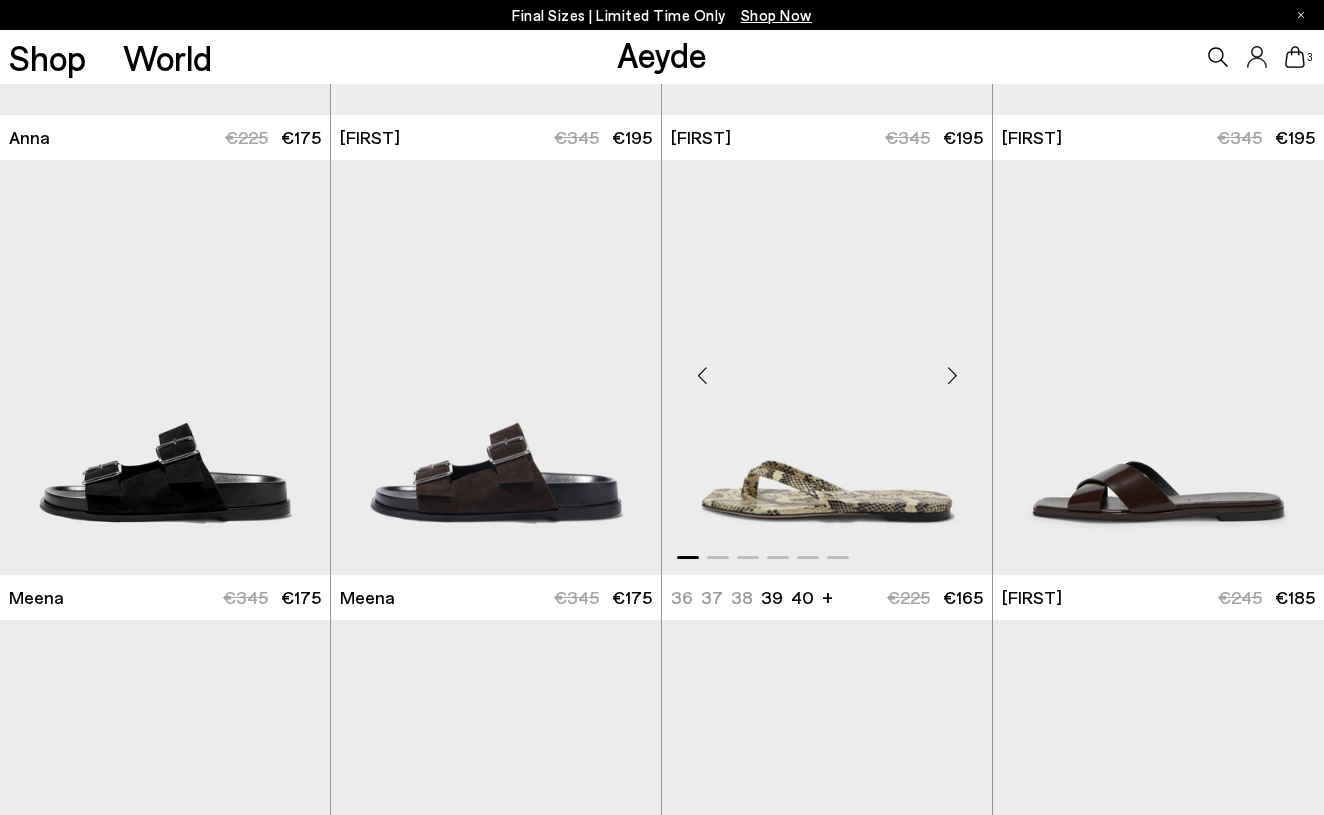 click at bounding box center [952, 376] 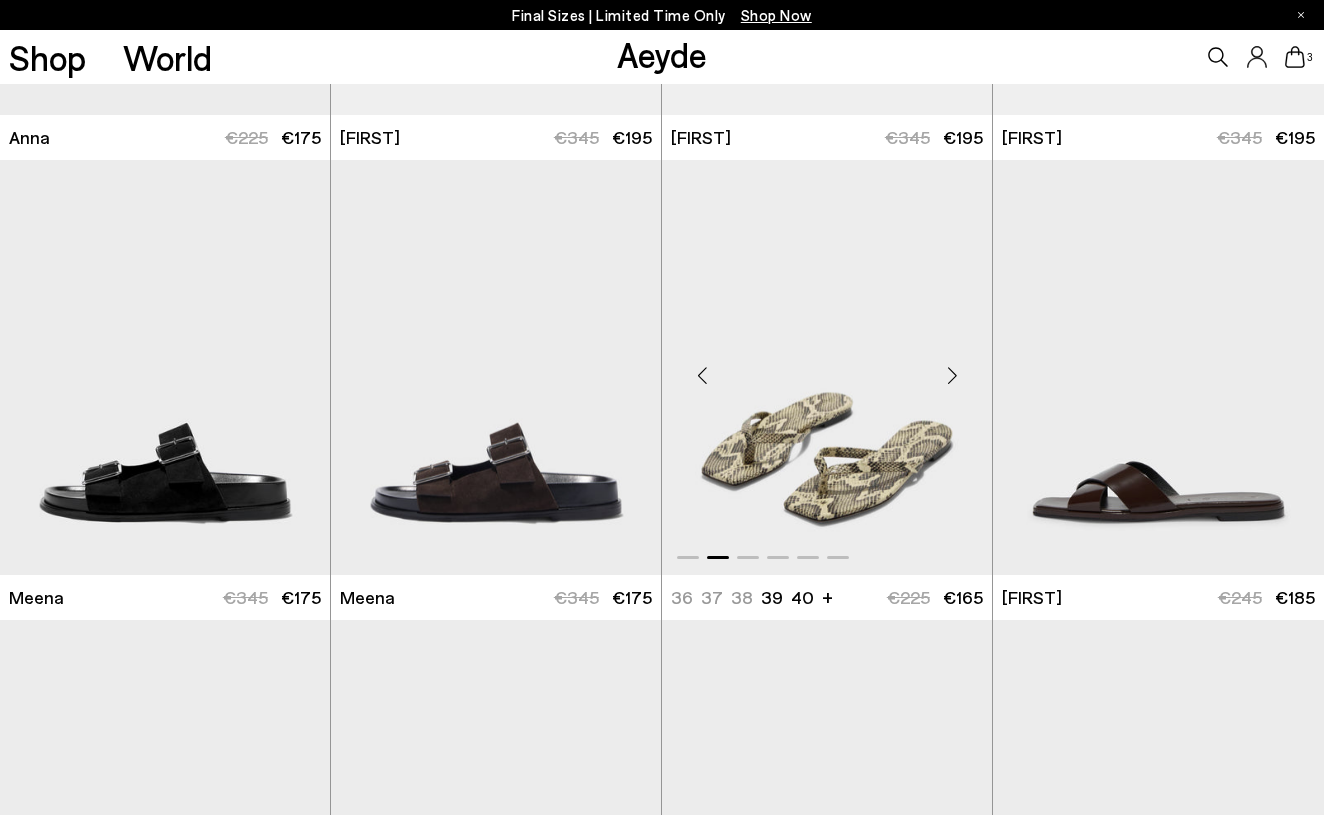 click at bounding box center [952, 376] 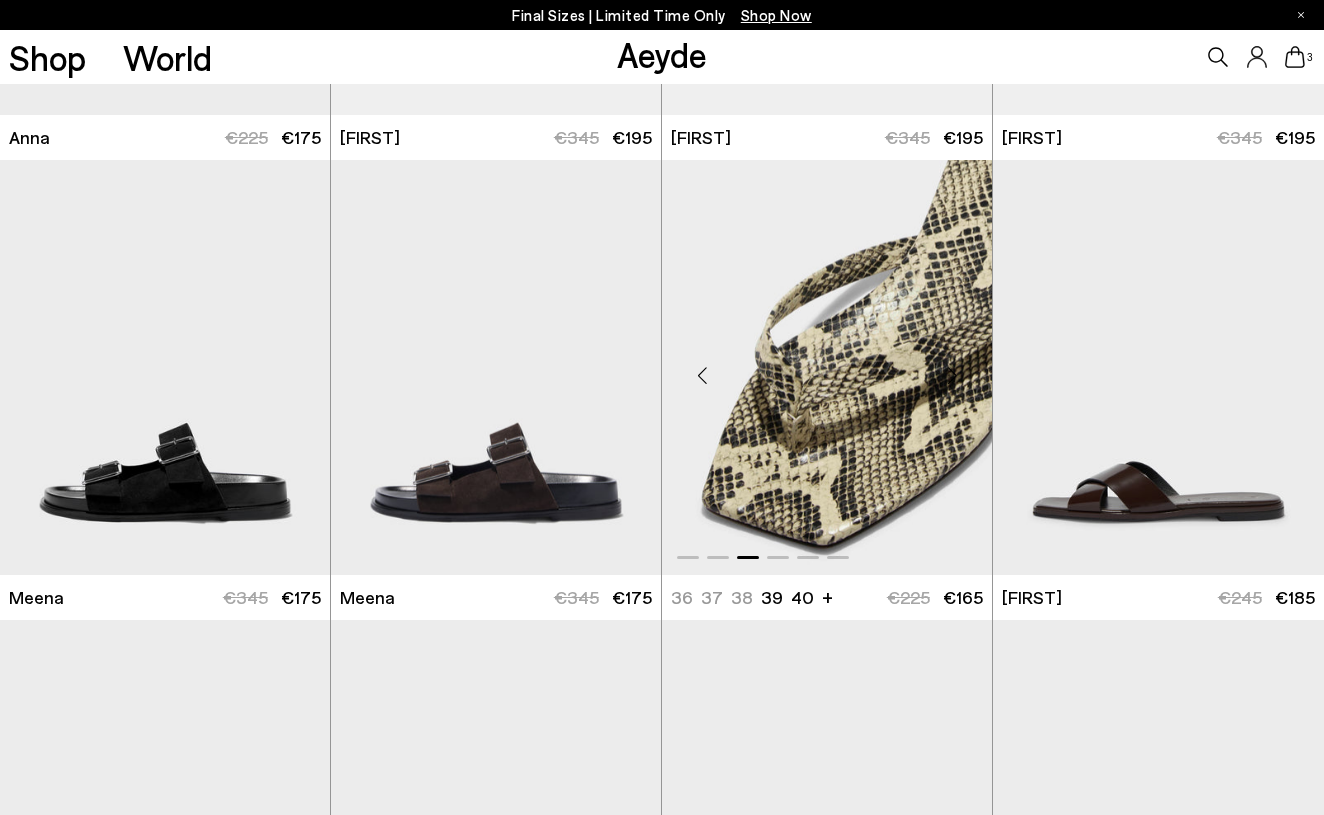click at bounding box center (952, 376) 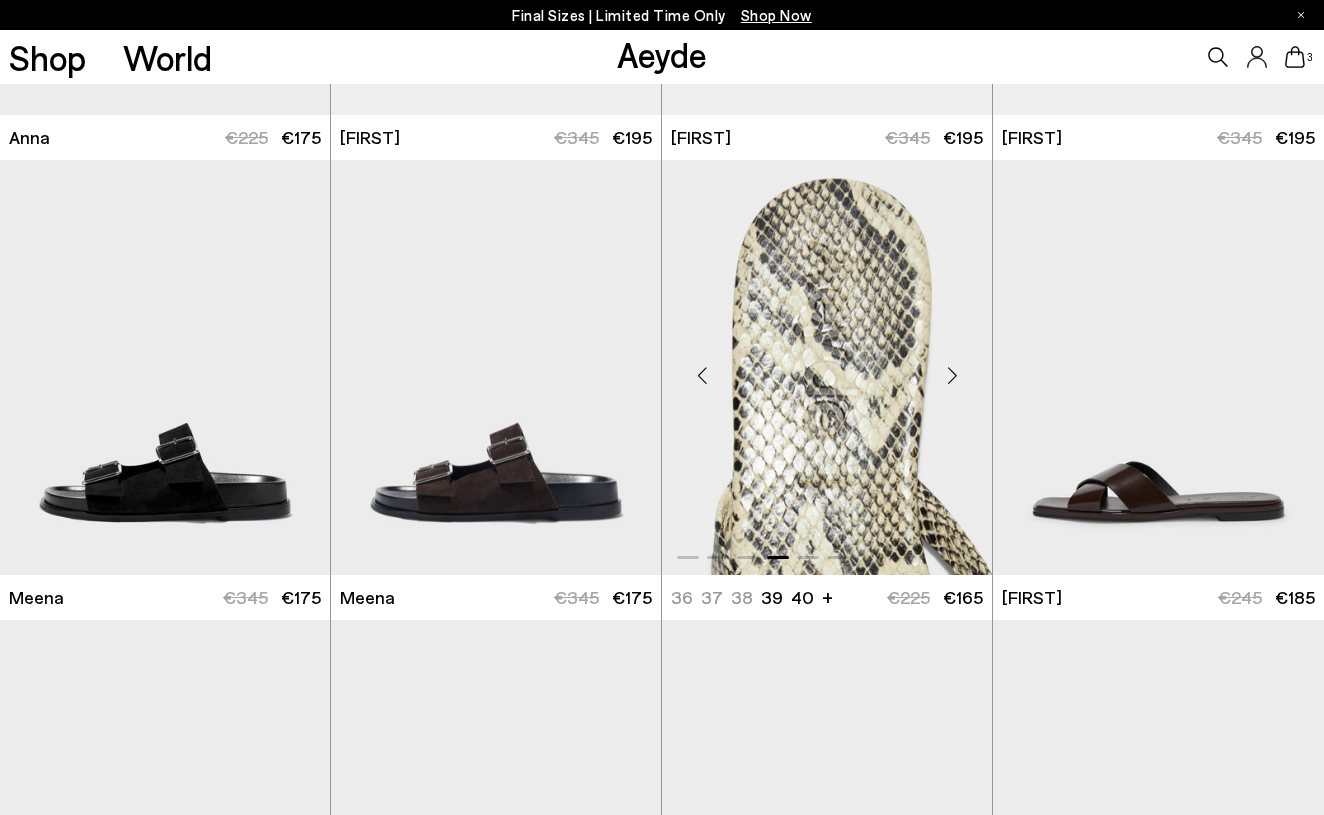 click at bounding box center (952, 376) 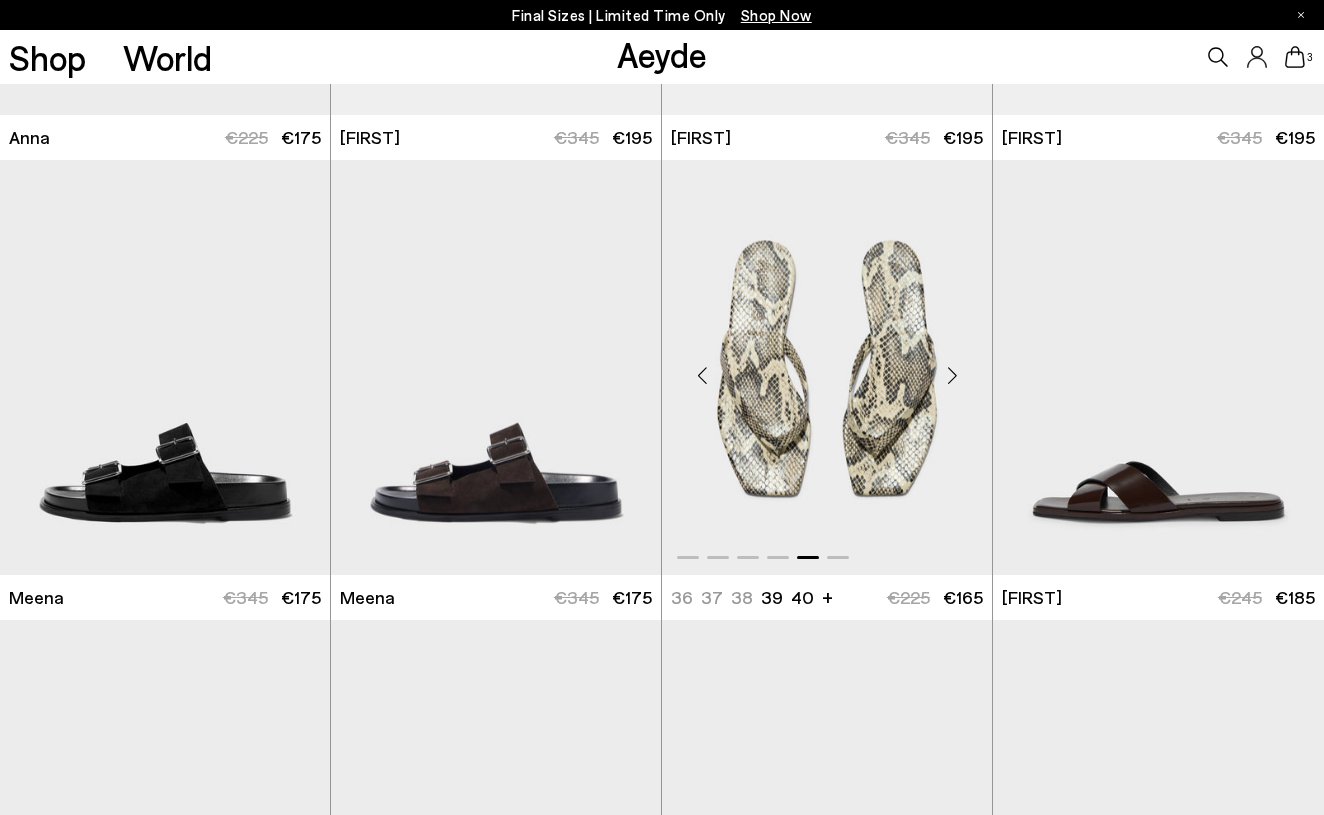 click at bounding box center [952, 376] 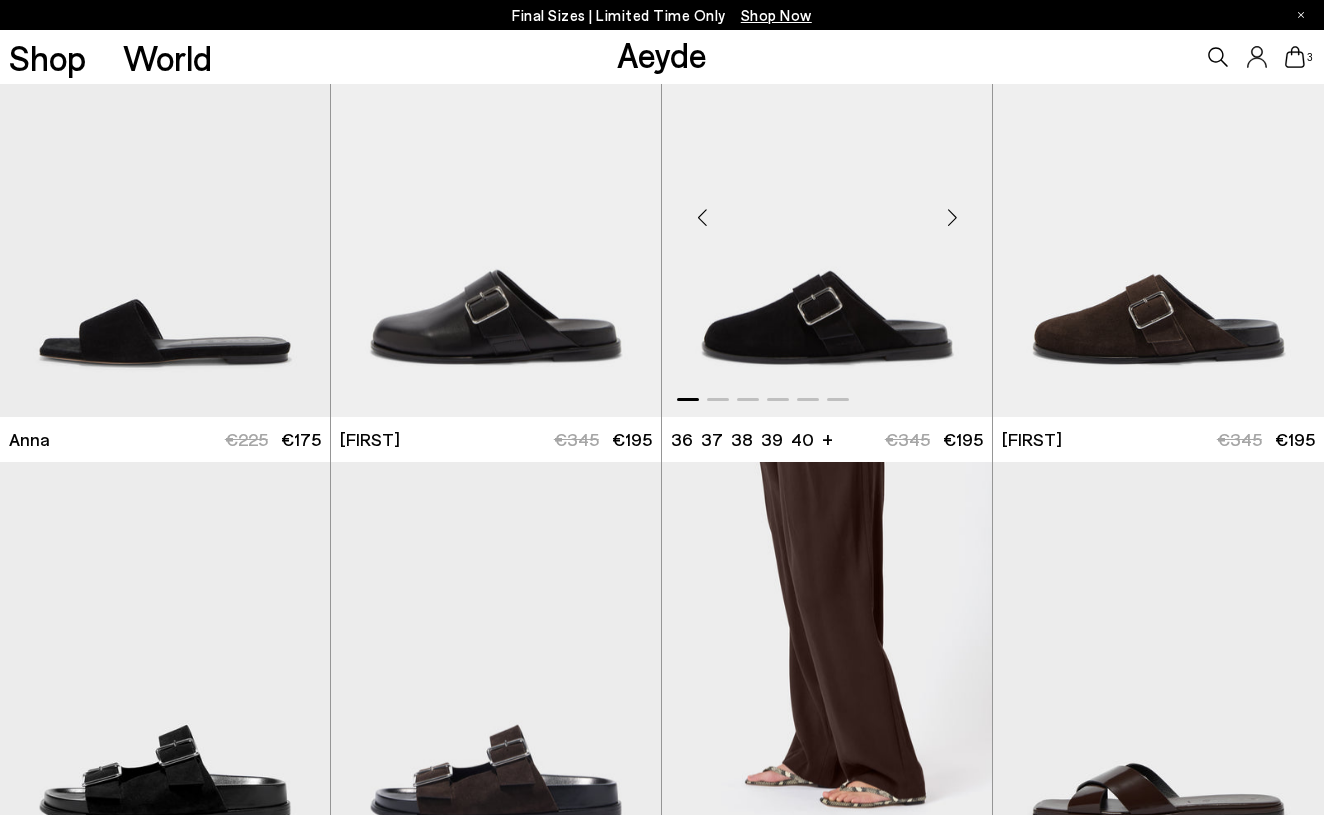 scroll, scrollTop: 6965, scrollLeft: 0, axis: vertical 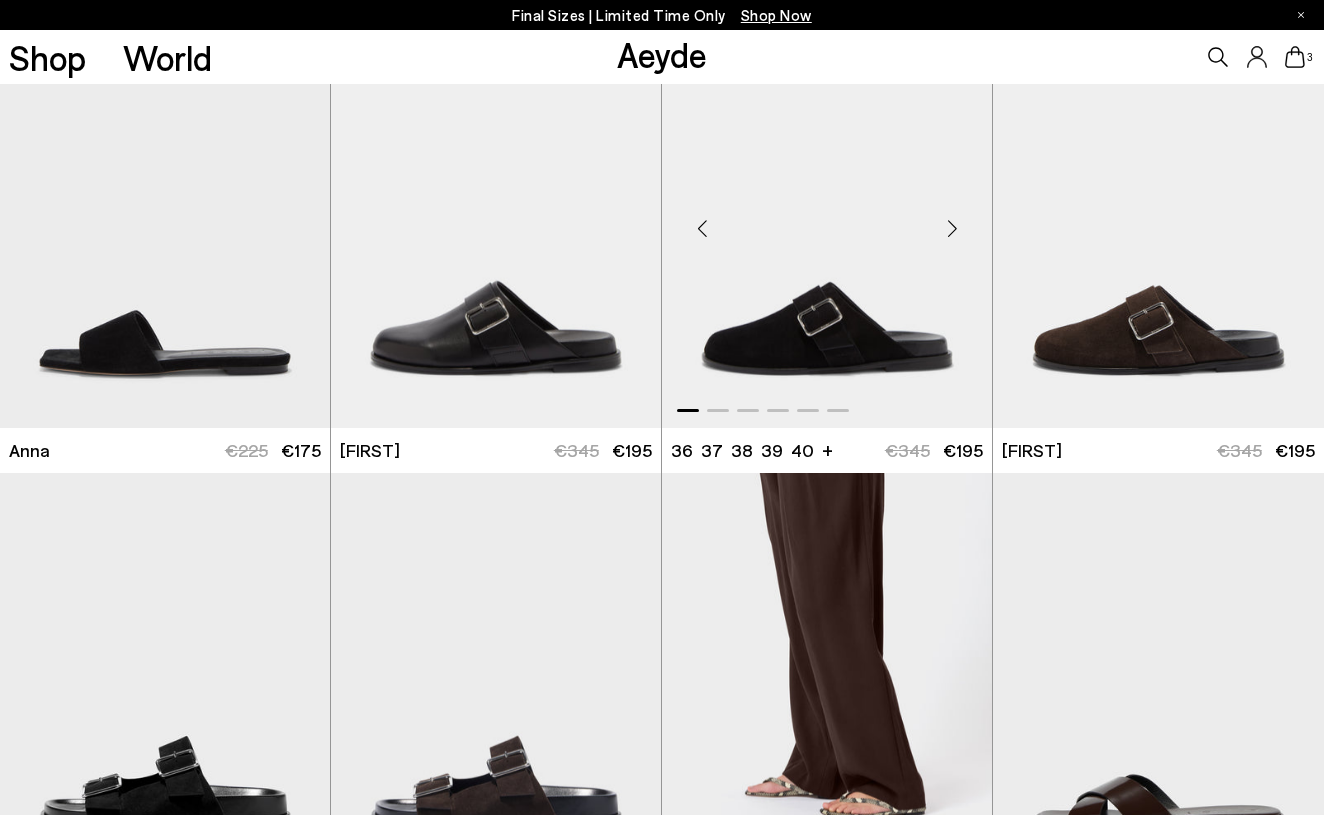 click at bounding box center (952, 229) 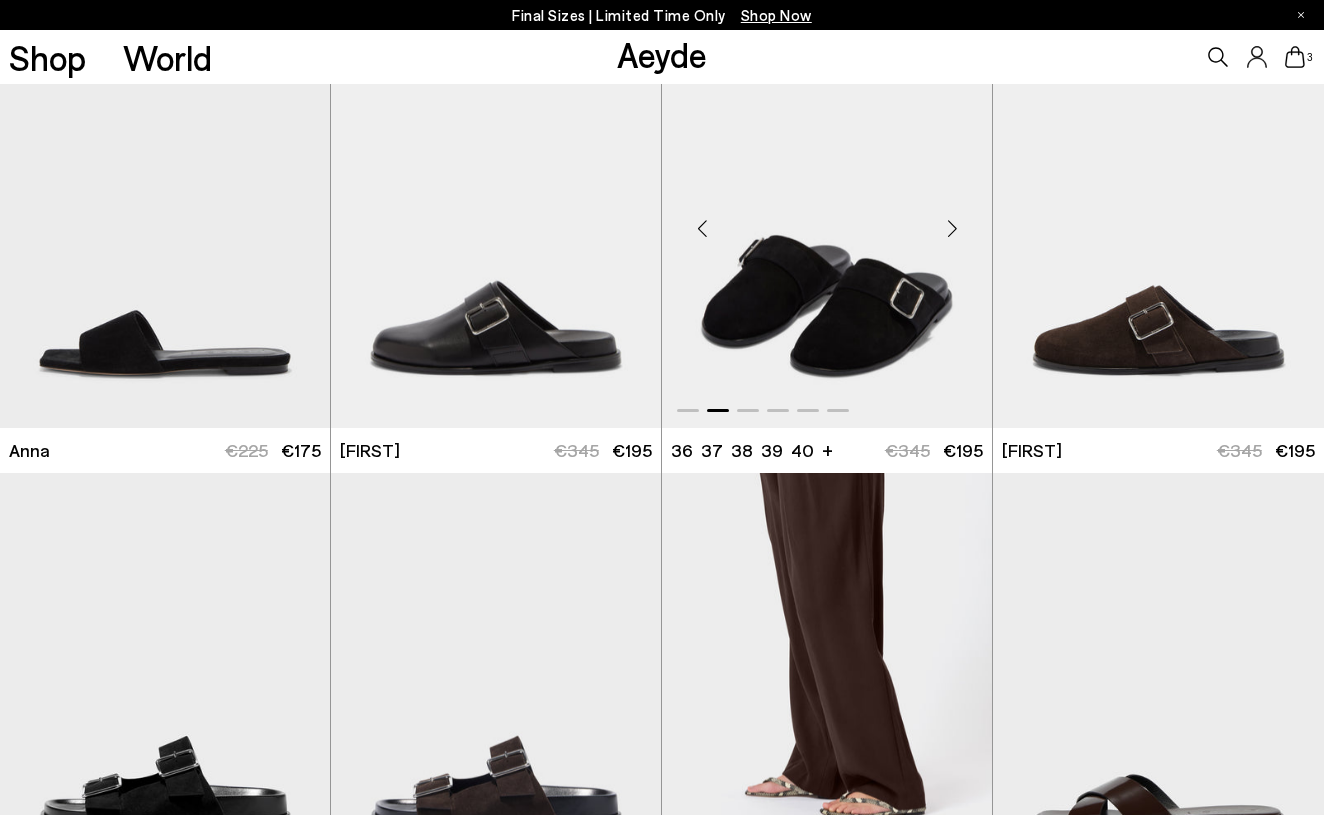 click at bounding box center [952, 229] 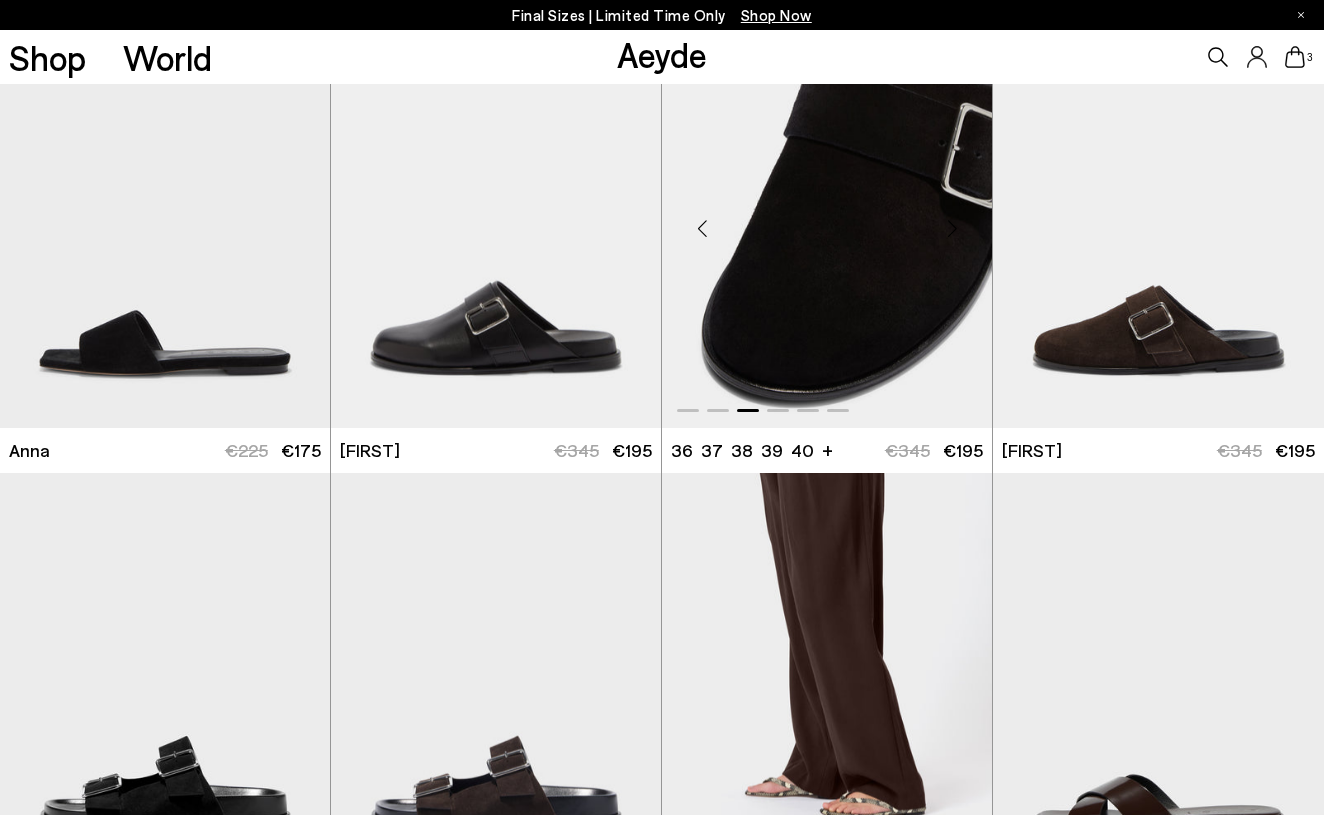 click at bounding box center (952, 229) 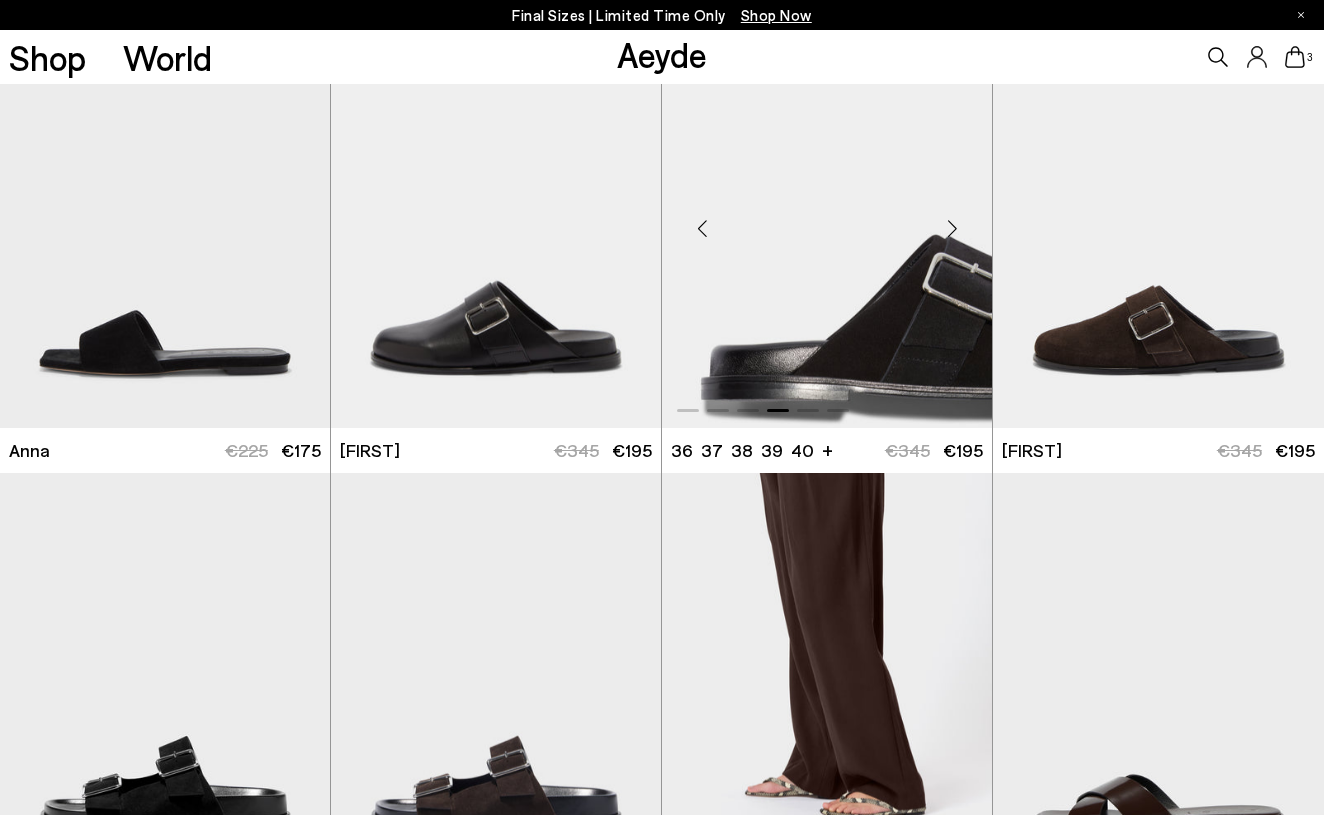 click at bounding box center (952, 229) 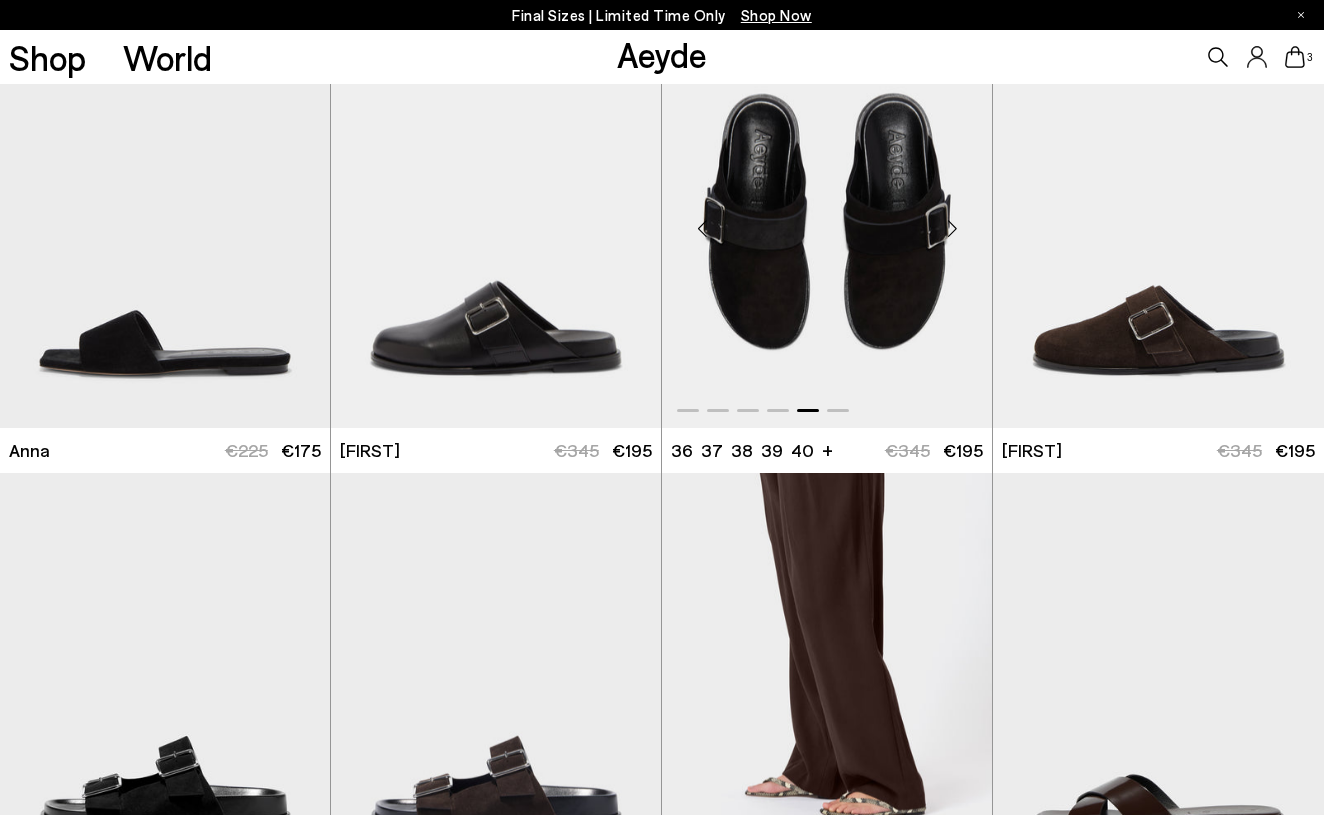 click at bounding box center (952, 229) 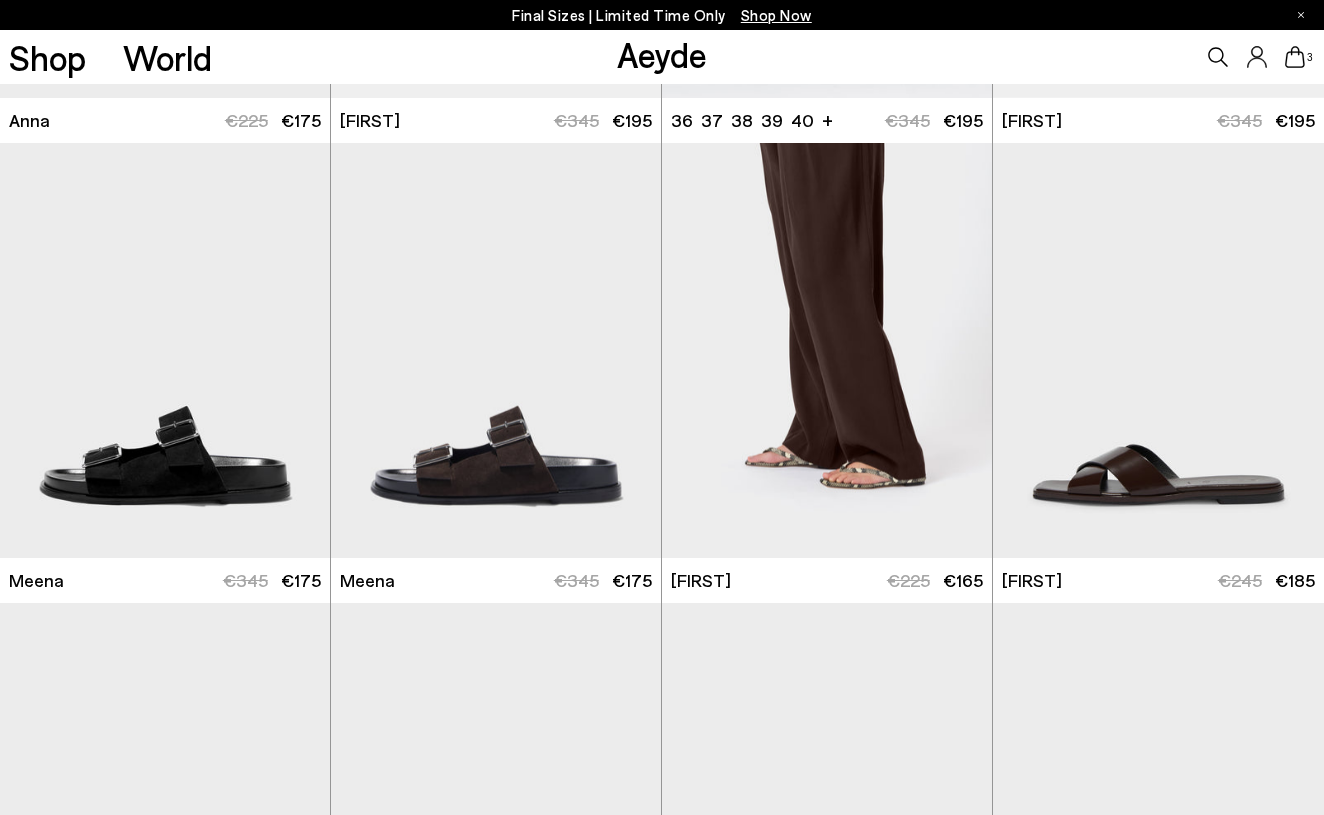 scroll, scrollTop: 7314, scrollLeft: 0, axis: vertical 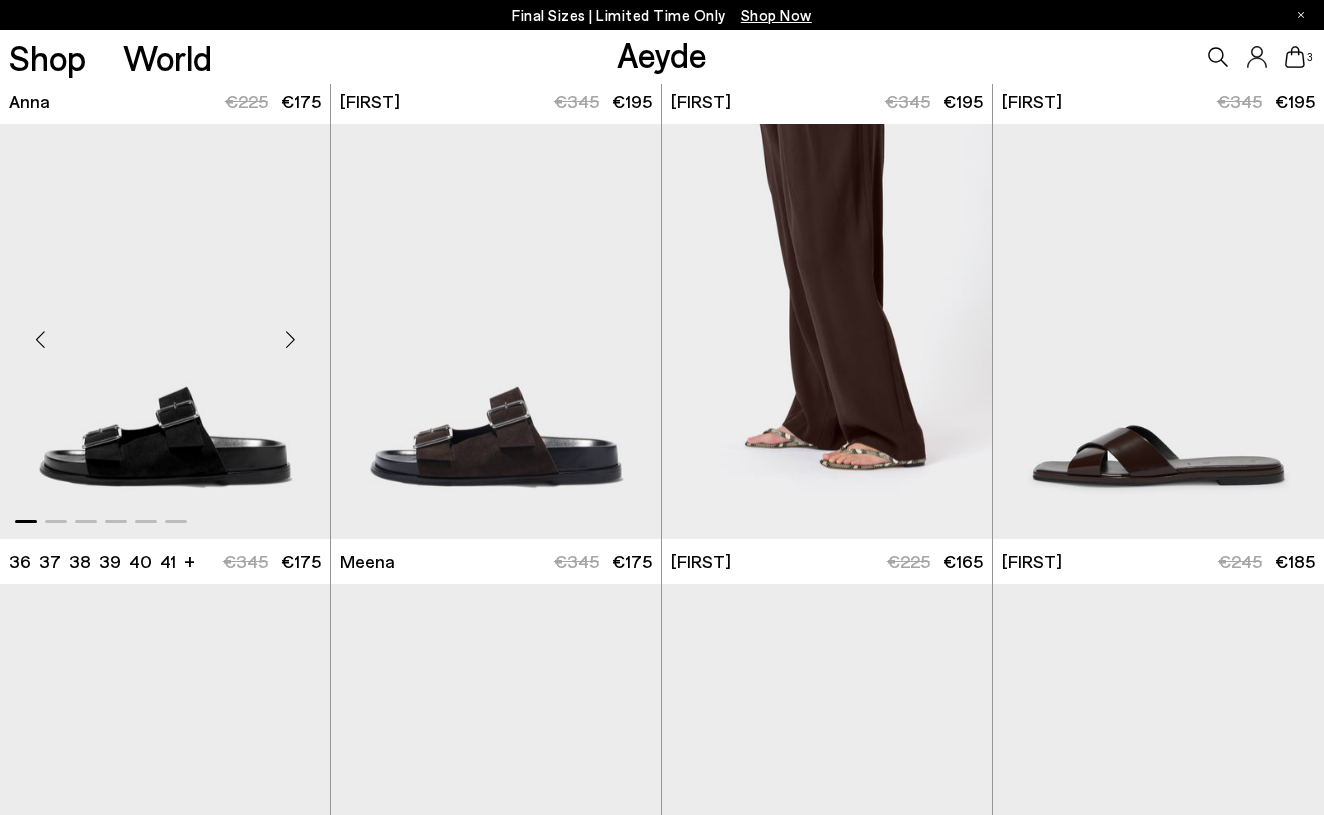 click at bounding box center (290, 340) 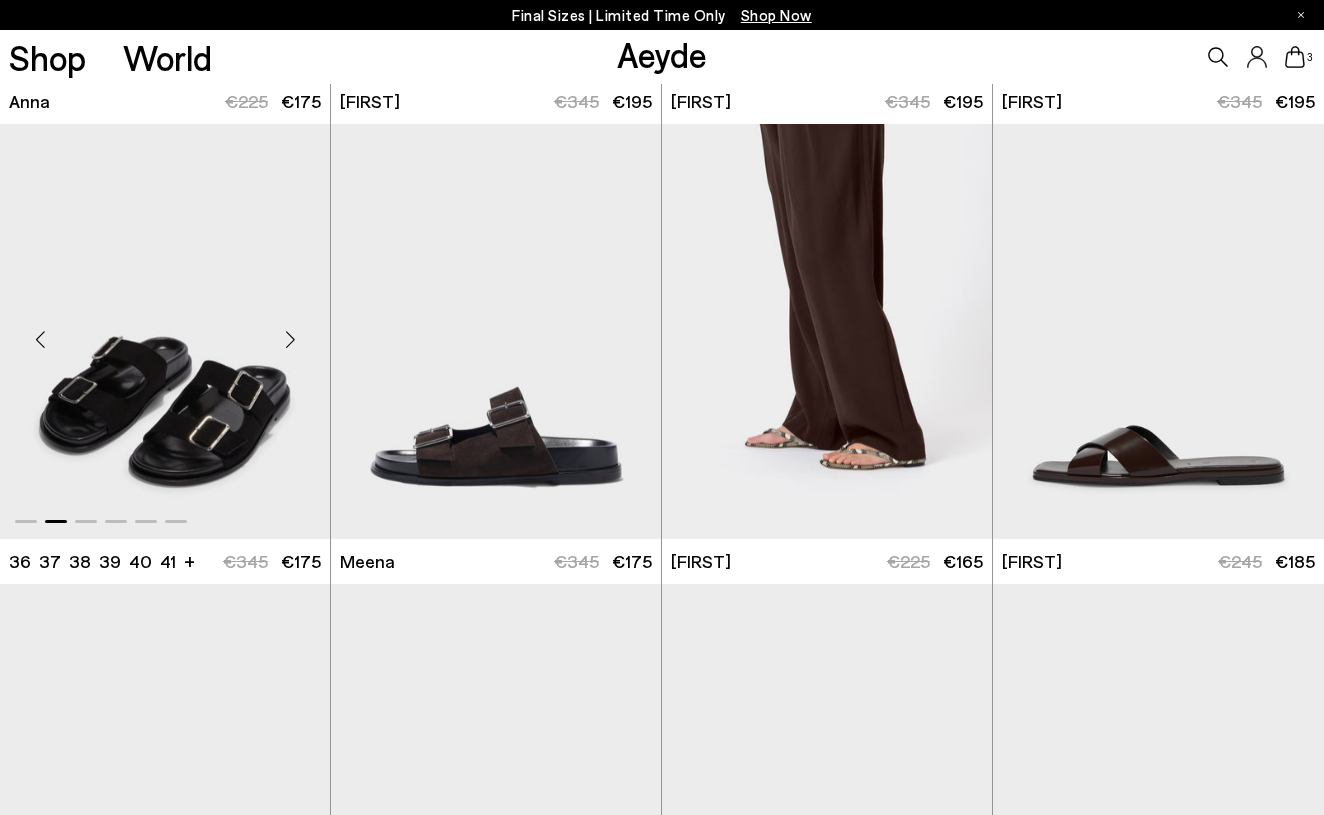 click at bounding box center [290, 340] 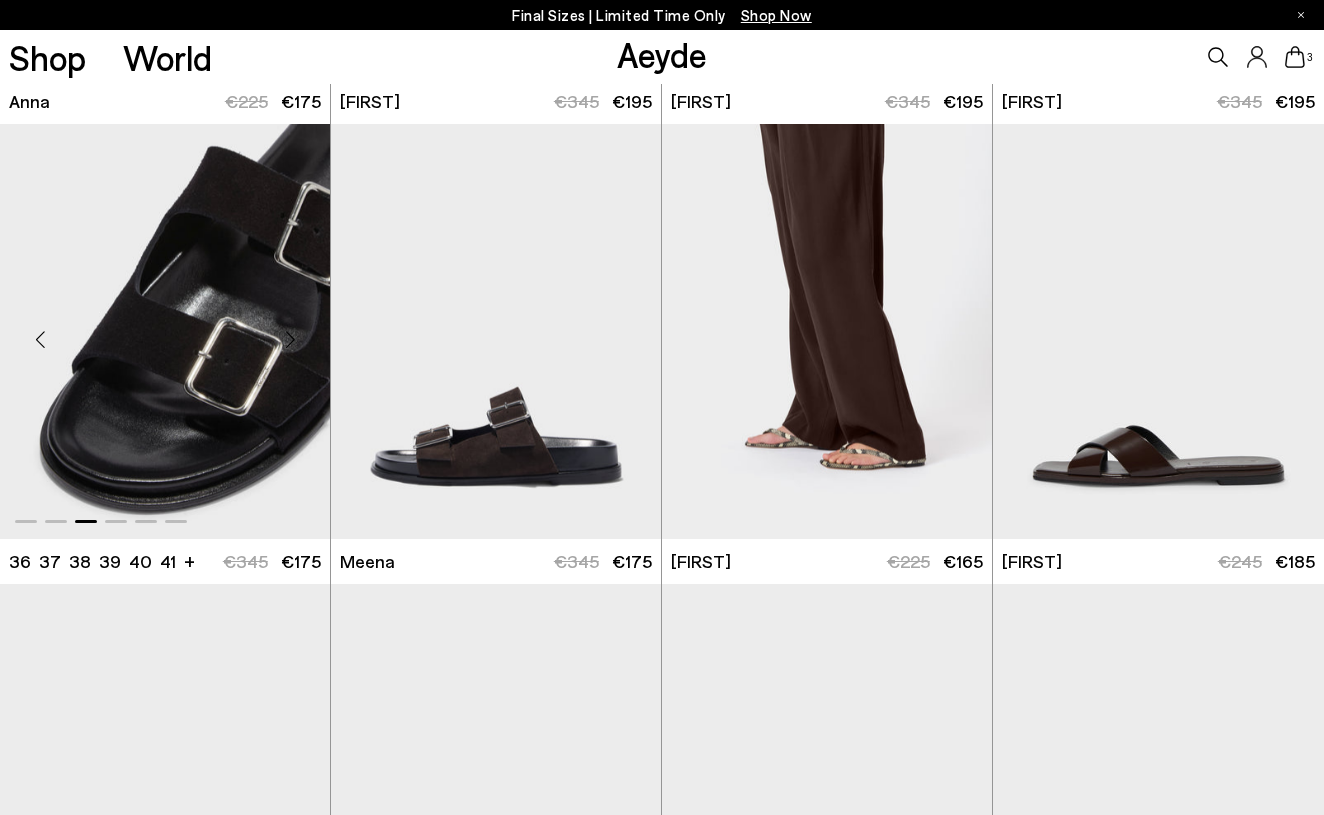 click at bounding box center (290, 340) 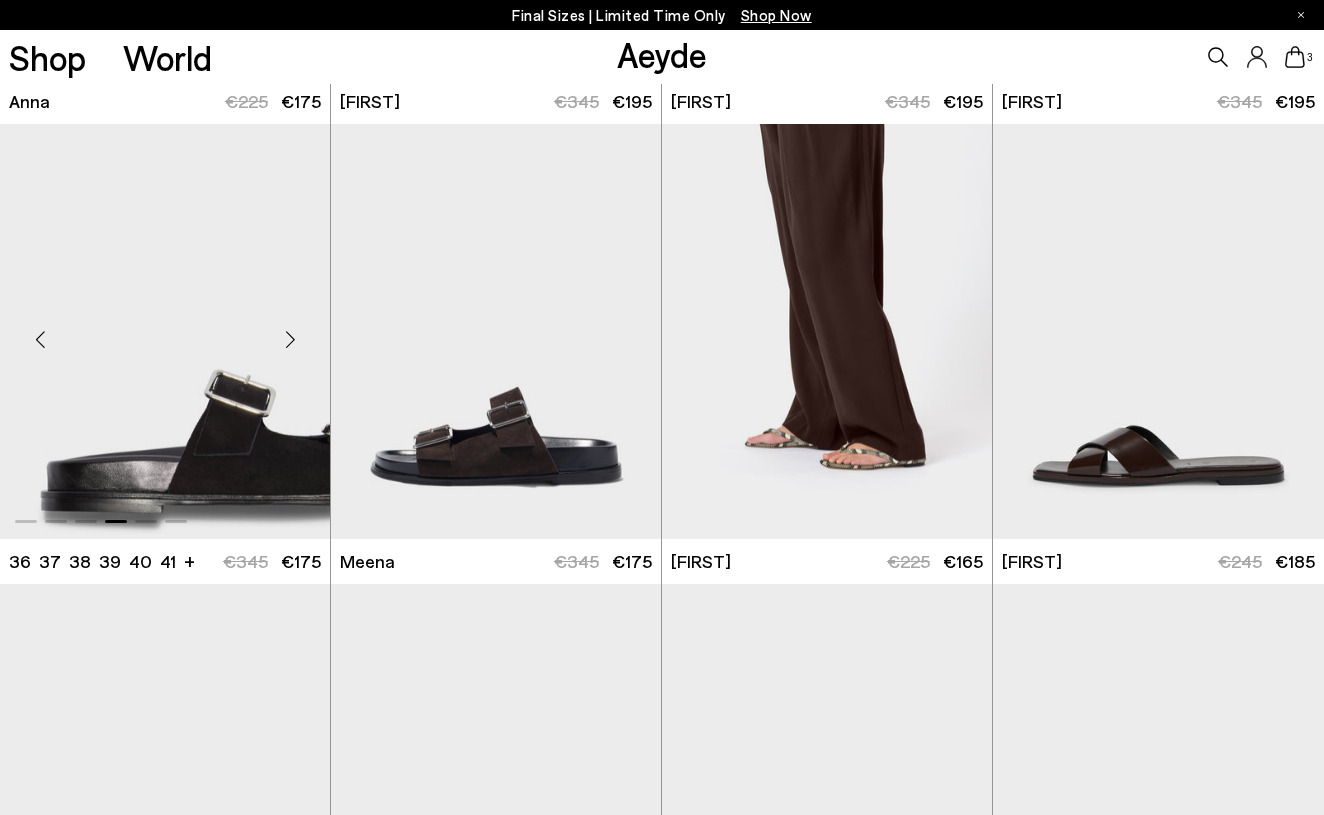 click at bounding box center [290, 340] 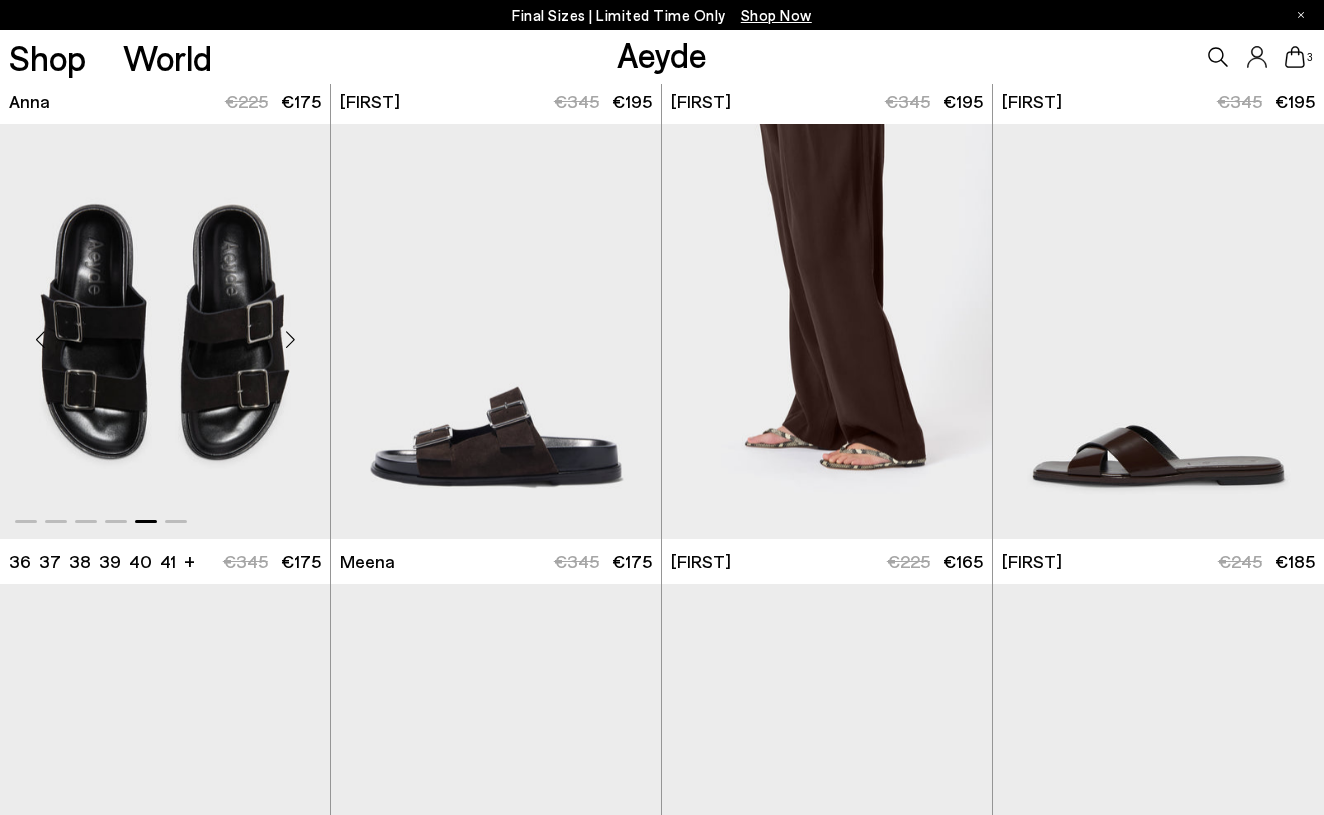 click at bounding box center (290, 340) 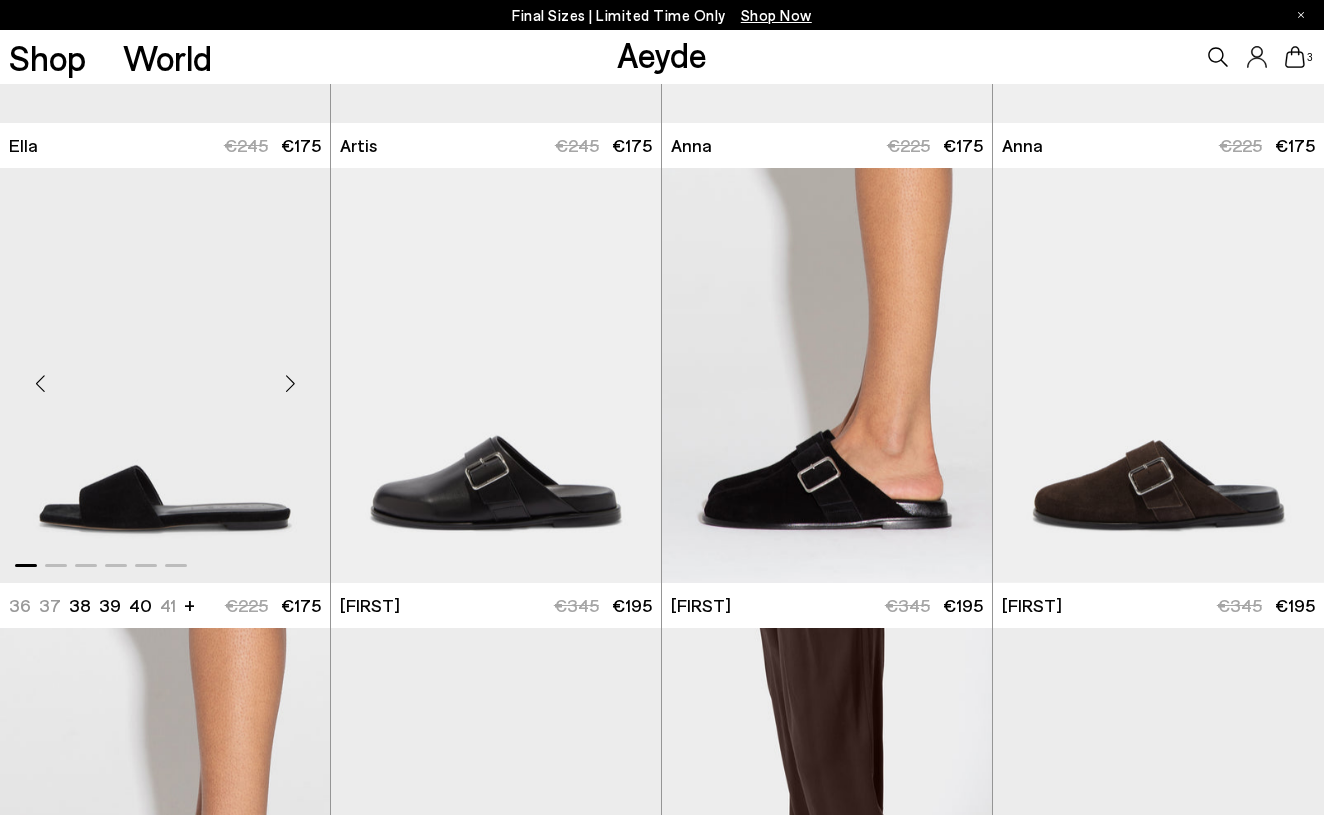scroll, scrollTop: 6798, scrollLeft: 0, axis: vertical 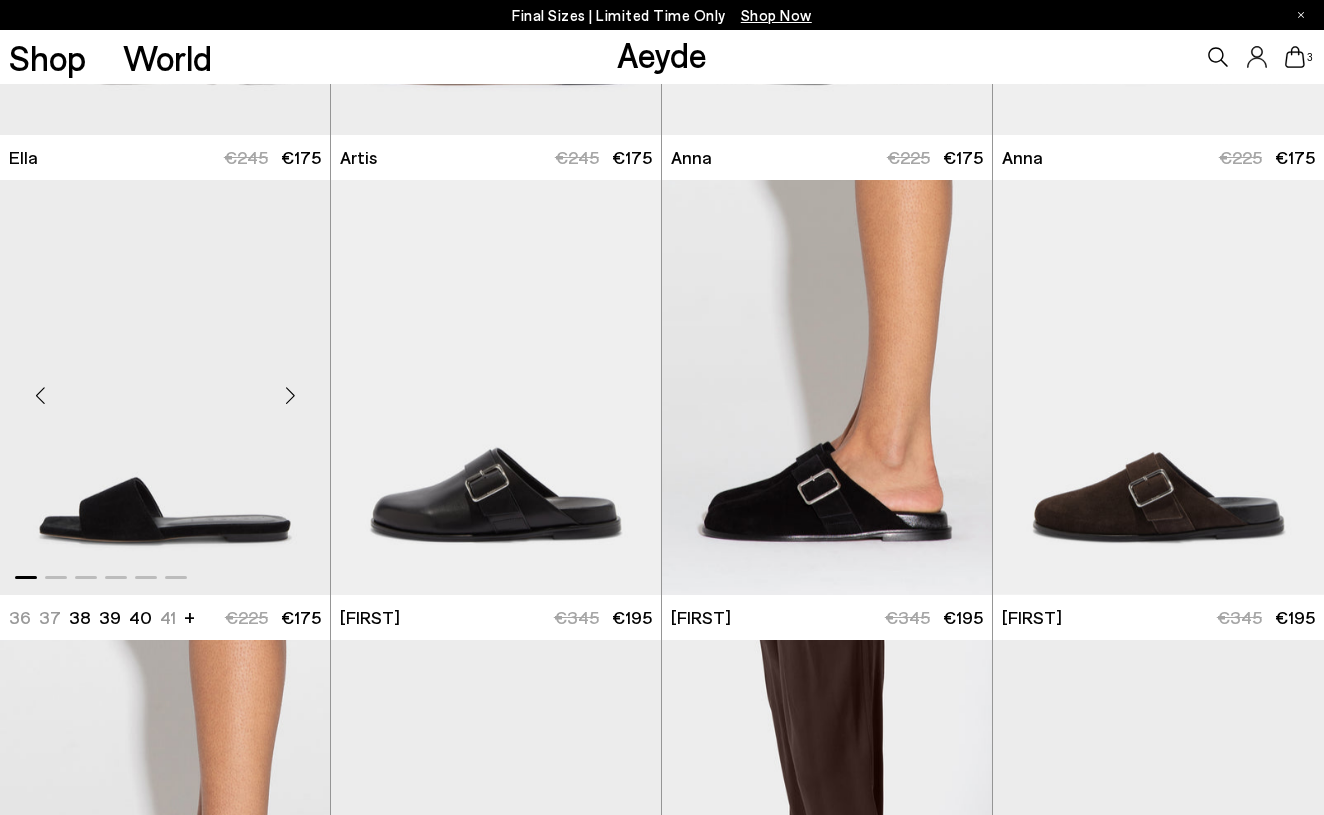 click at bounding box center (290, 396) 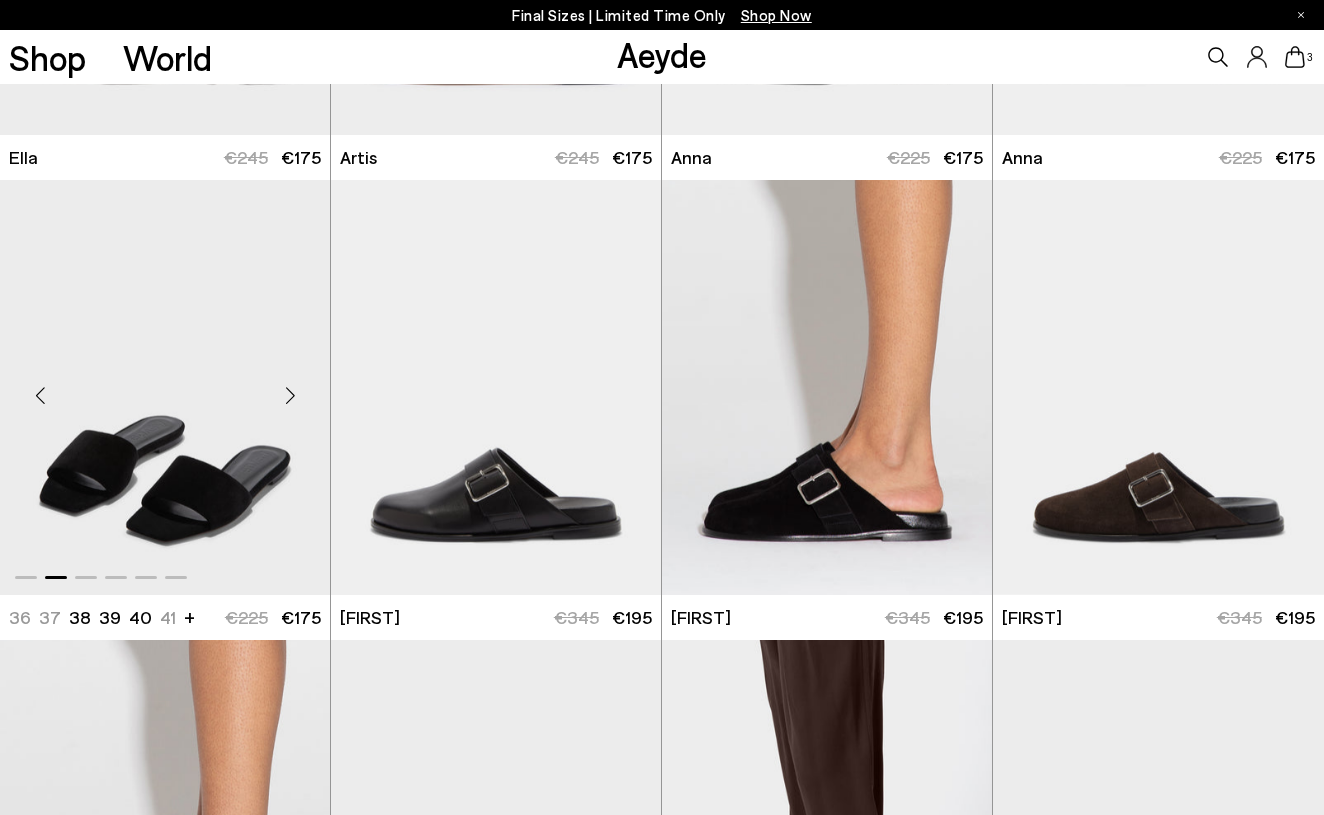 click at bounding box center [290, 396] 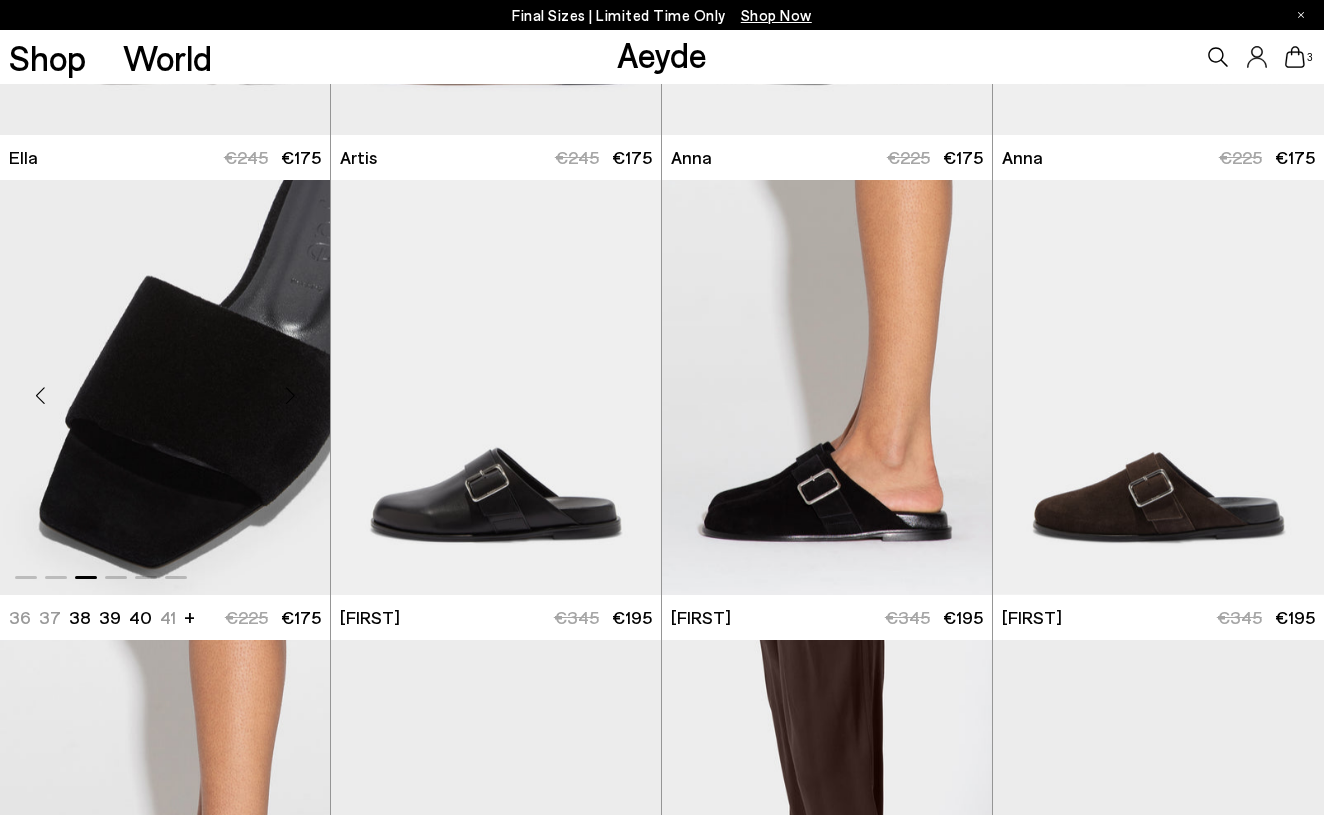 click at bounding box center (290, 396) 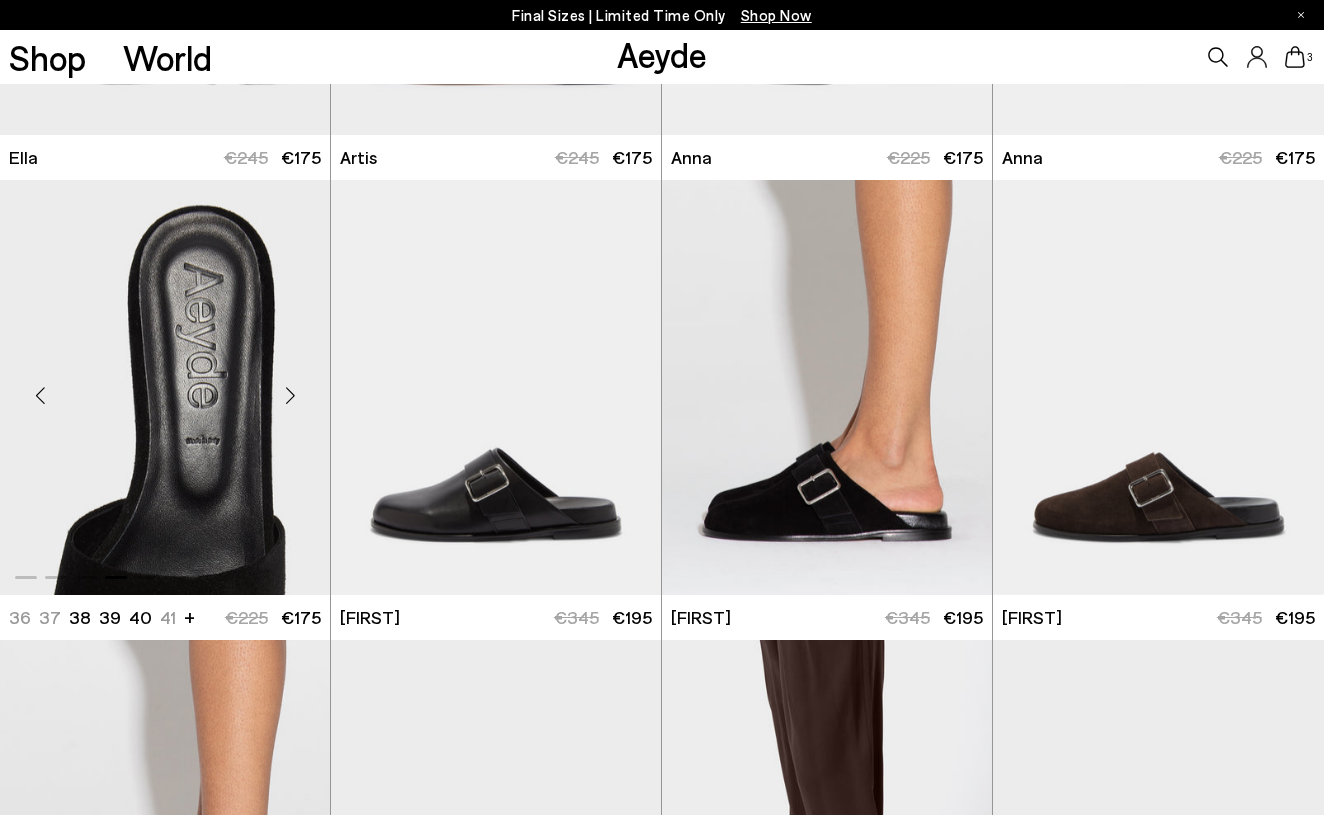 click at bounding box center [290, 396] 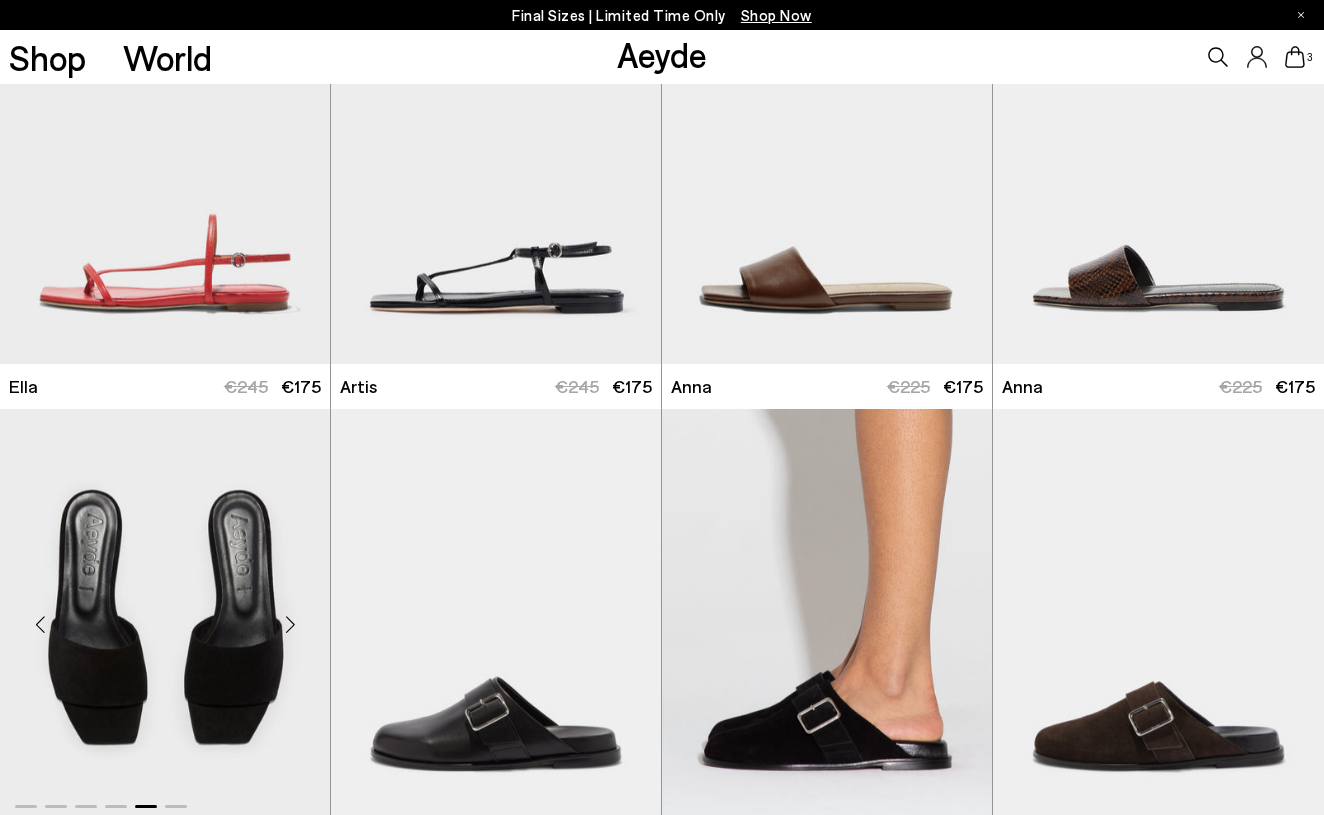 scroll, scrollTop: 6504, scrollLeft: 0, axis: vertical 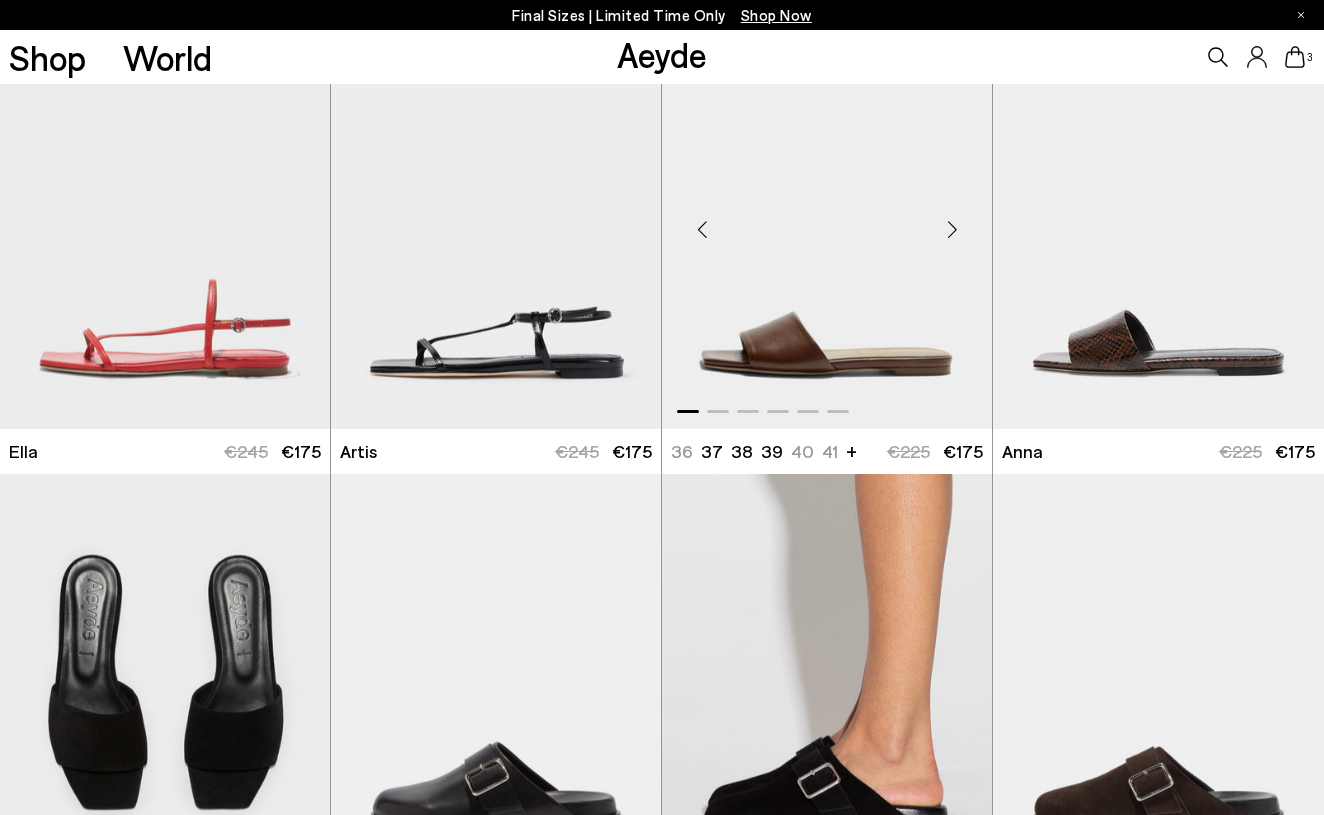 click at bounding box center [952, 230] 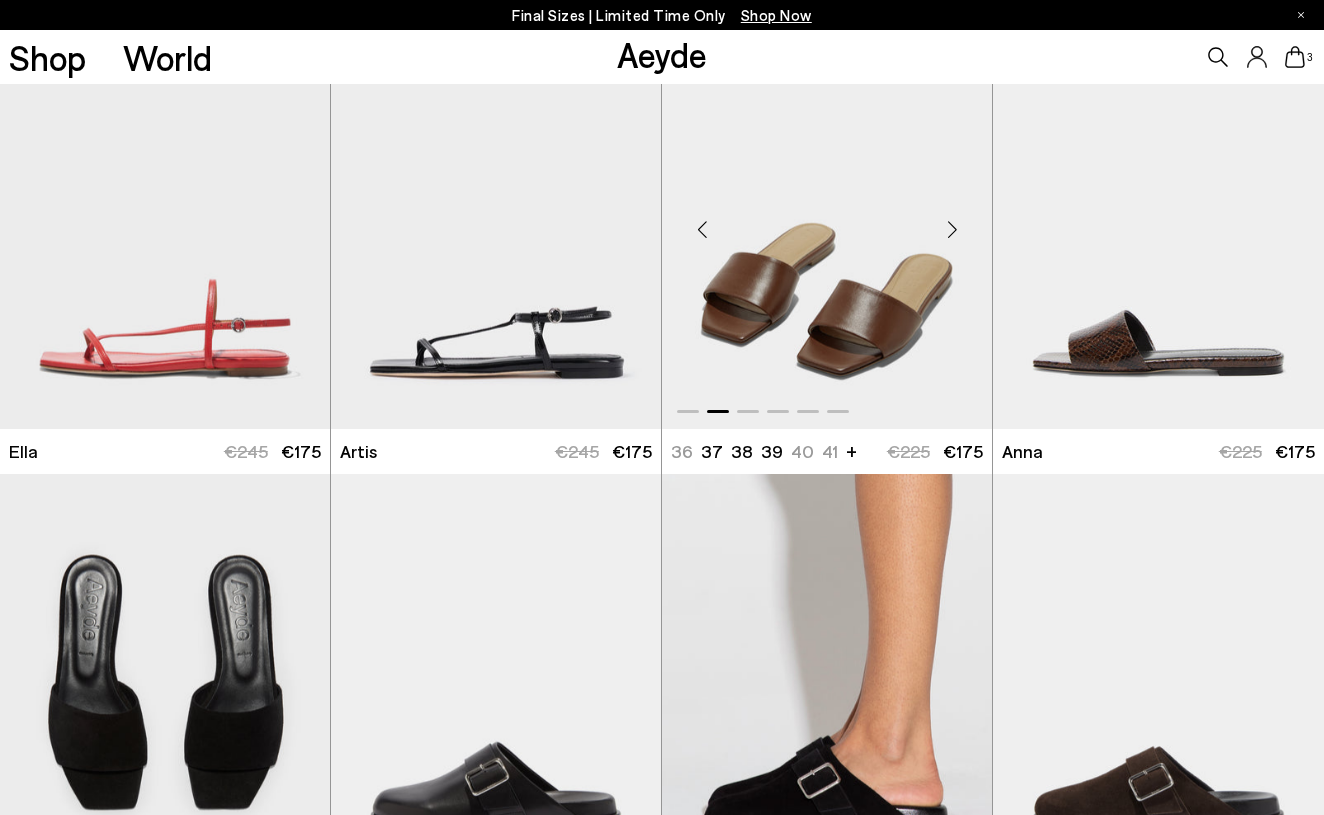 click at bounding box center (952, 230) 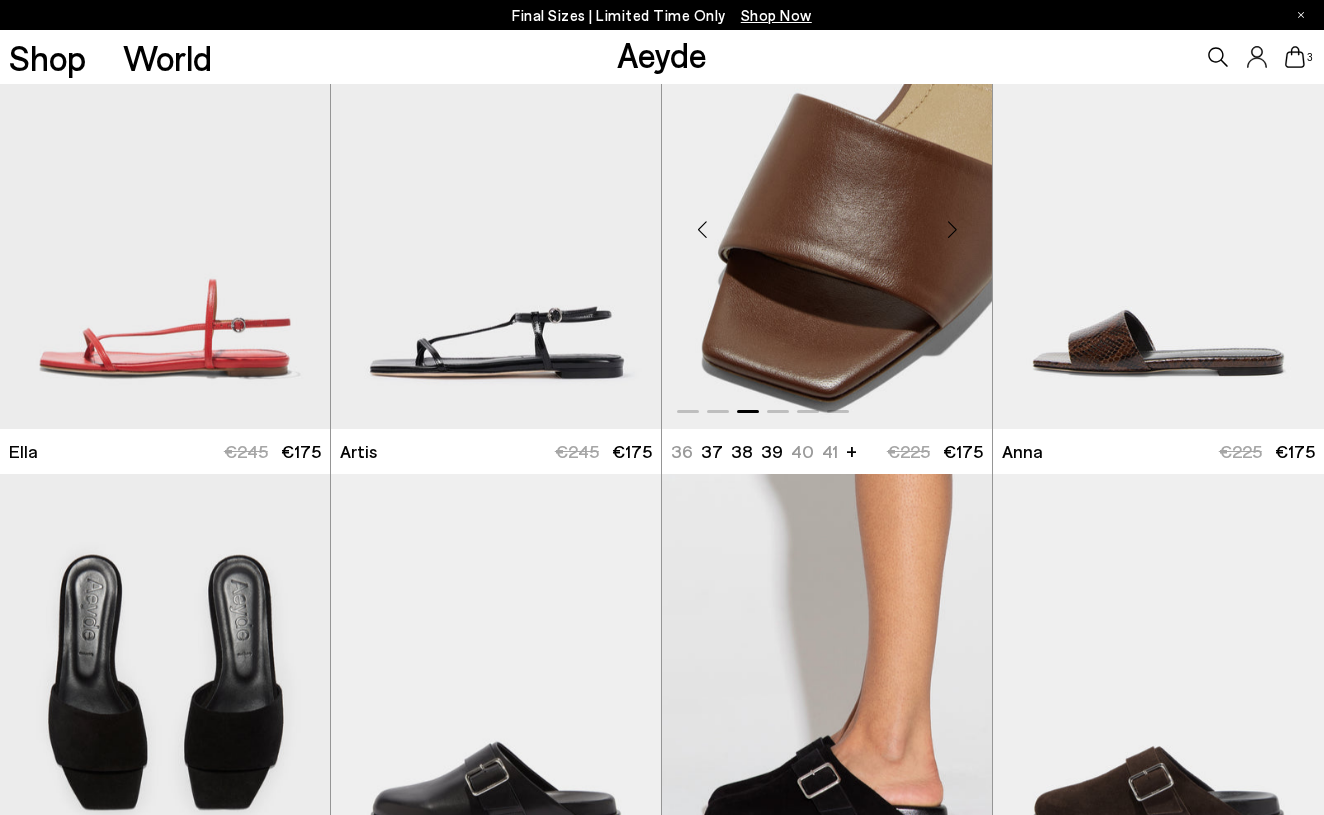 click at bounding box center [952, 230] 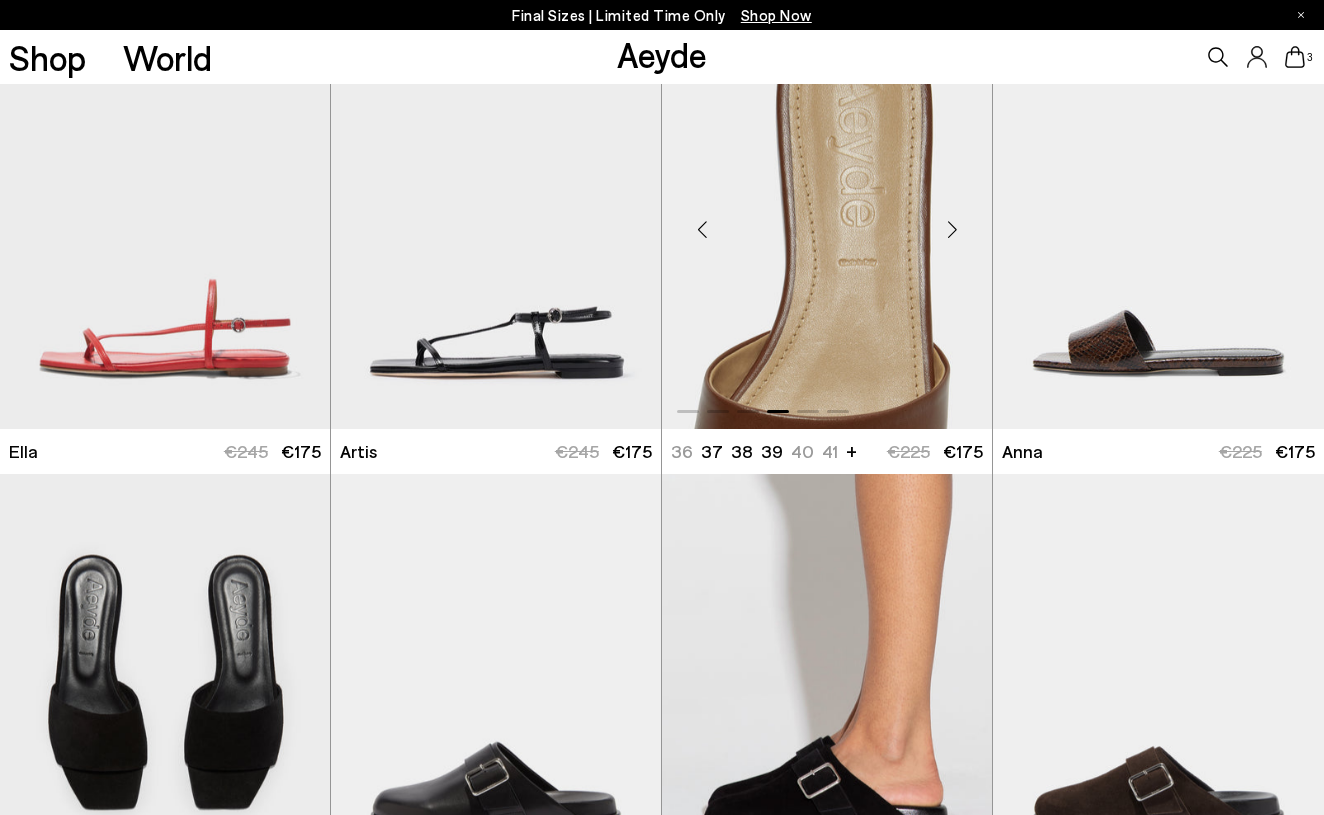 click at bounding box center (952, 230) 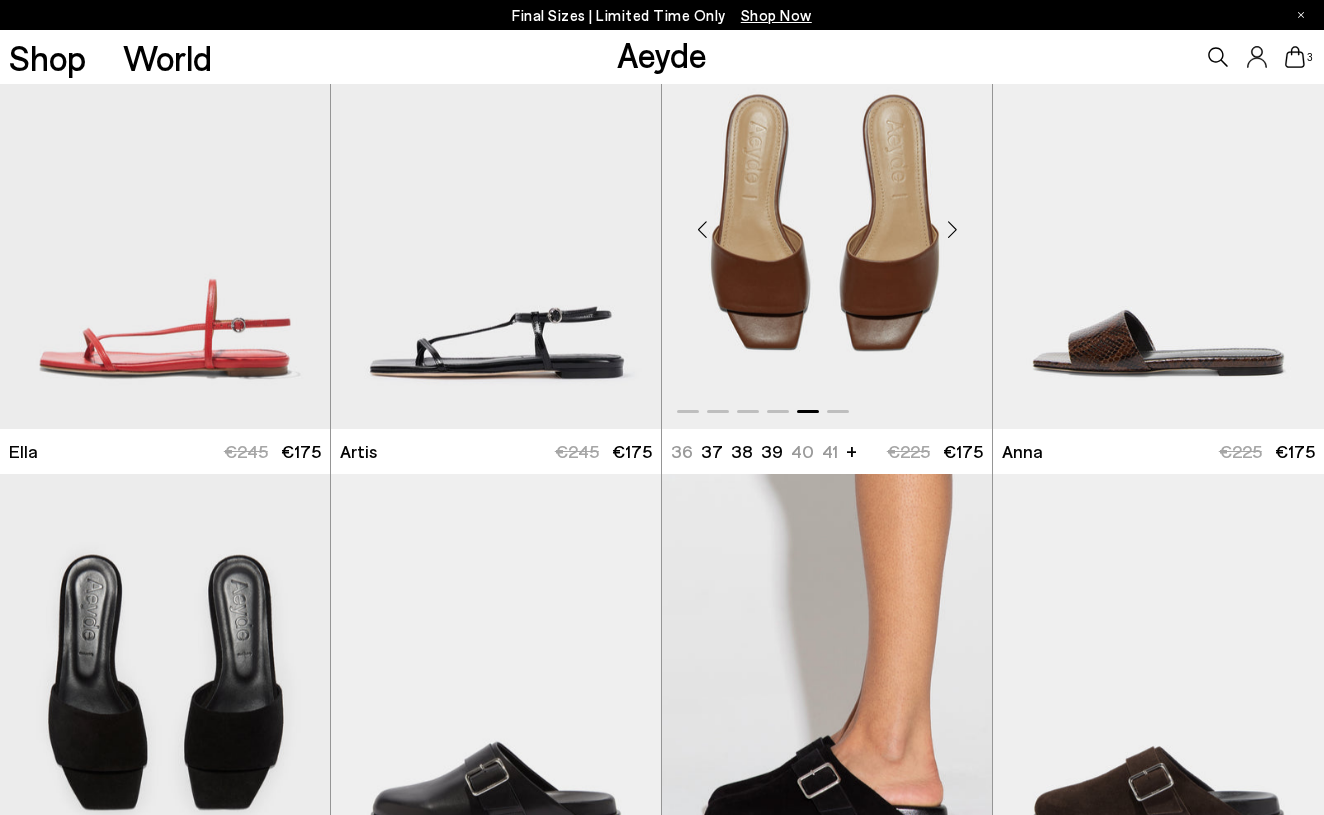click at bounding box center (952, 230) 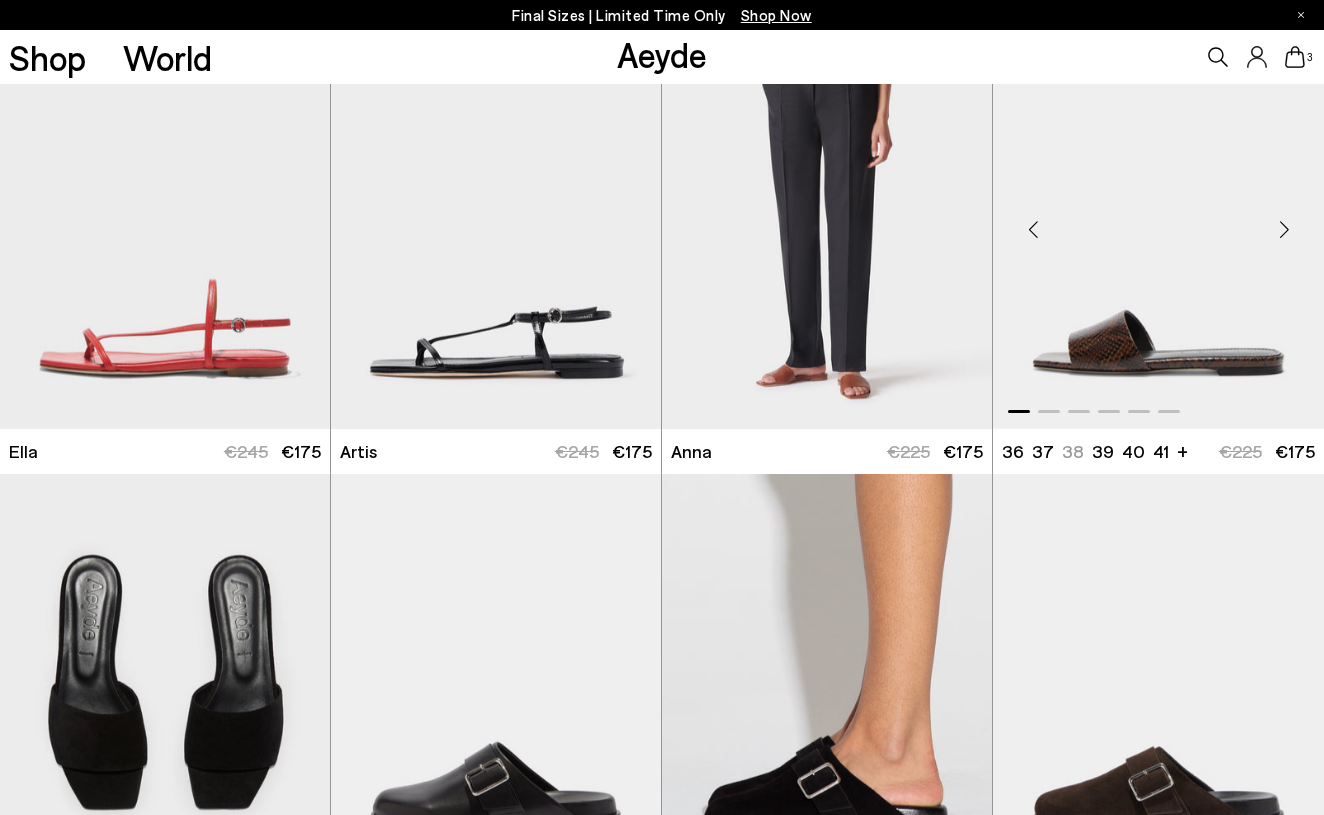 click at bounding box center [1284, 230] 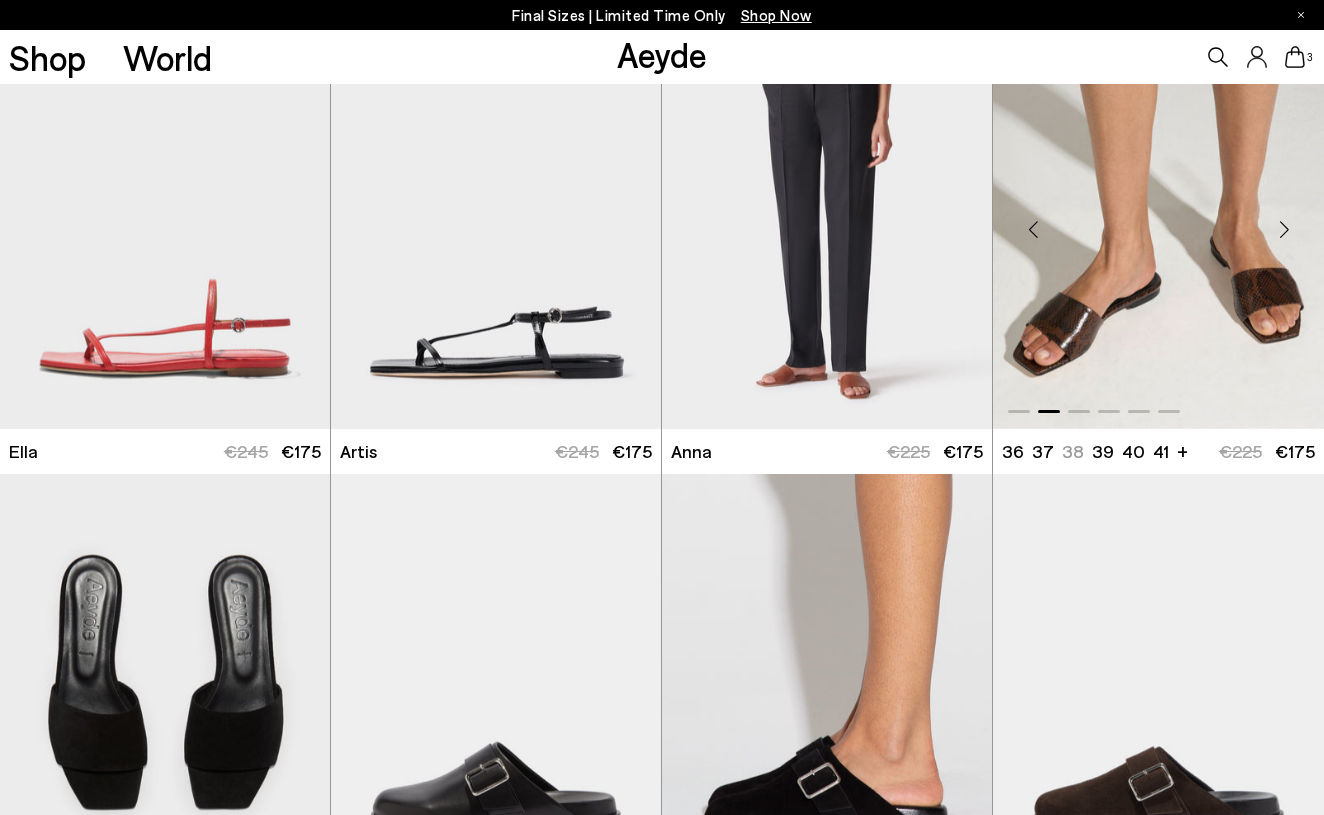 click at bounding box center [1284, 230] 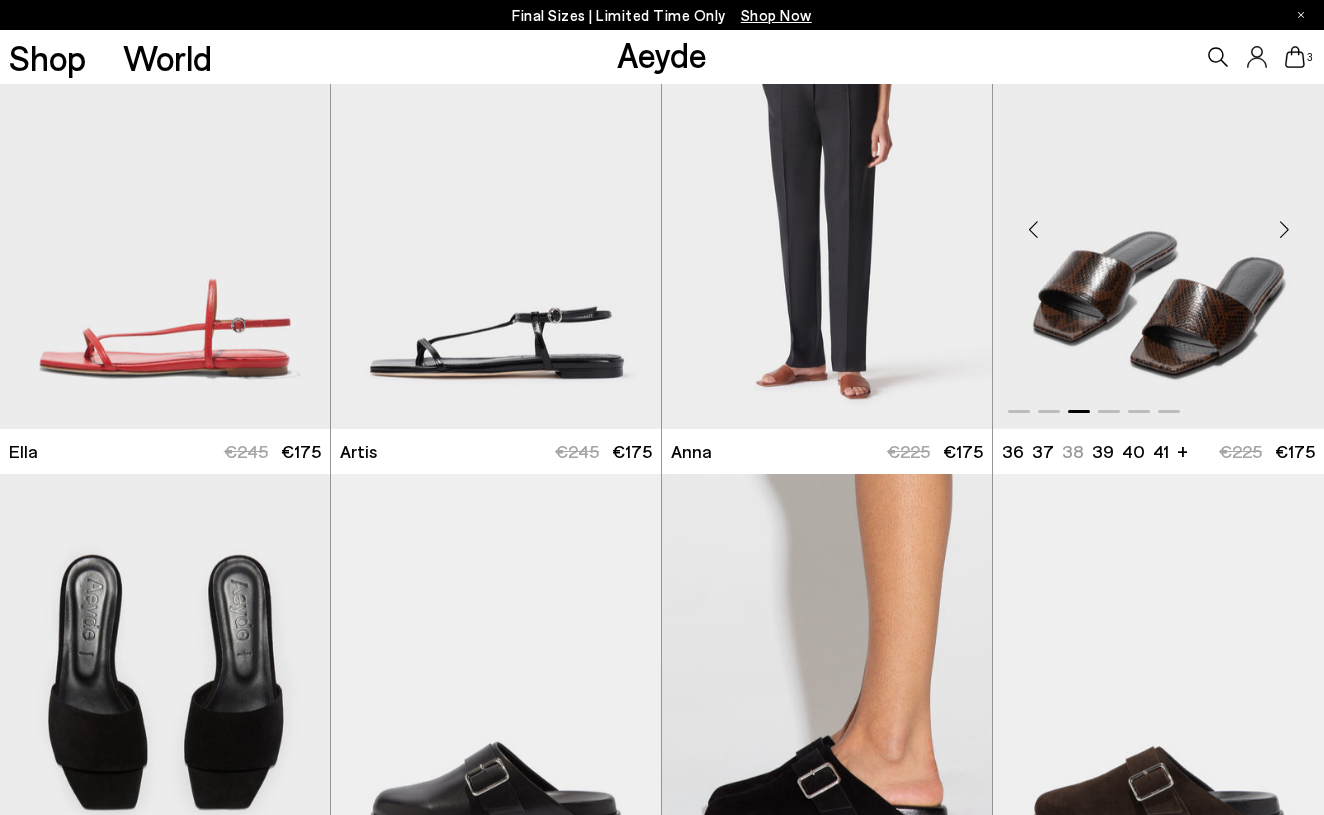 click at bounding box center [1284, 230] 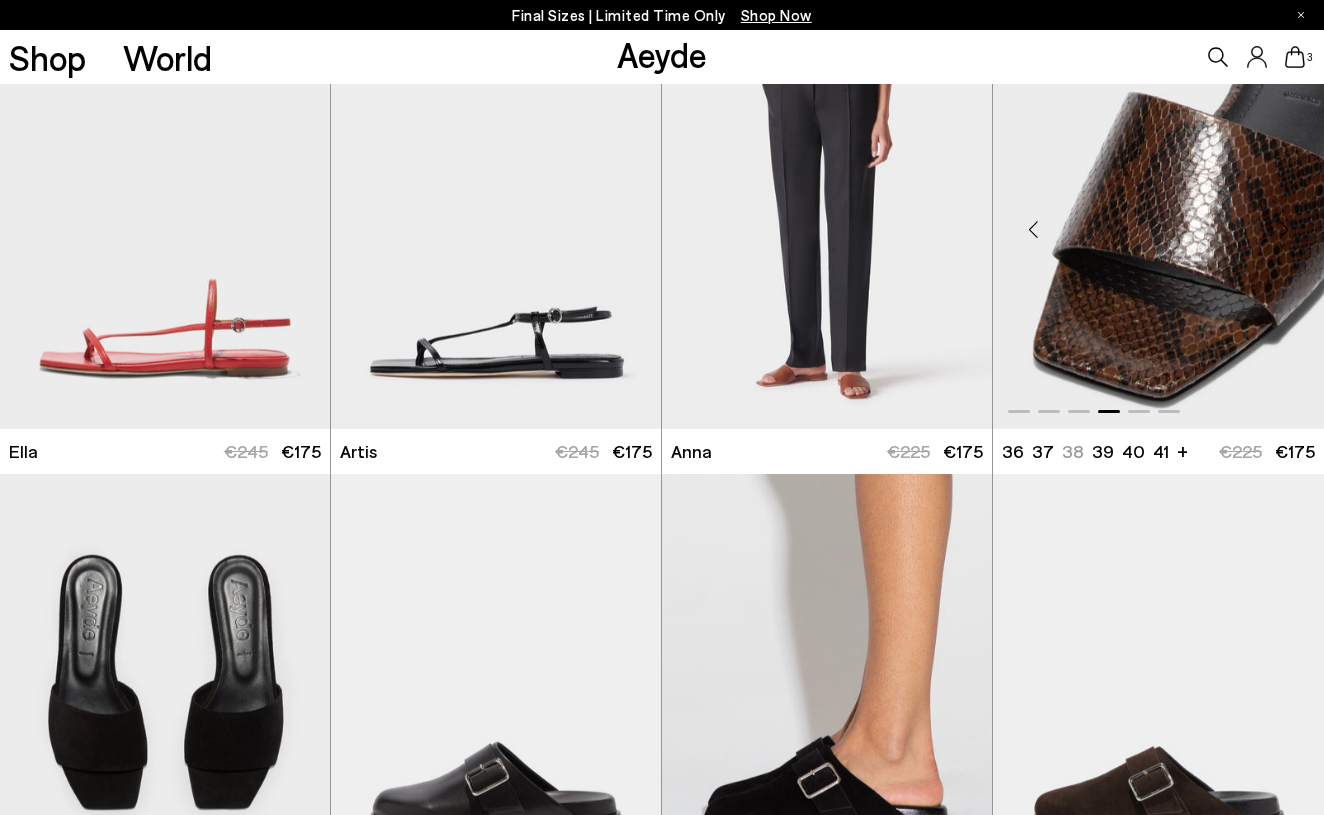 click at bounding box center (1284, 230) 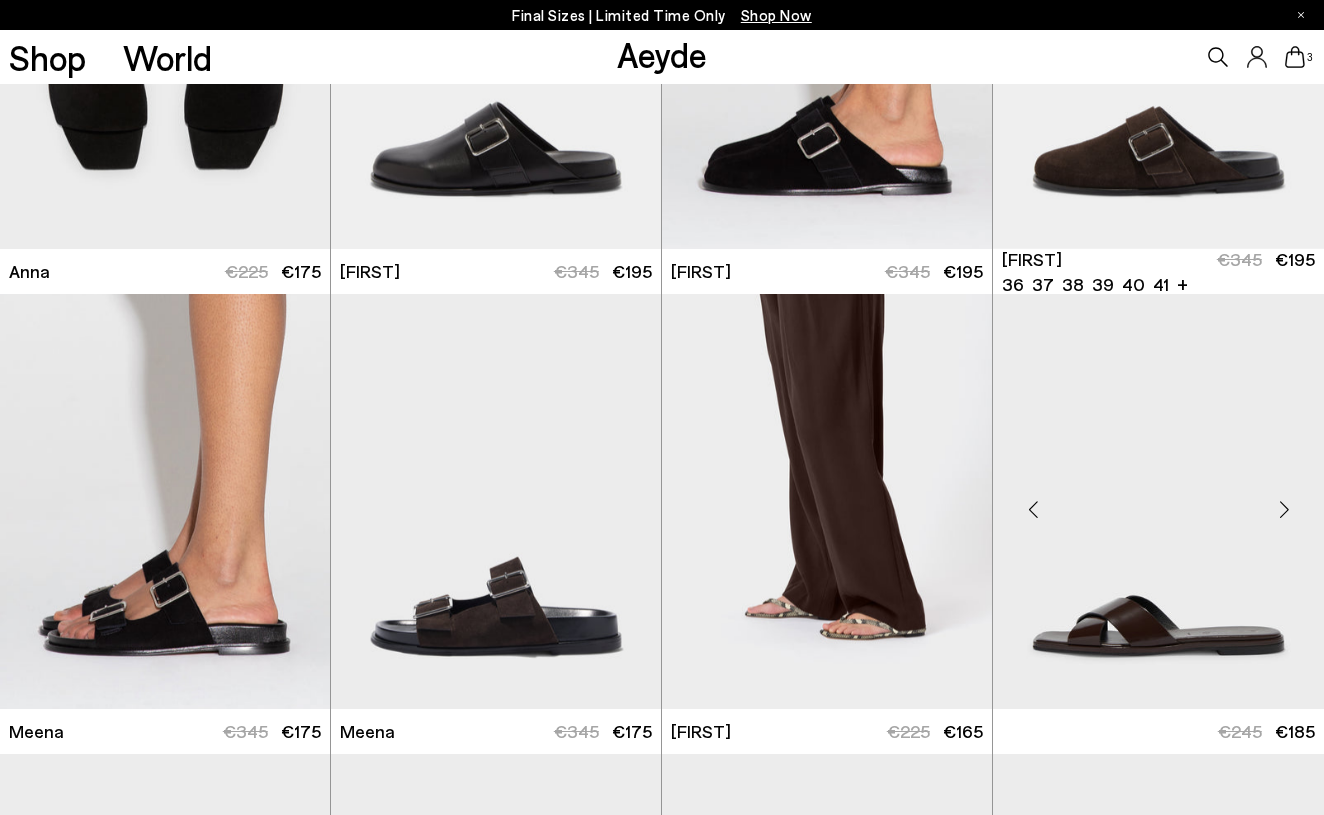 scroll, scrollTop: 7178, scrollLeft: 0, axis: vertical 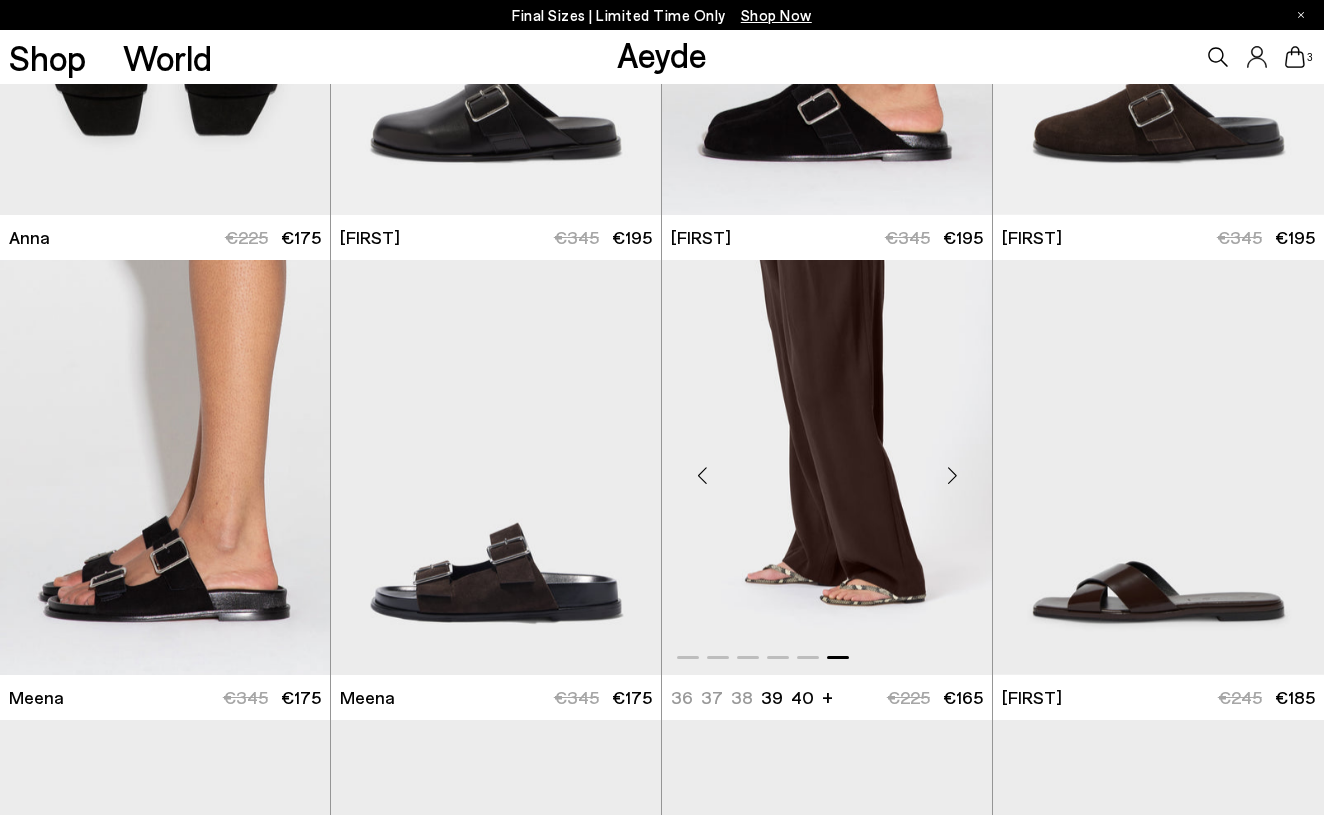 click at bounding box center [952, 476] 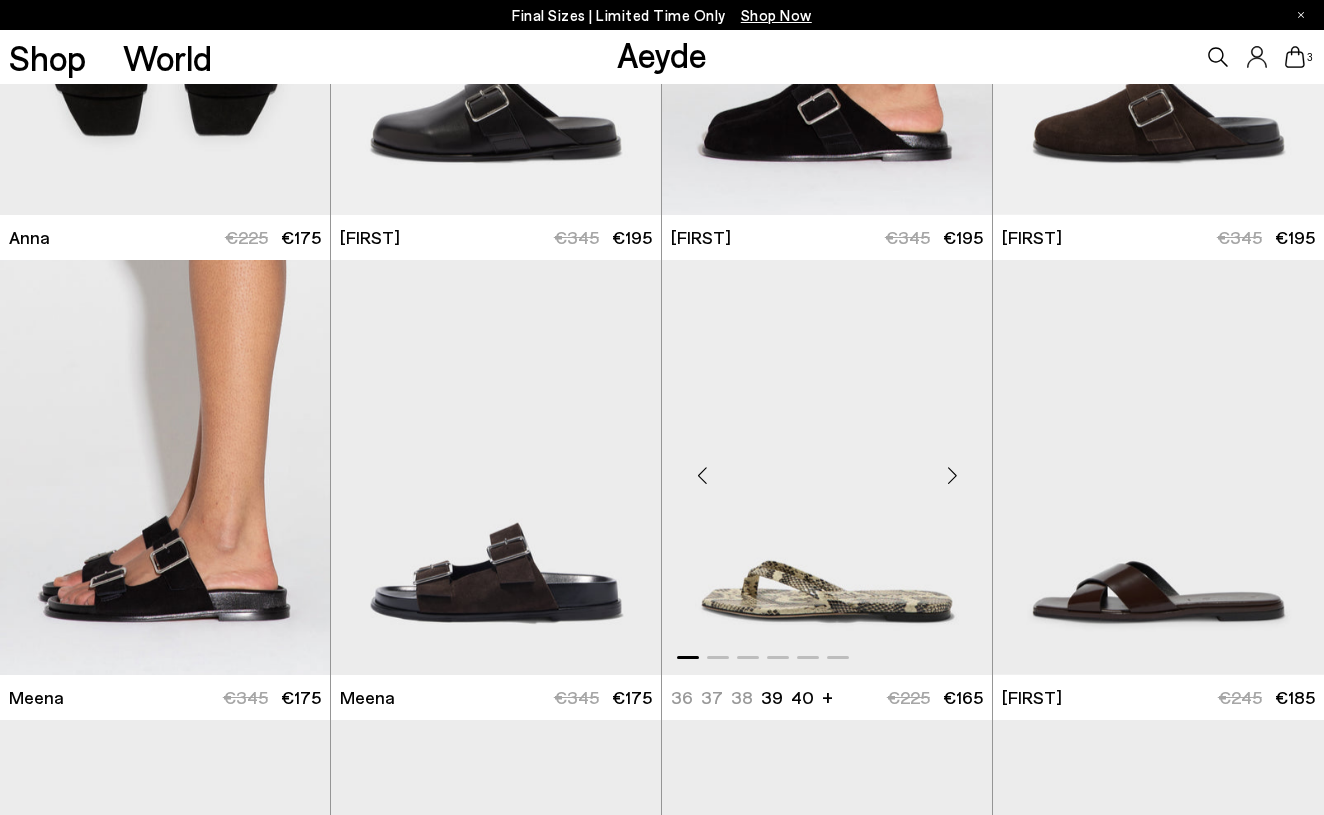 click at bounding box center (952, 476) 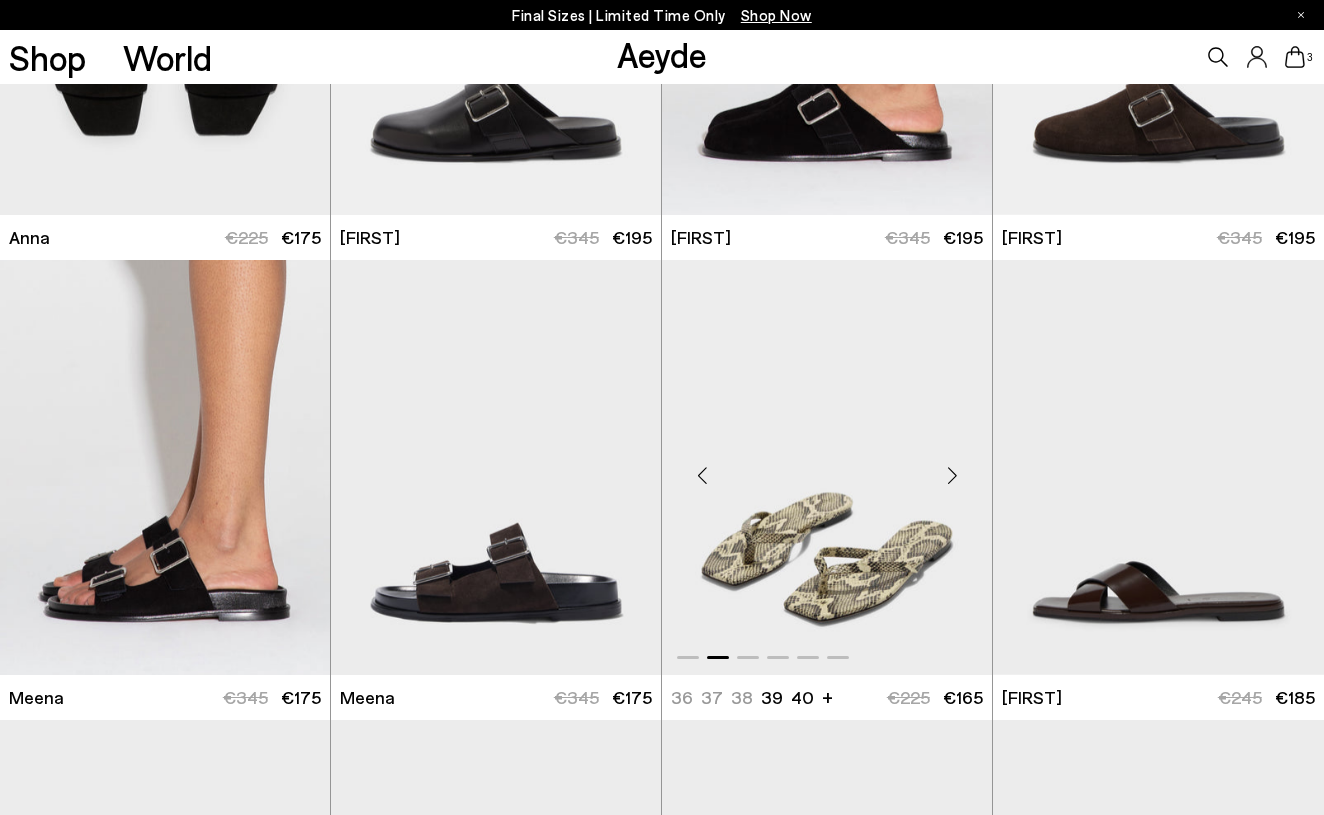 click at bounding box center (952, 476) 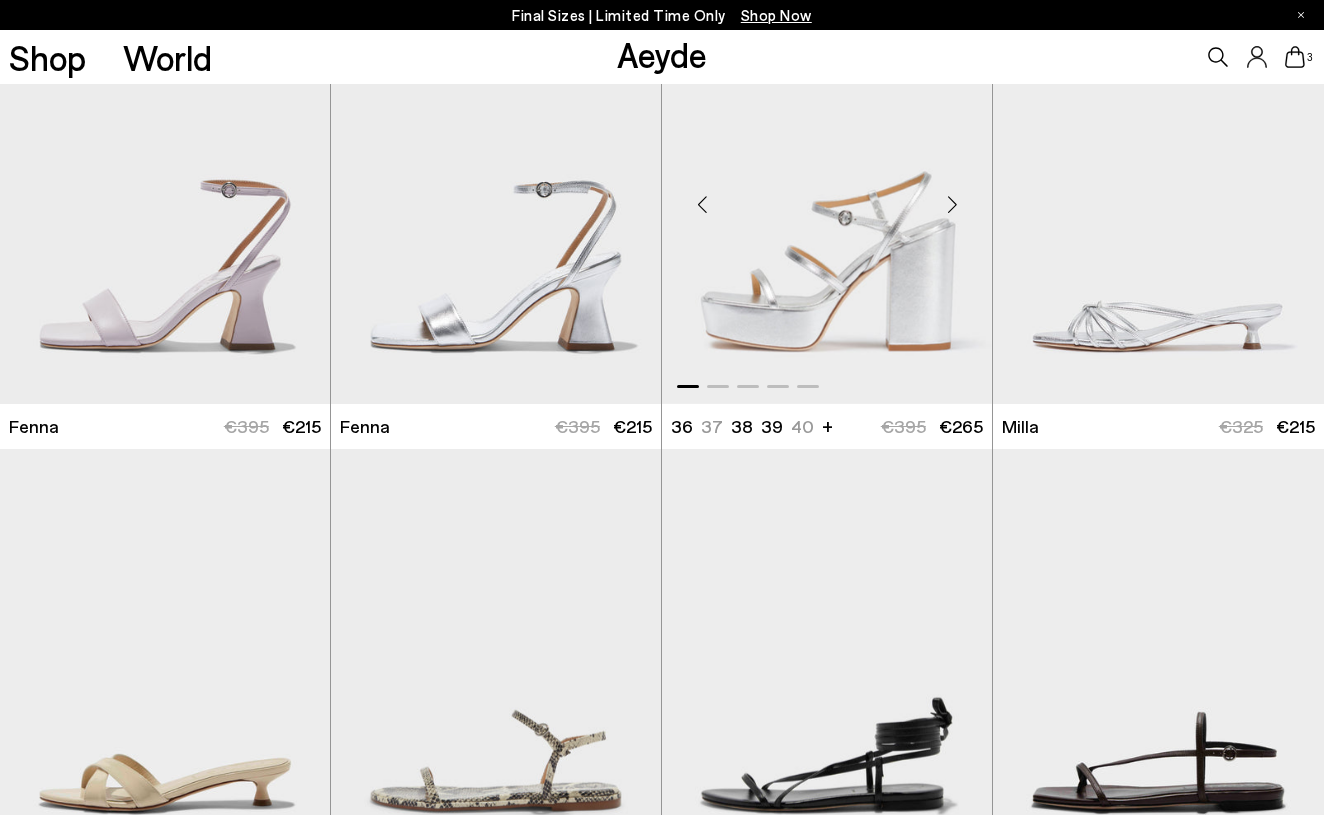 scroll, scrollTop: 5784, scrollLeft: 0, axis: vertical 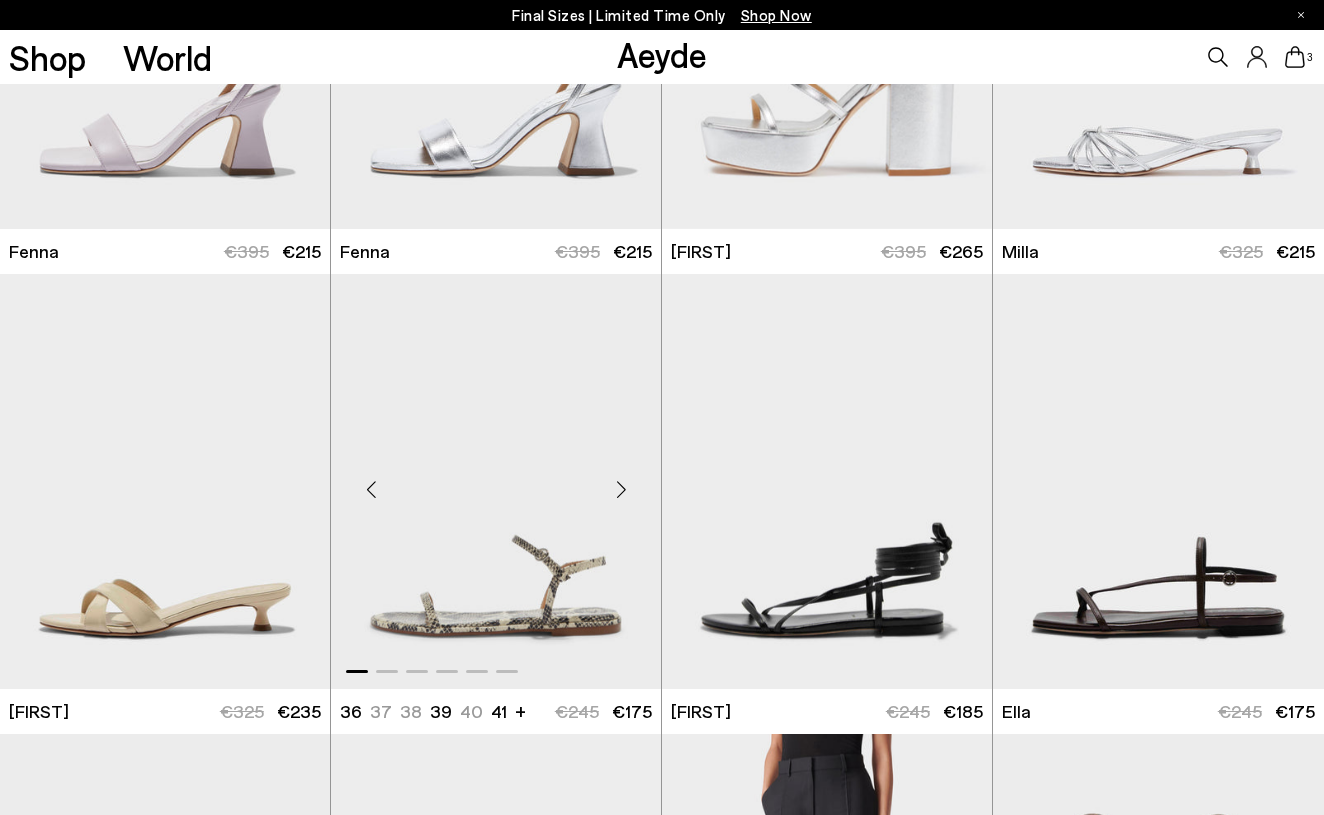 click at bounding box center [621, 490] 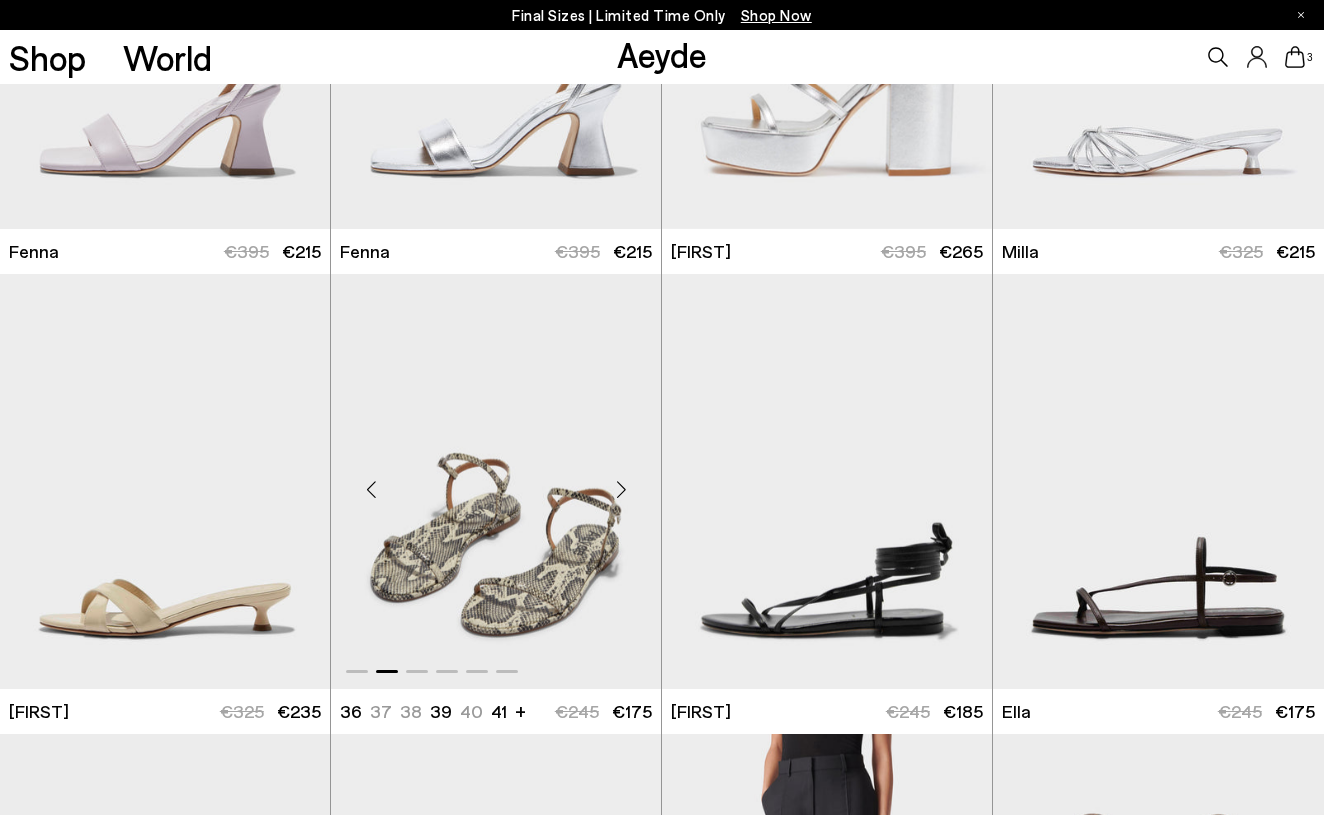 click at bounding box center [621, 490] 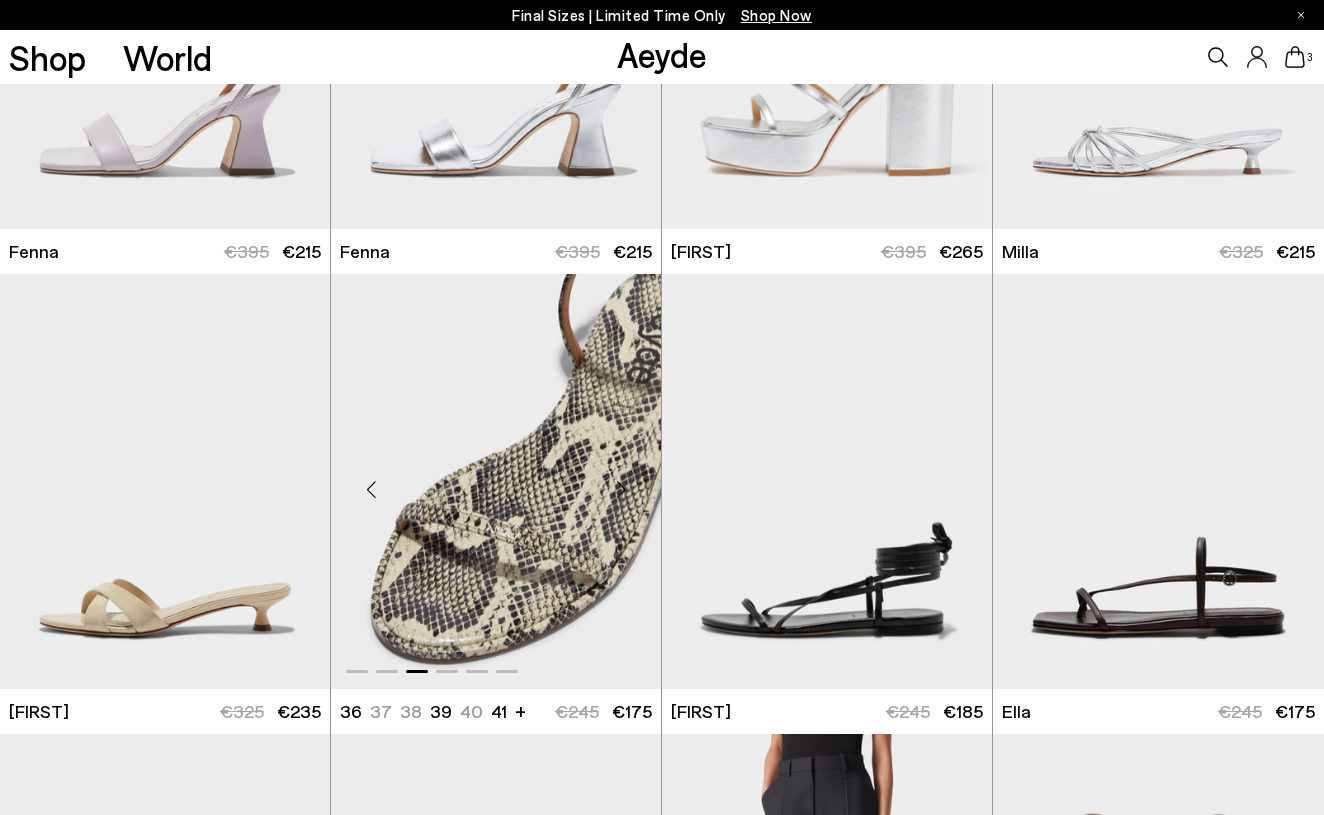 click at bounding box center (621, 490) 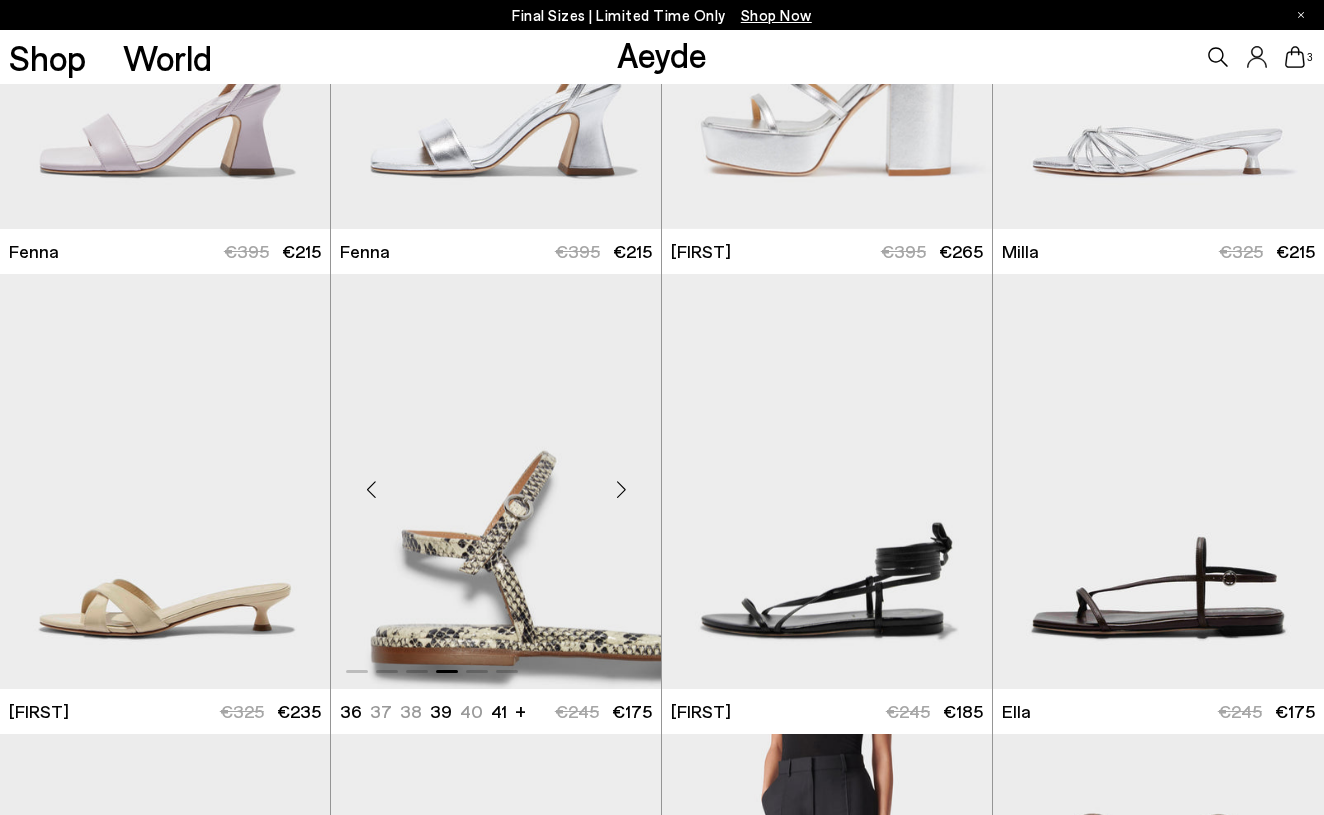 click at bounding box center (621, 490) 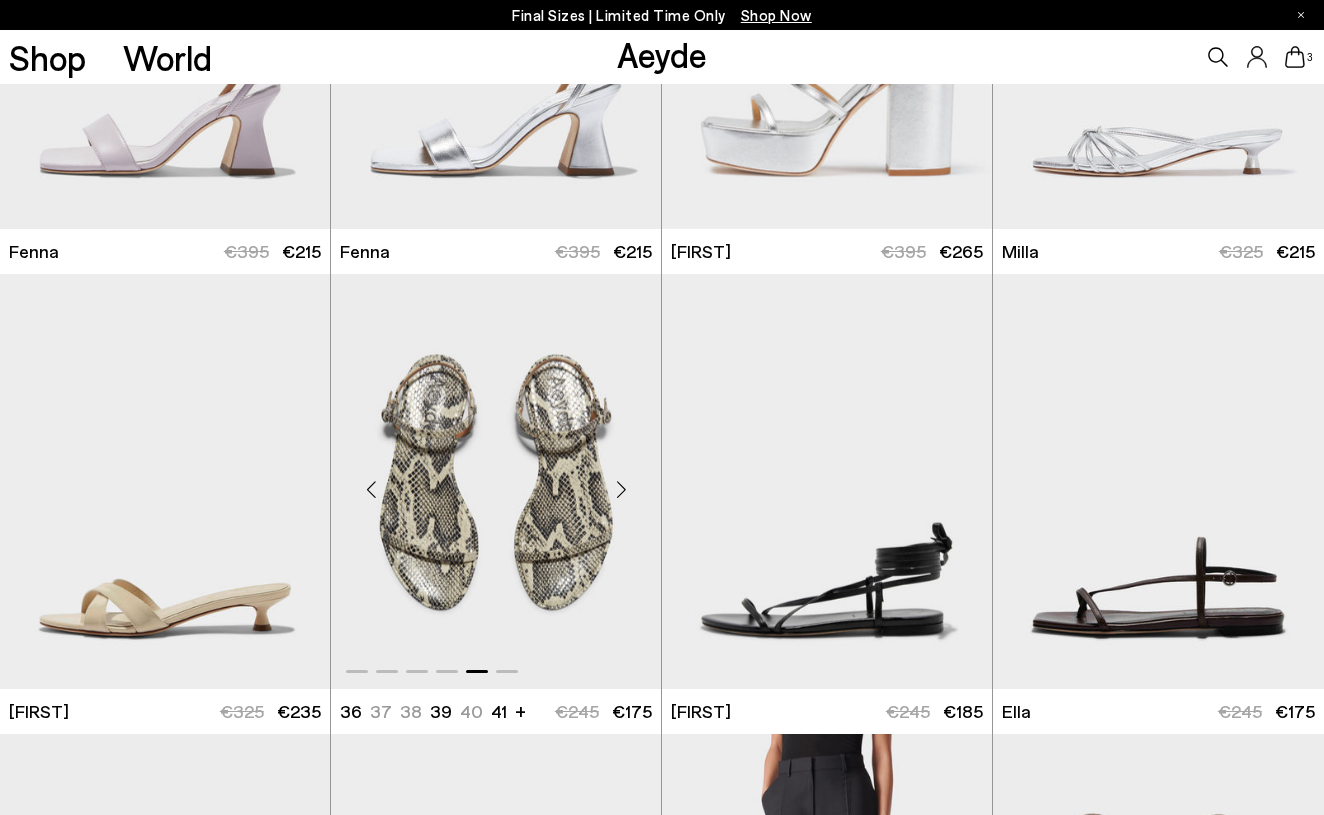 click at bounding box center (621, 490) 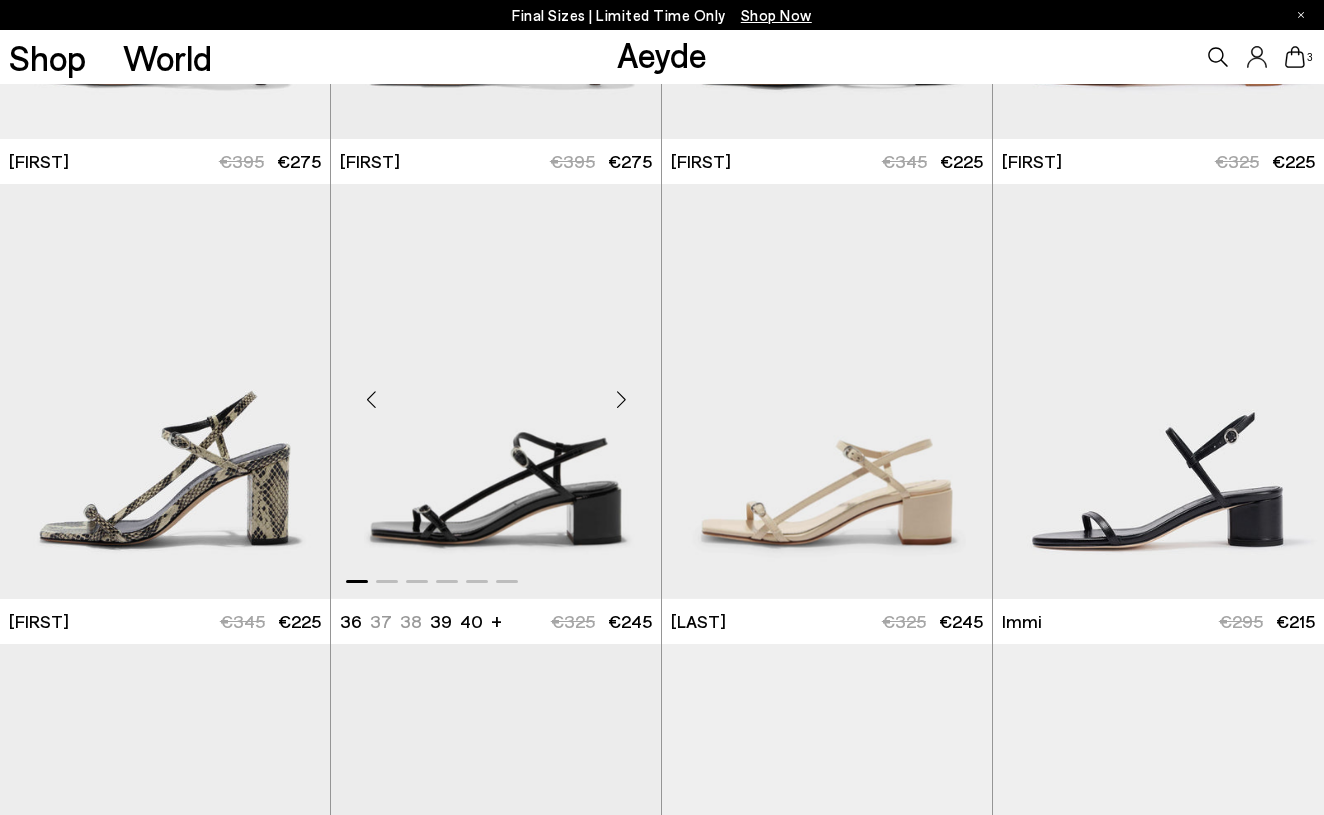 scroll, scrollTop: 4023, scrollLeft: 0, axis: vertical 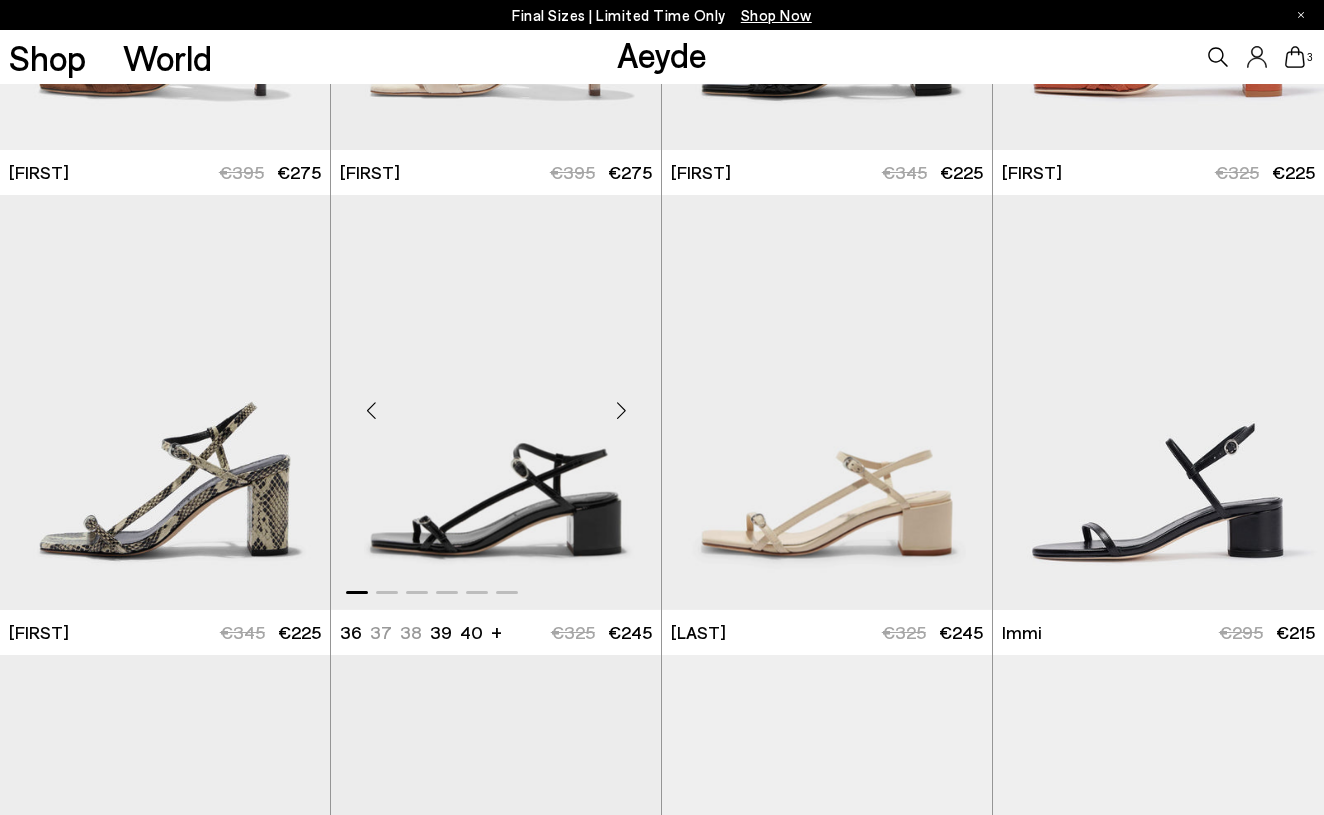 click at bounding box center [621, 411] 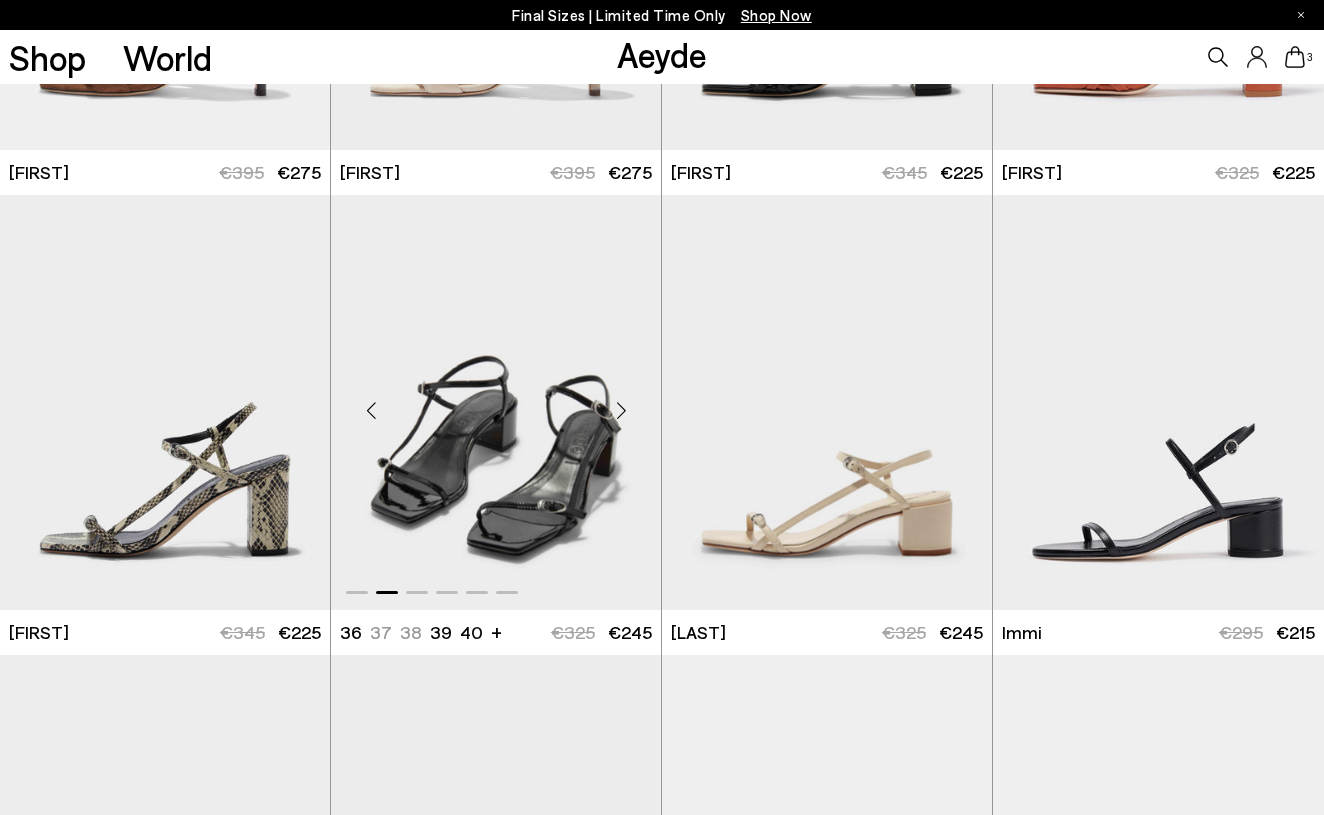click at bounding box center [621, 411] 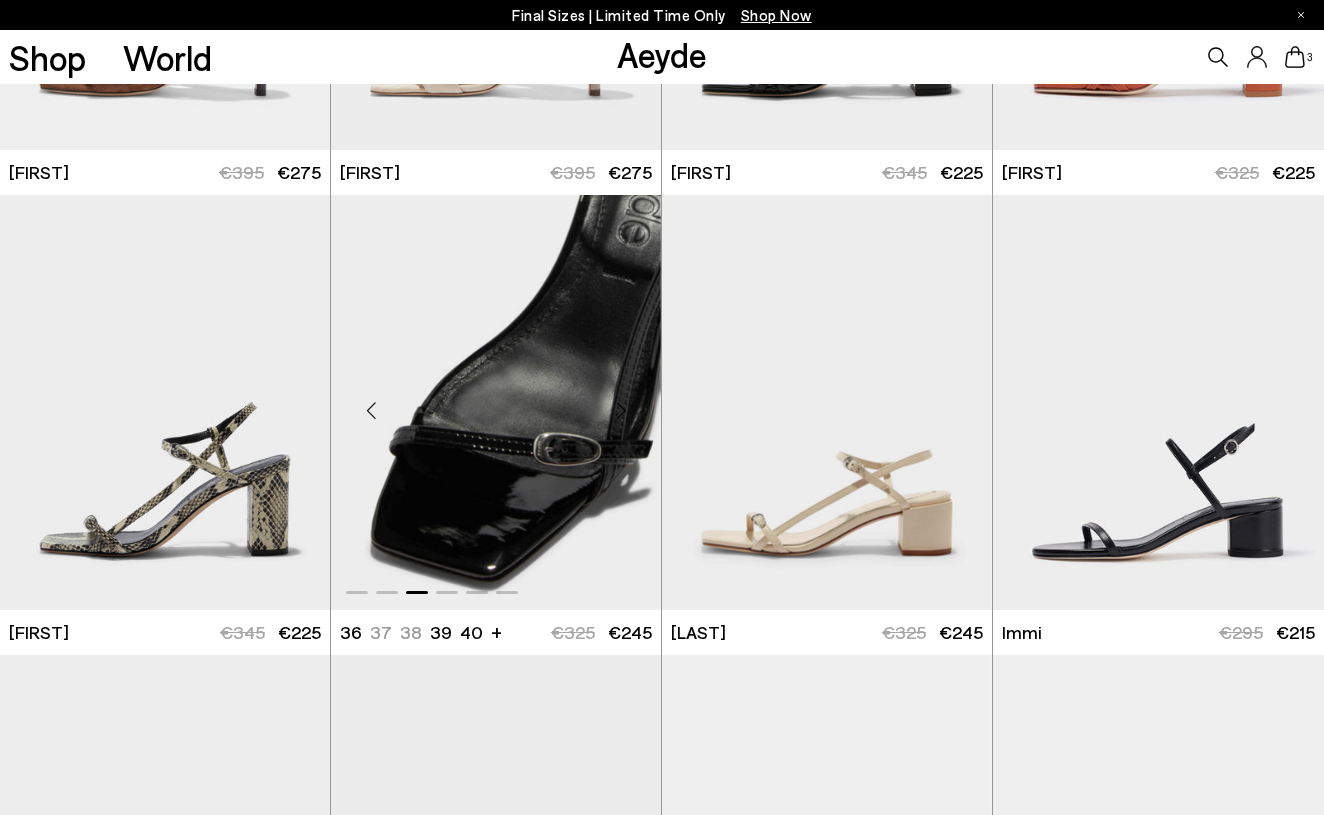 click at bounding box center (621, 411) 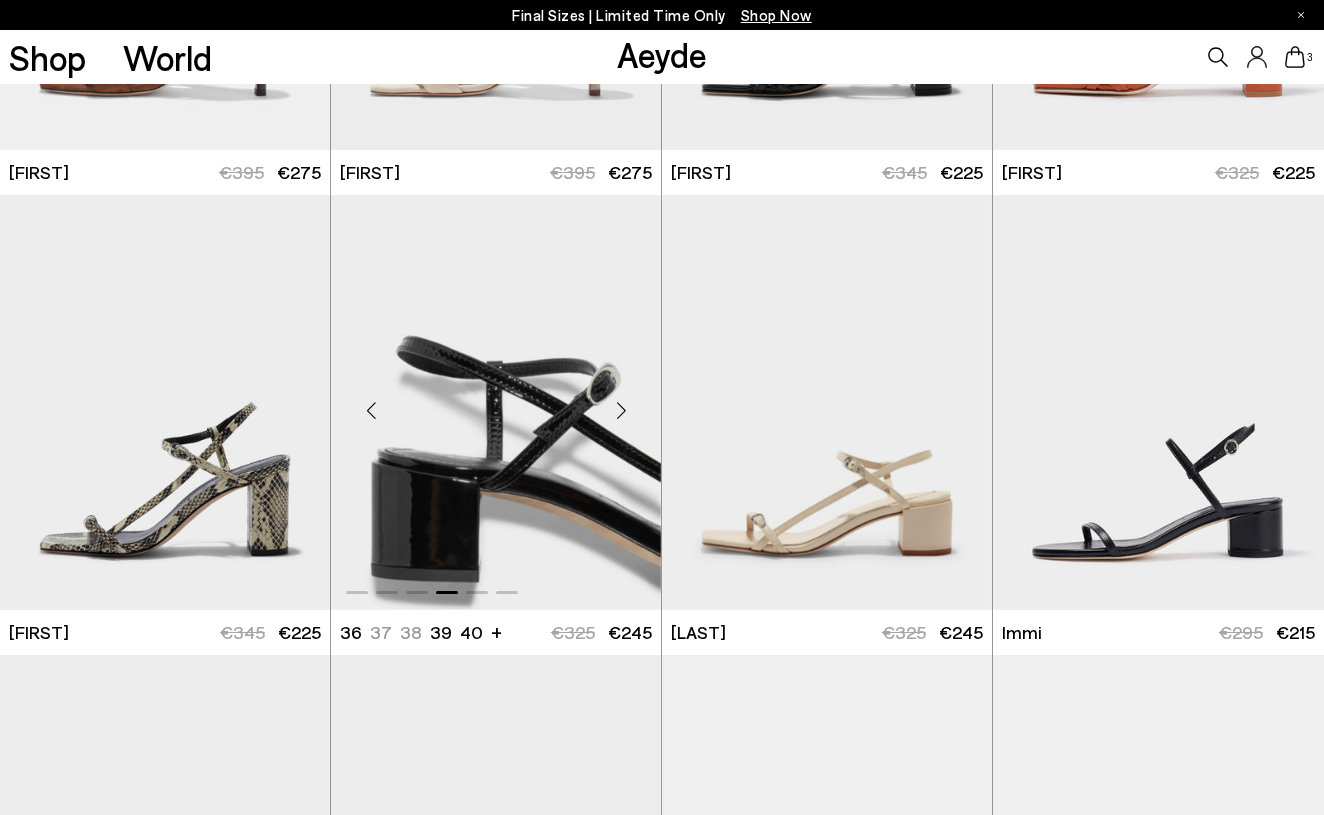 click at bounding box center [621, 411] 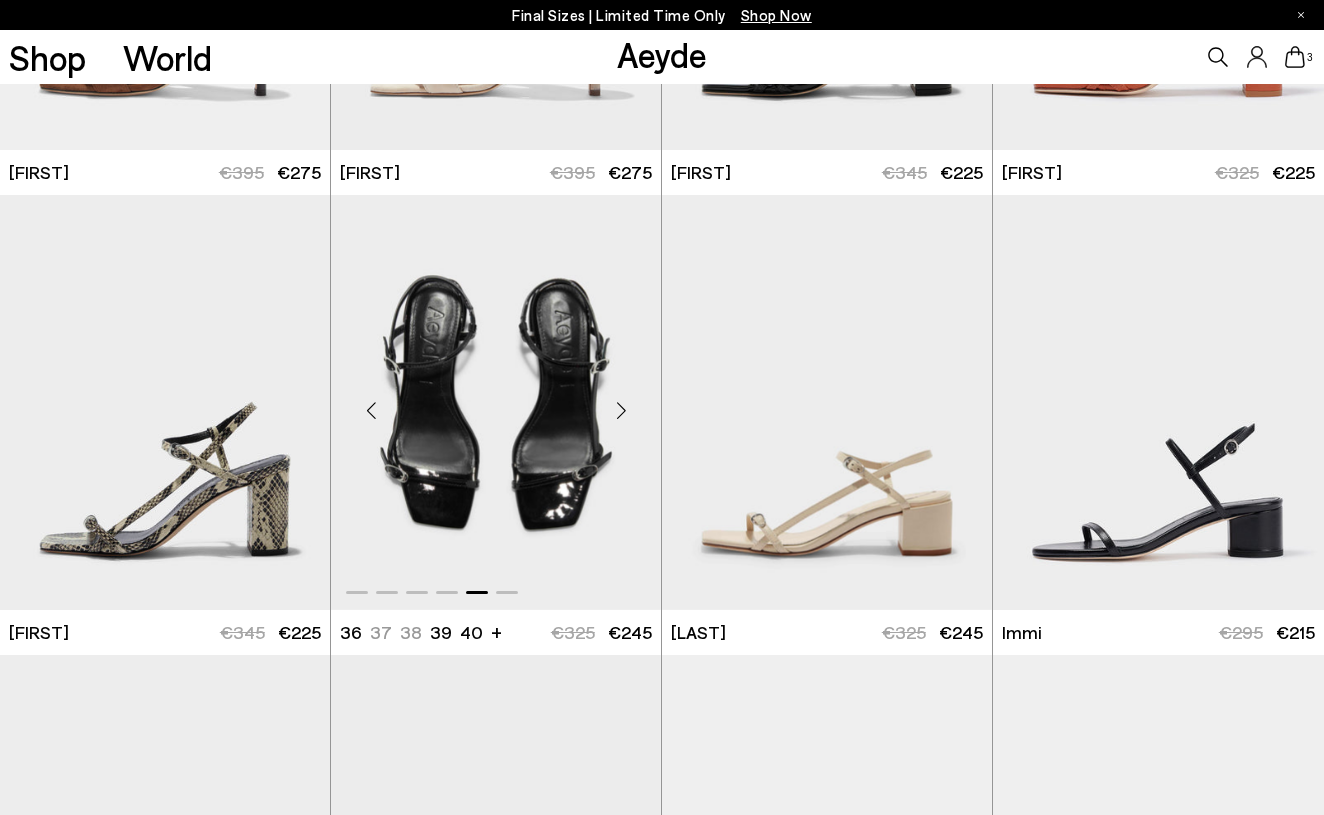 click at bounding box center [621, 411] 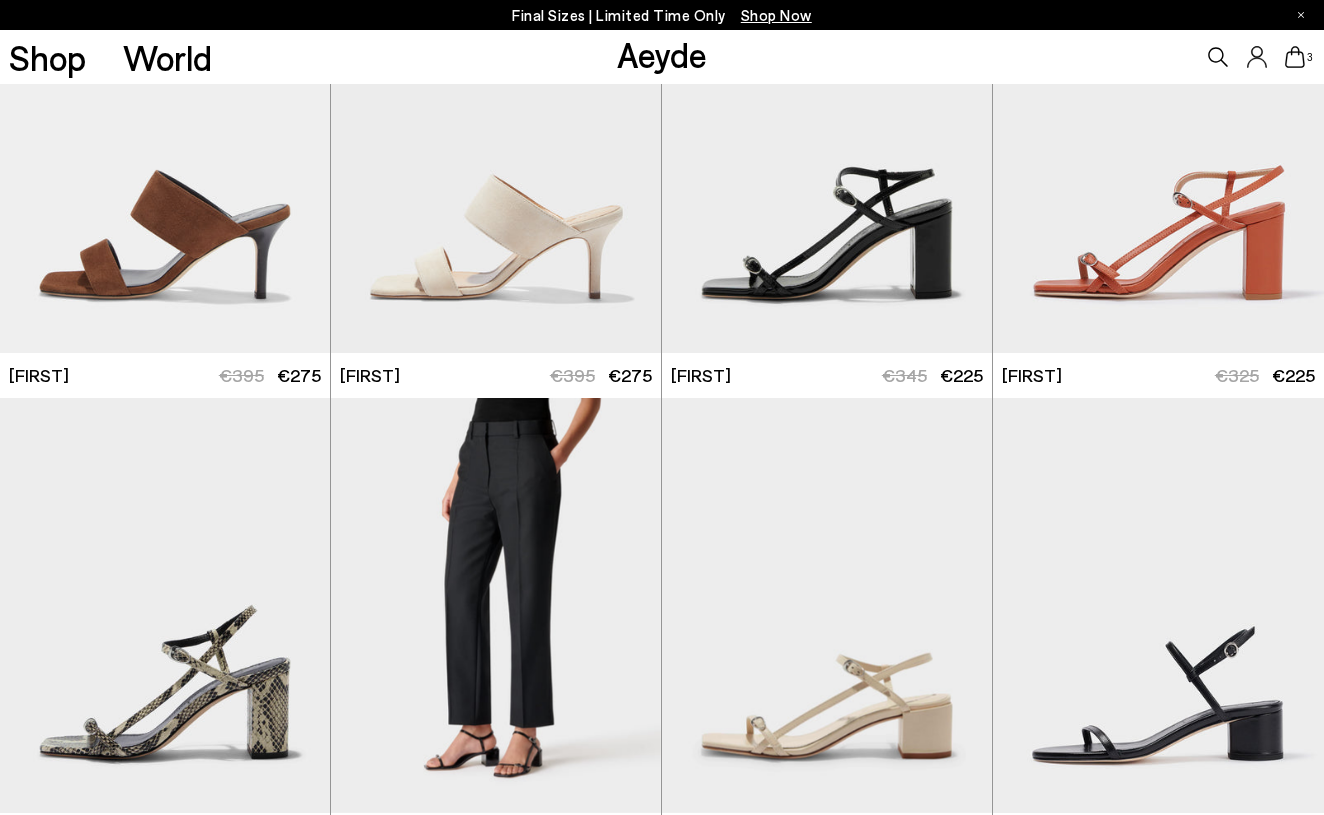 scroll, scrollTop: 3738, scrollLeft: 0, axis: vertical 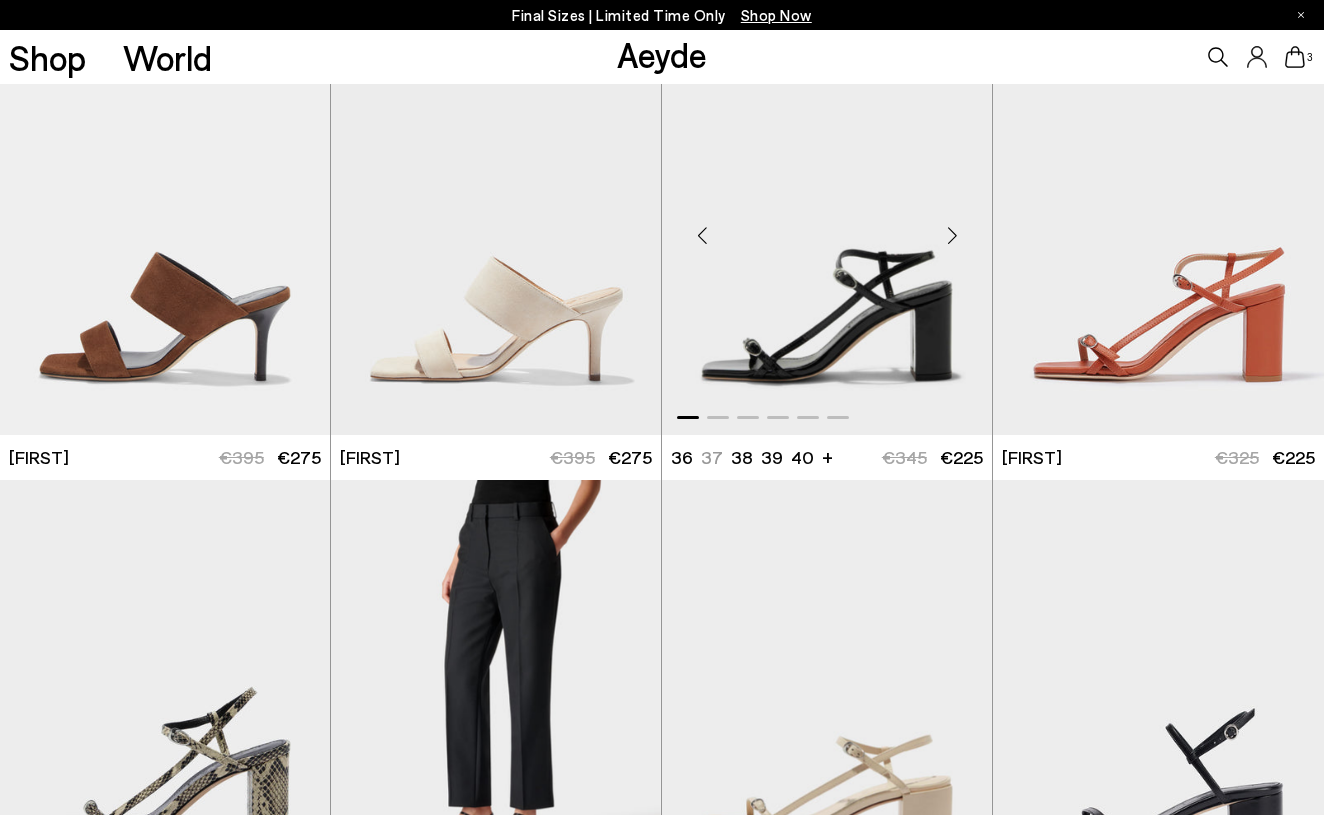 click at bounding box center [952, 236] 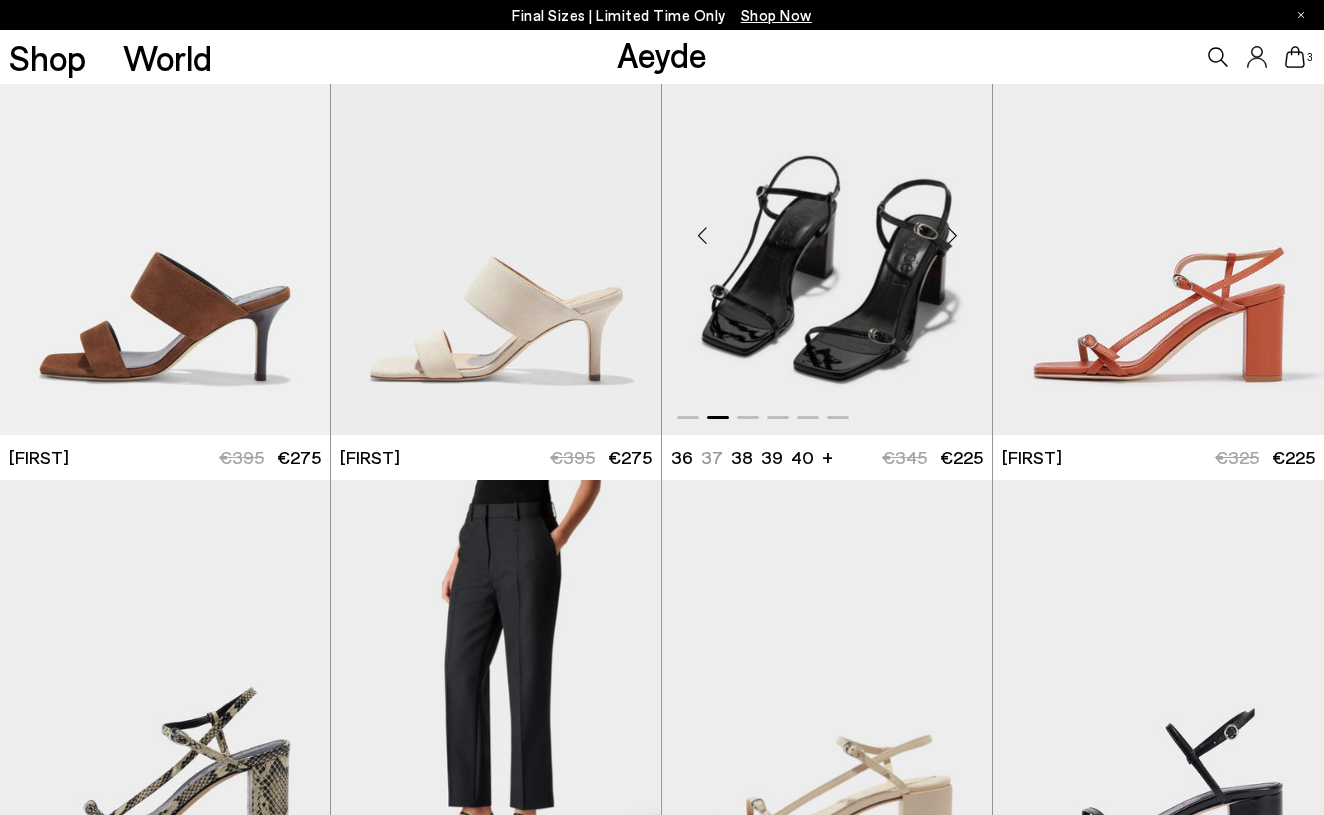 click at bounding box center (952, 236) 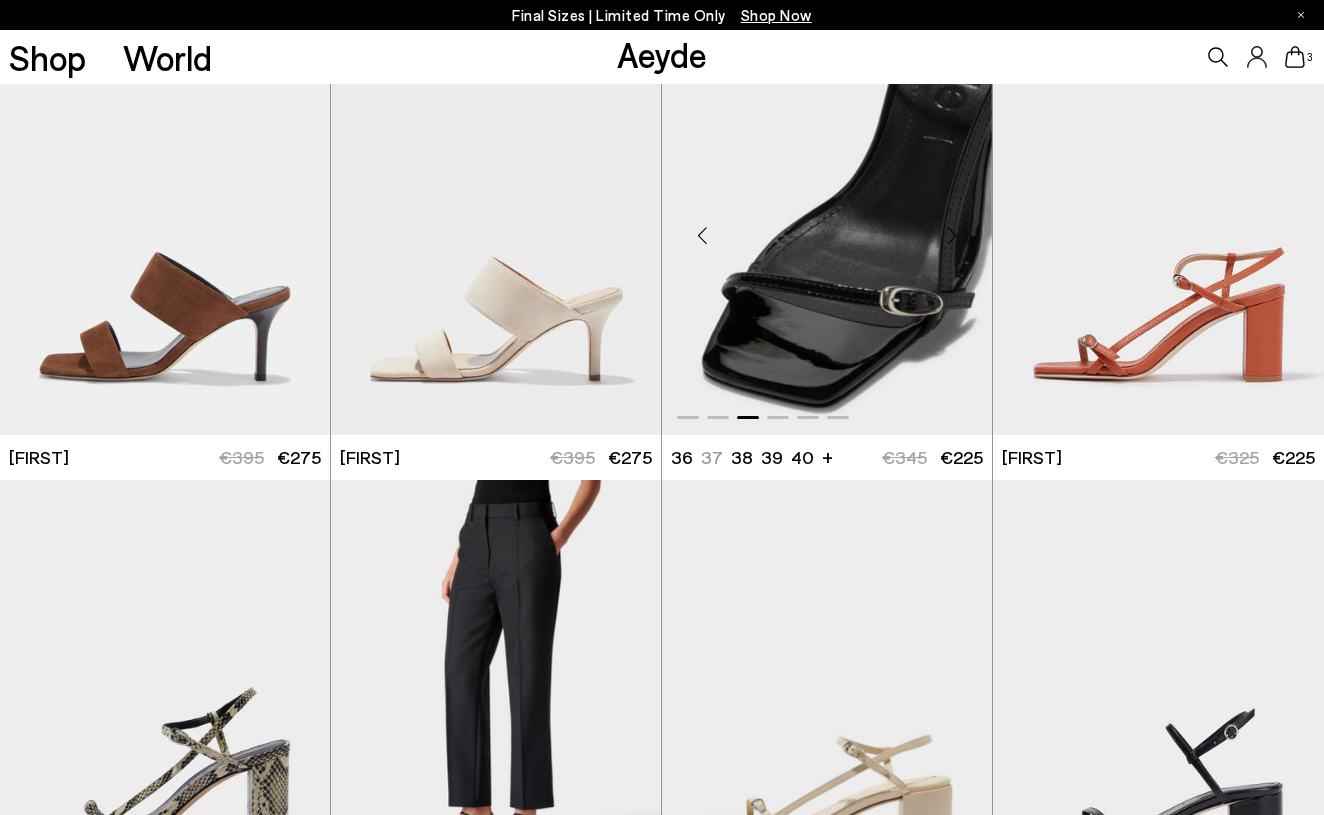 click at bounding box center (952, 236) 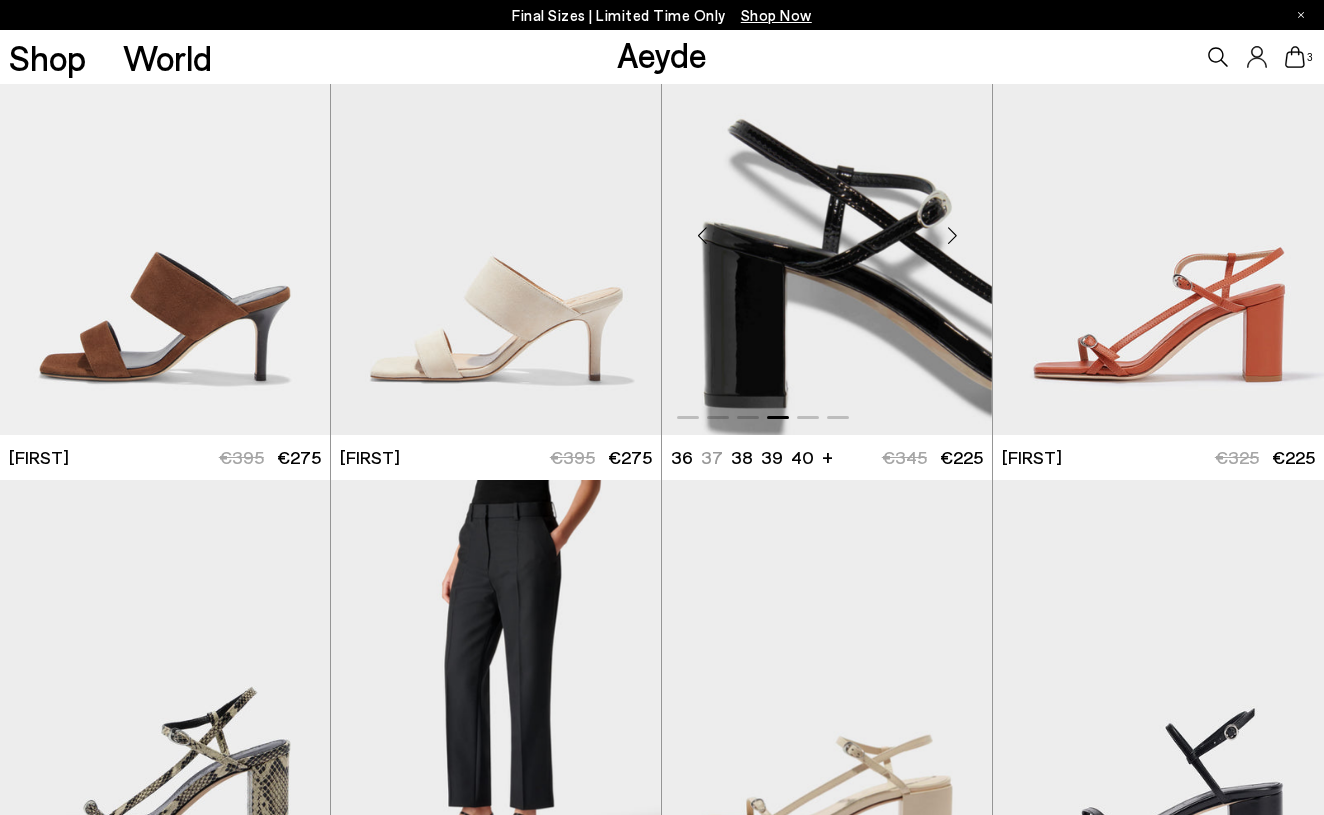 click at bounding box center (952, 236) 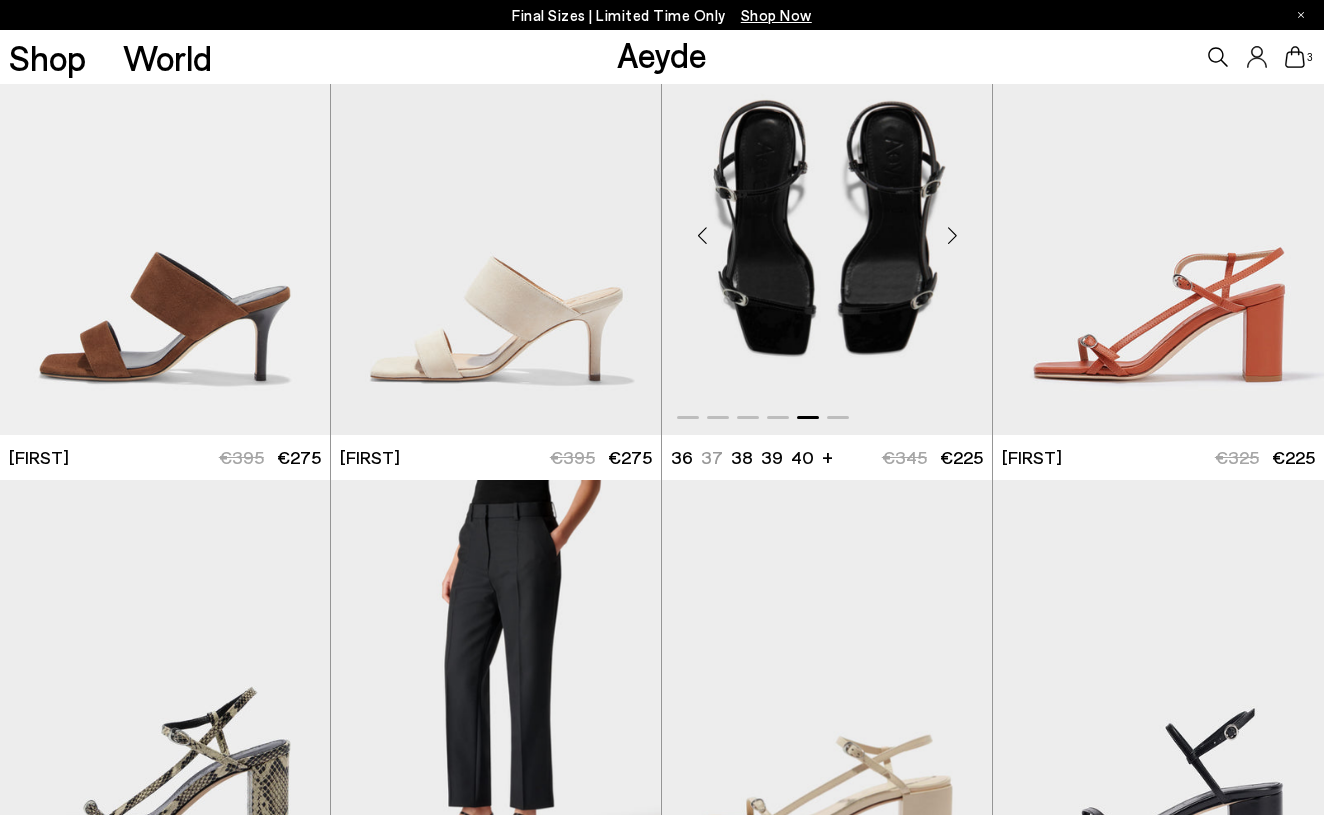 click at bounding box center [952, 236] 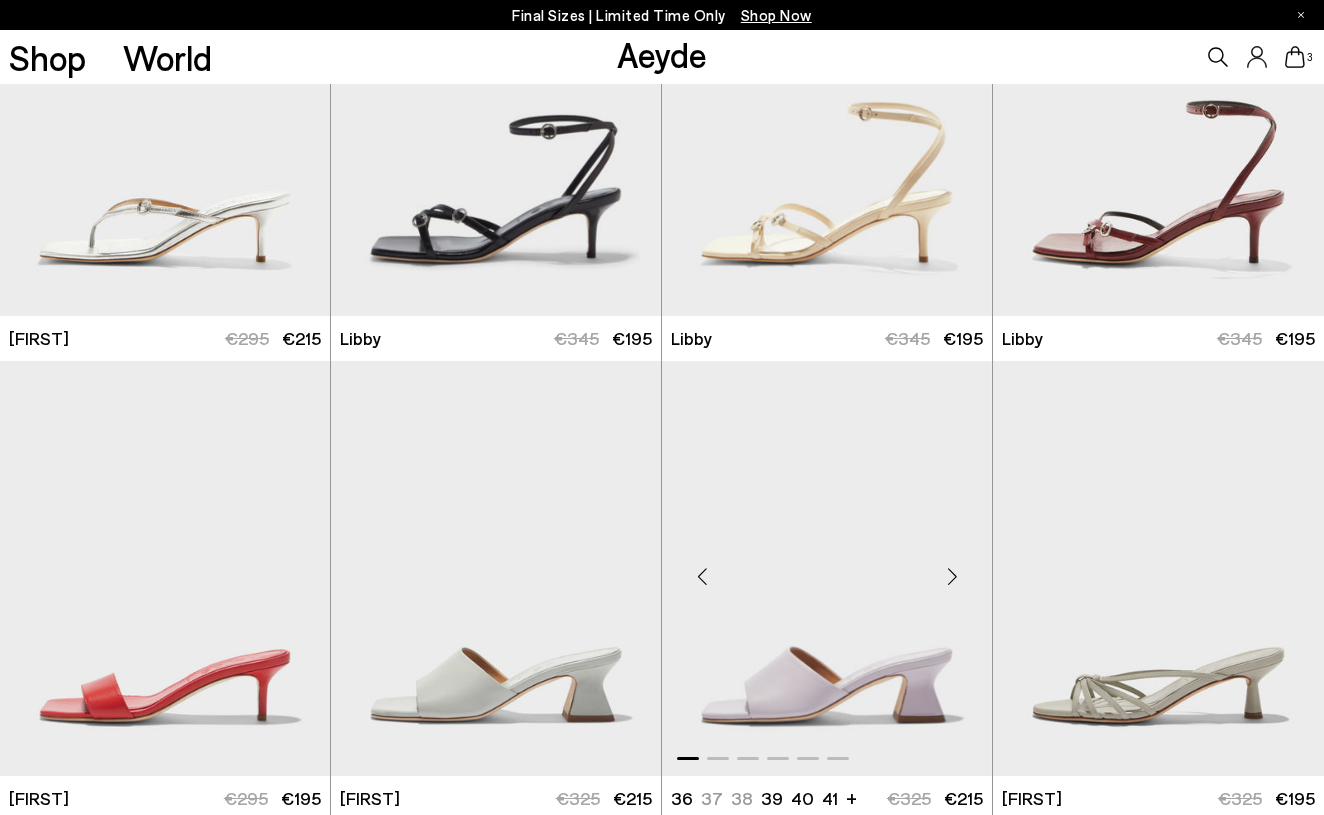 scroll, scrollTop: 2156, scrollLeft: 0, axis: vertical 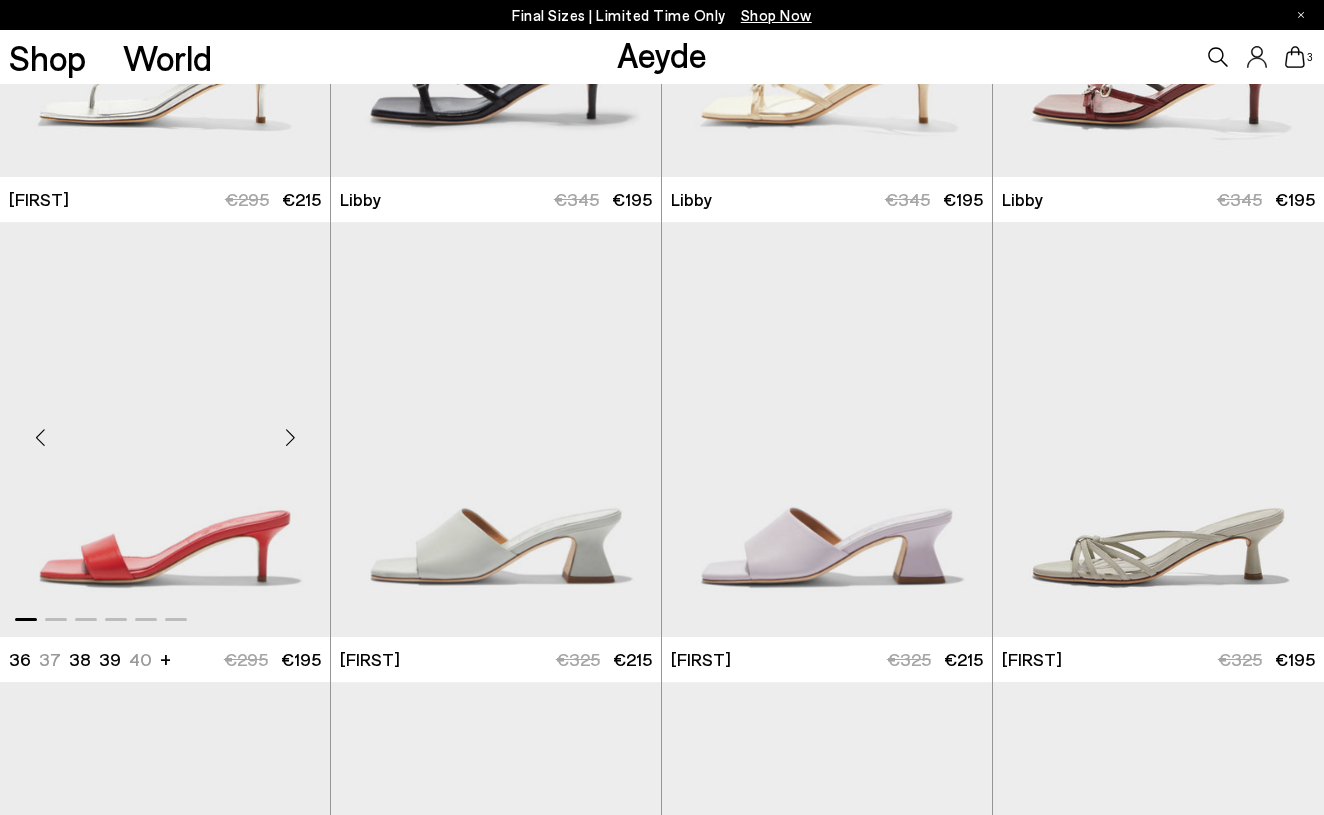 click at bounding box center (290, 437) 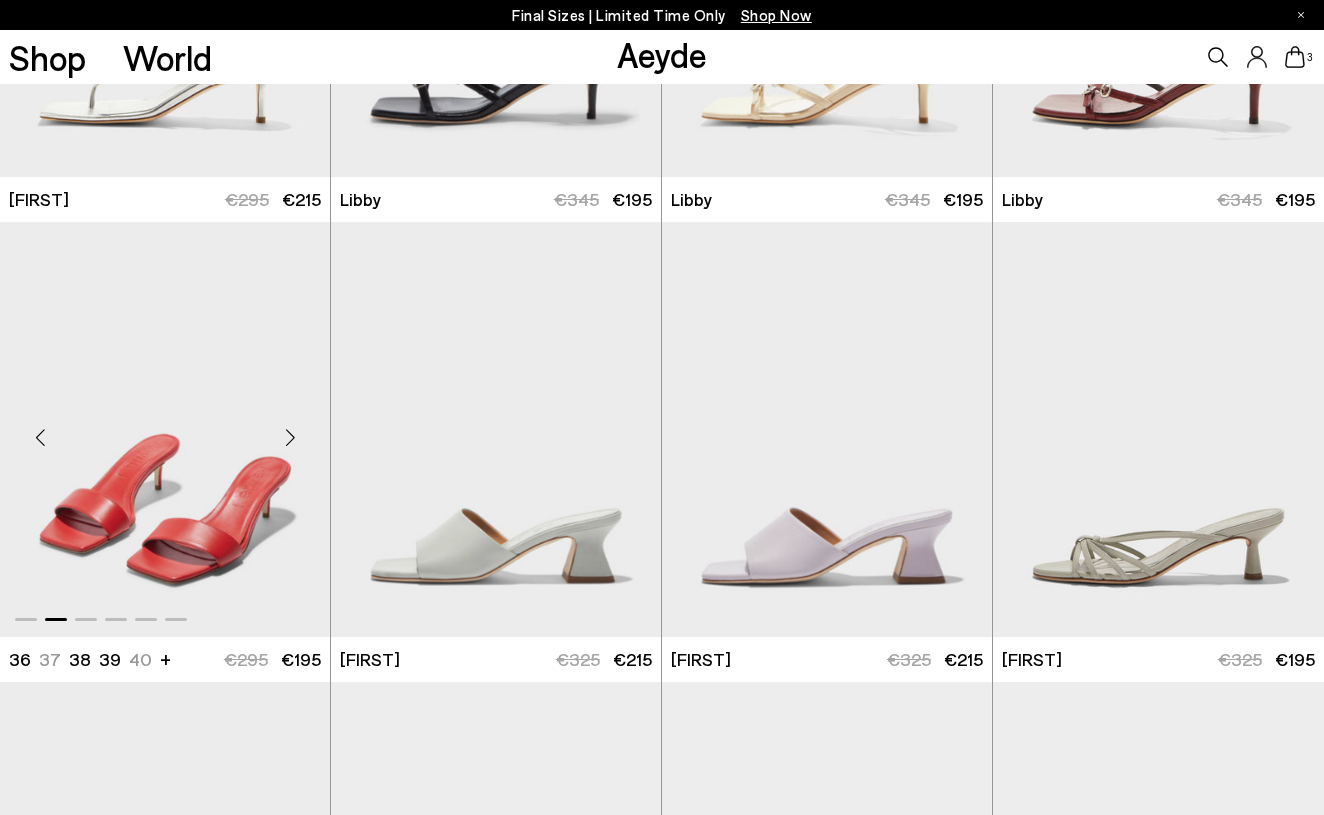 click at bounding box center [290, 437] 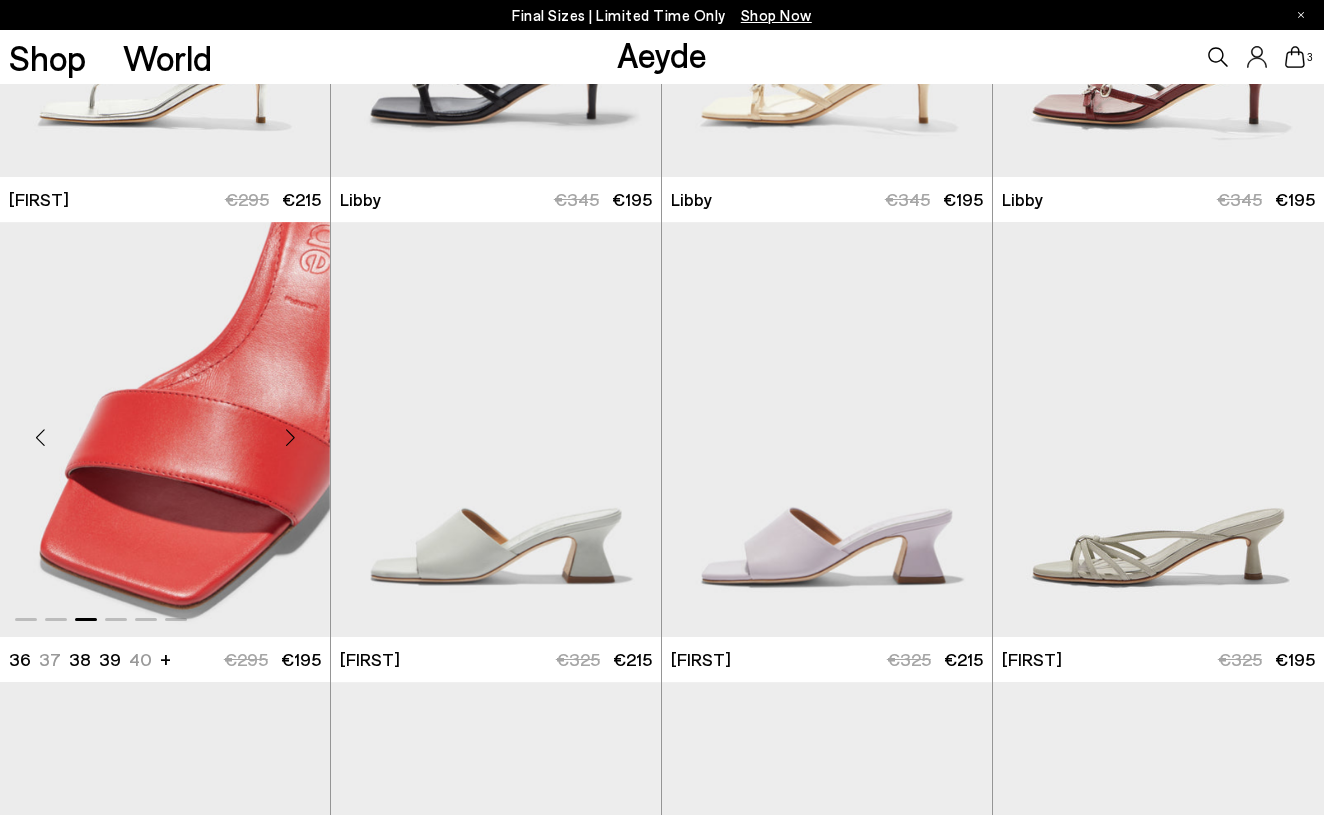 click at bounding box center [290, 437] 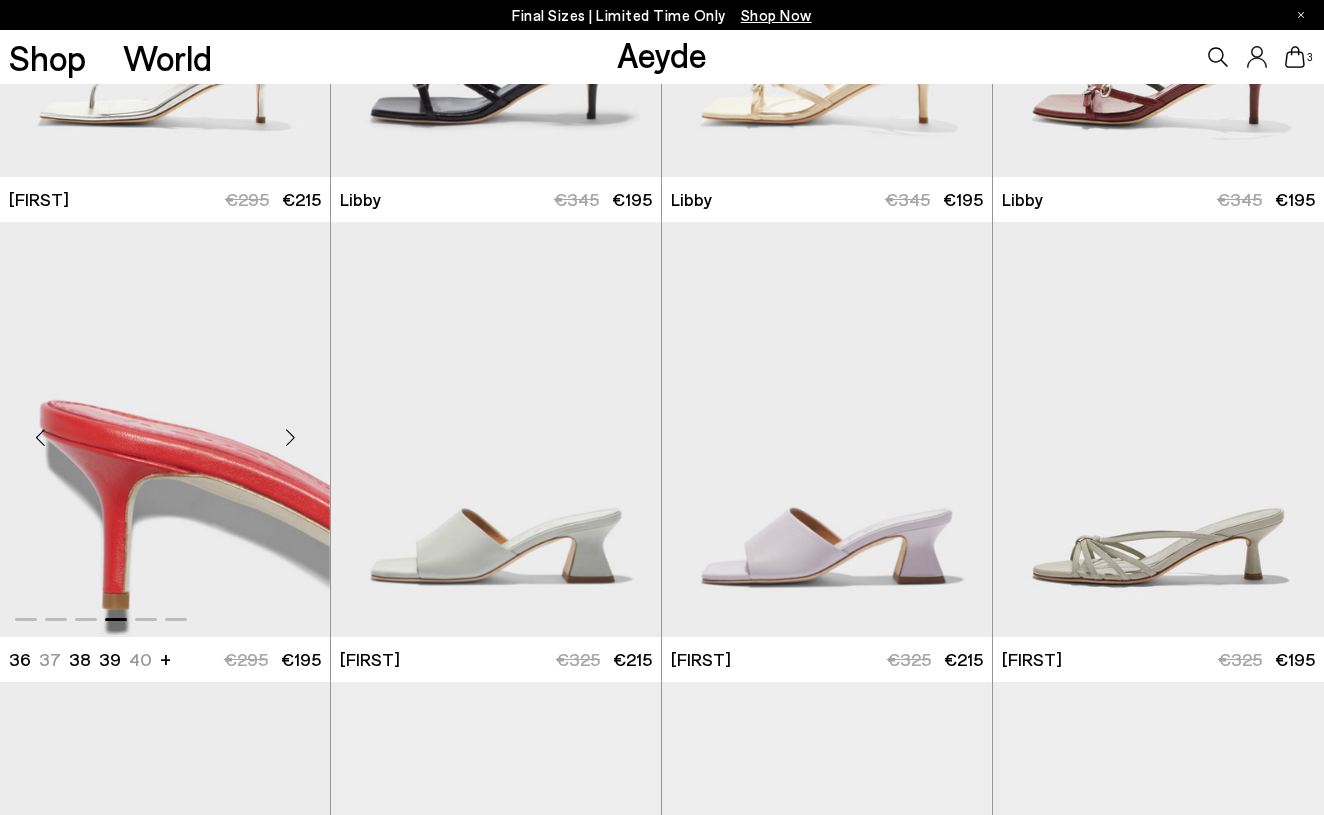 click at bounding box center (290, 437) 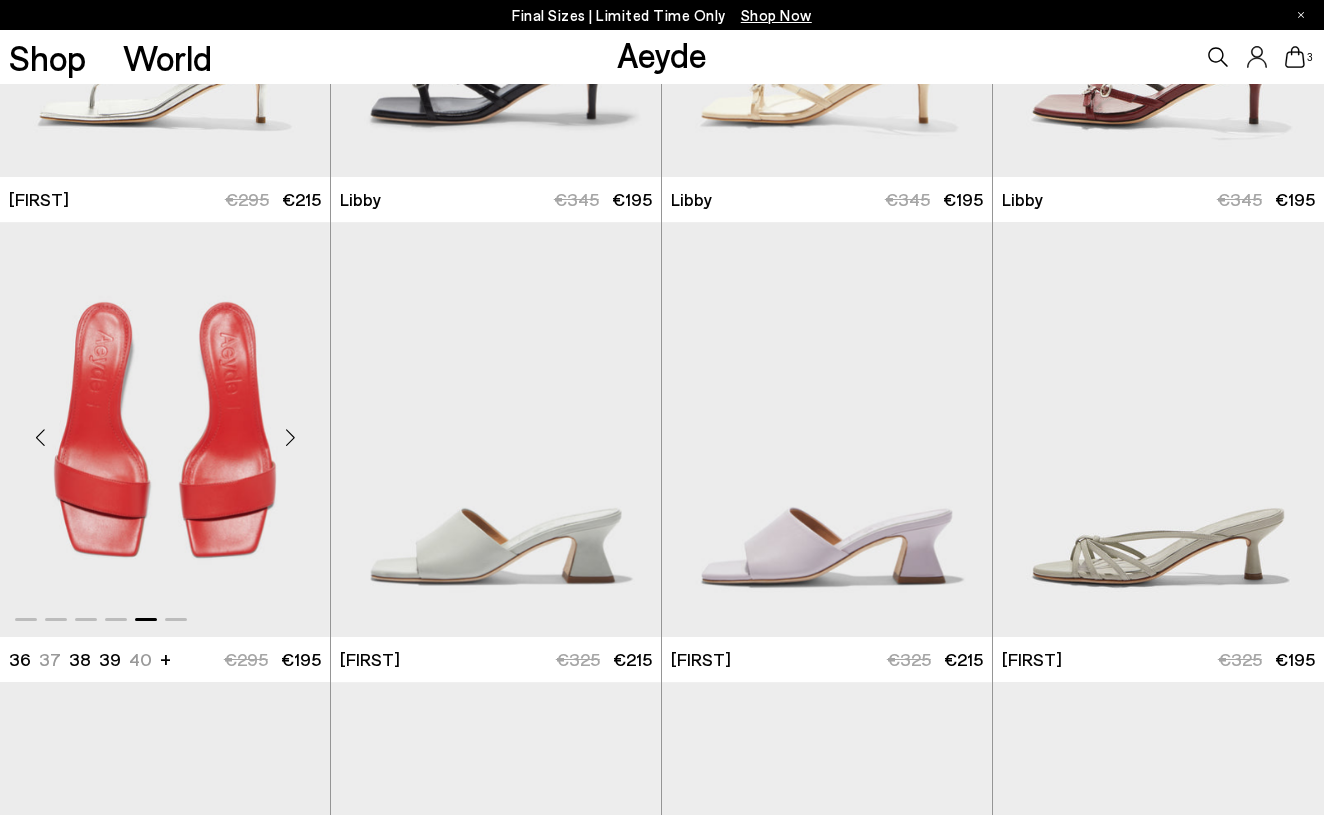 click at bounding box center (290, 437) 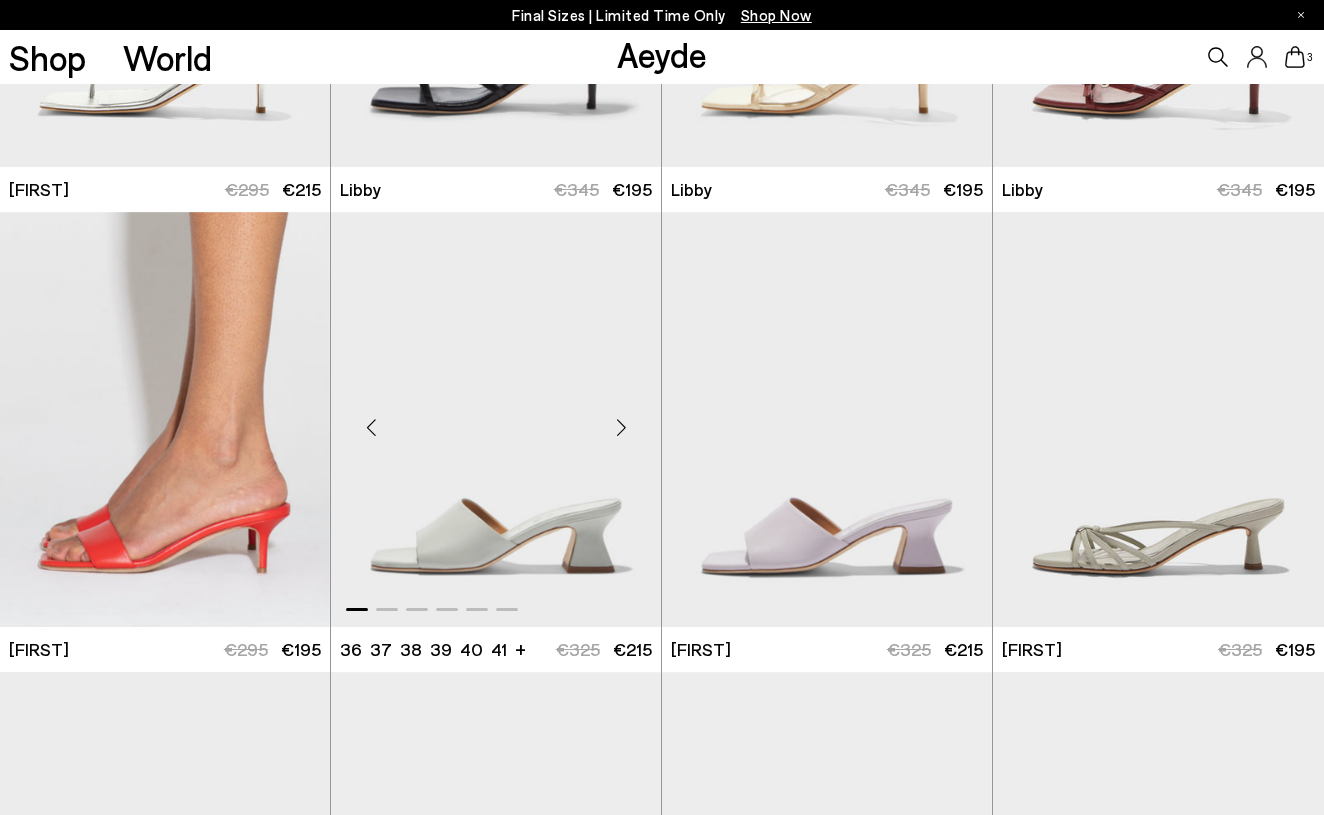 scroll, scrollTop: 2582, scrollLeft: 0, axis: vertical 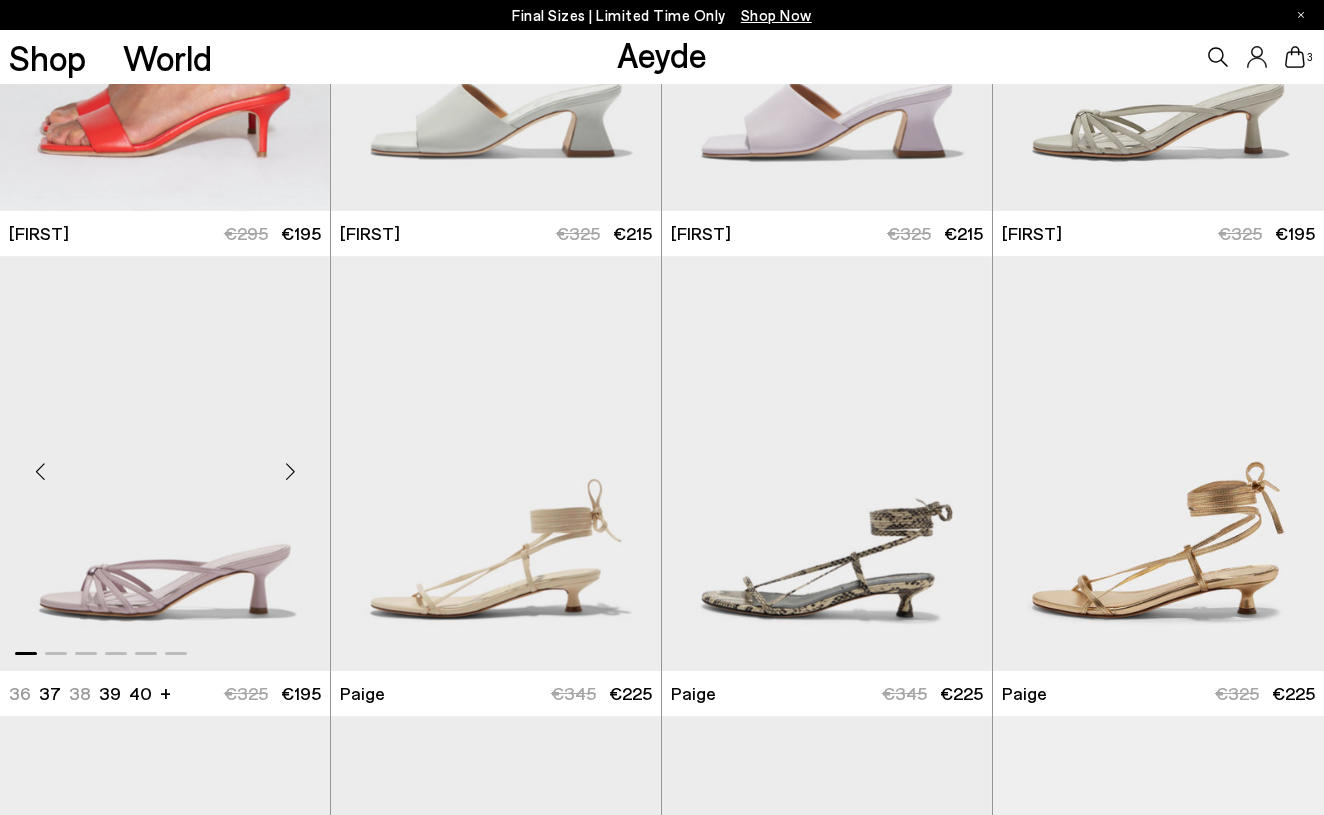 click at bounding box center [290, 471] 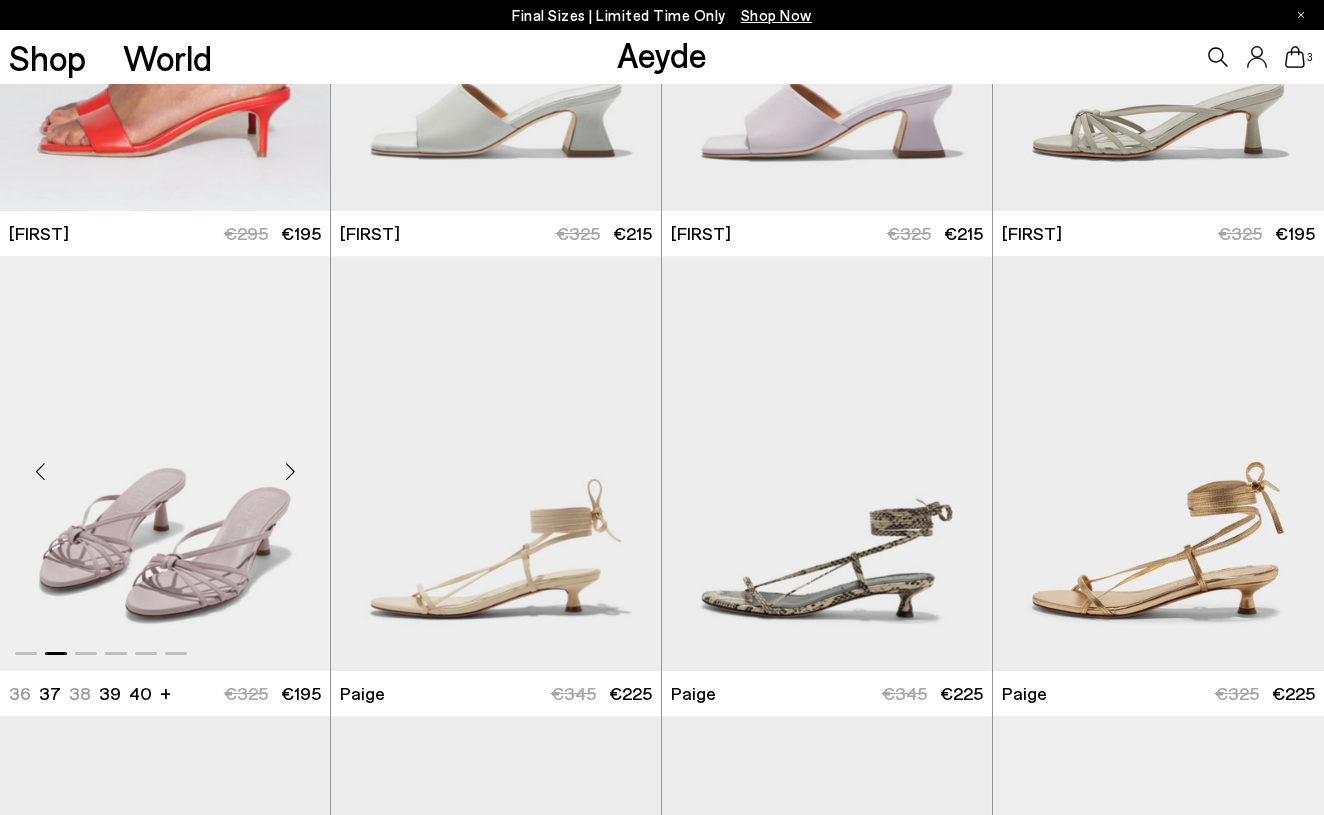 click at bounding box center (290, 471) 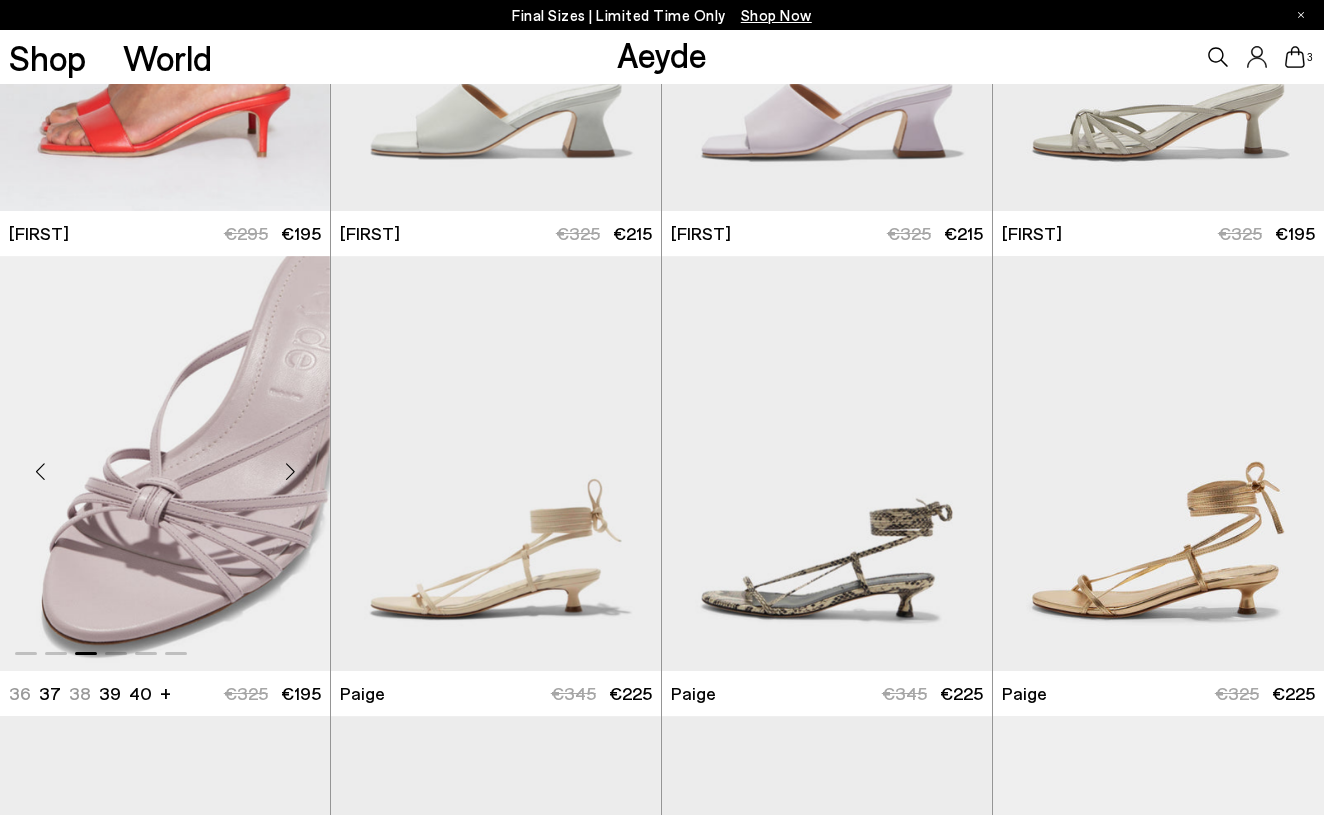 click at bounding box center [290, 471] 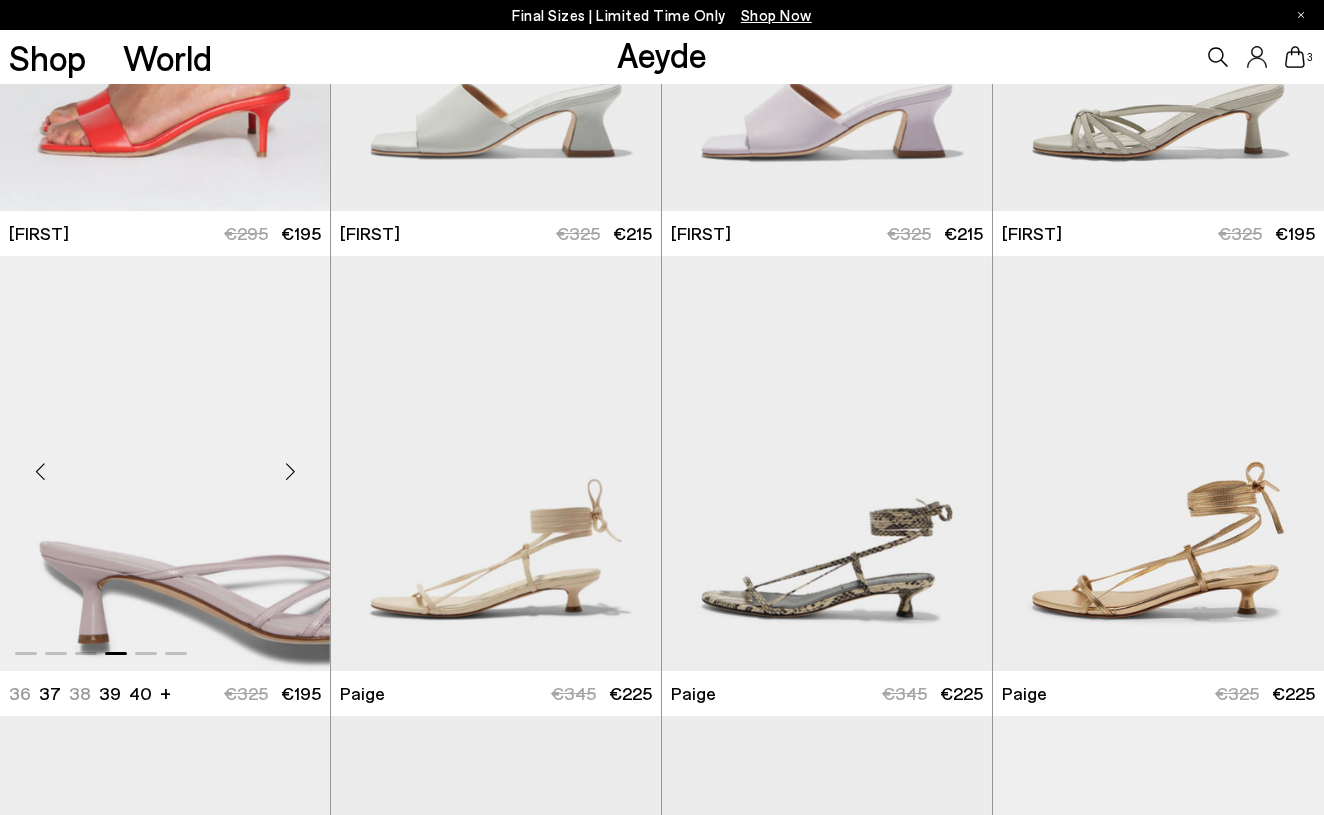 click at bounding box center (290, 471) 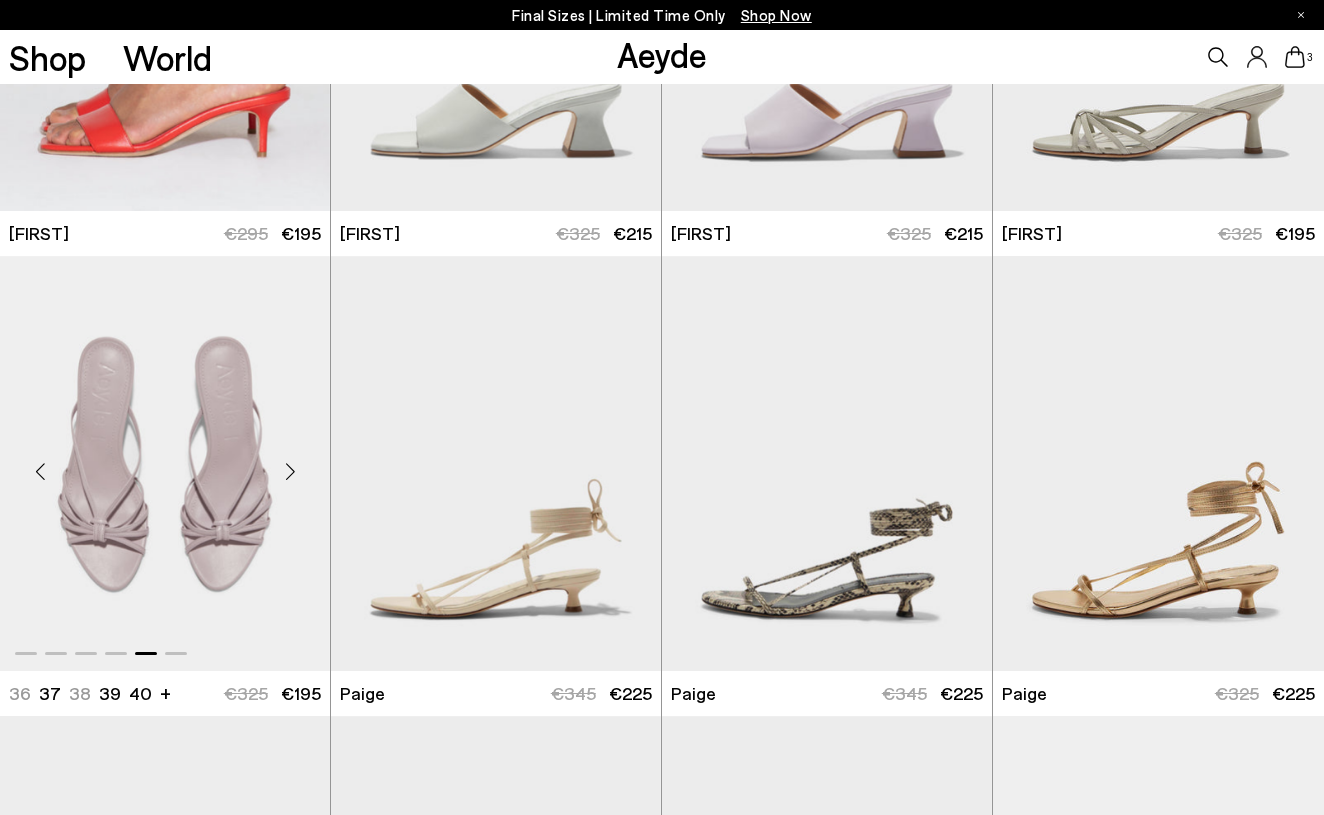 click at bounding box center (290, 471) 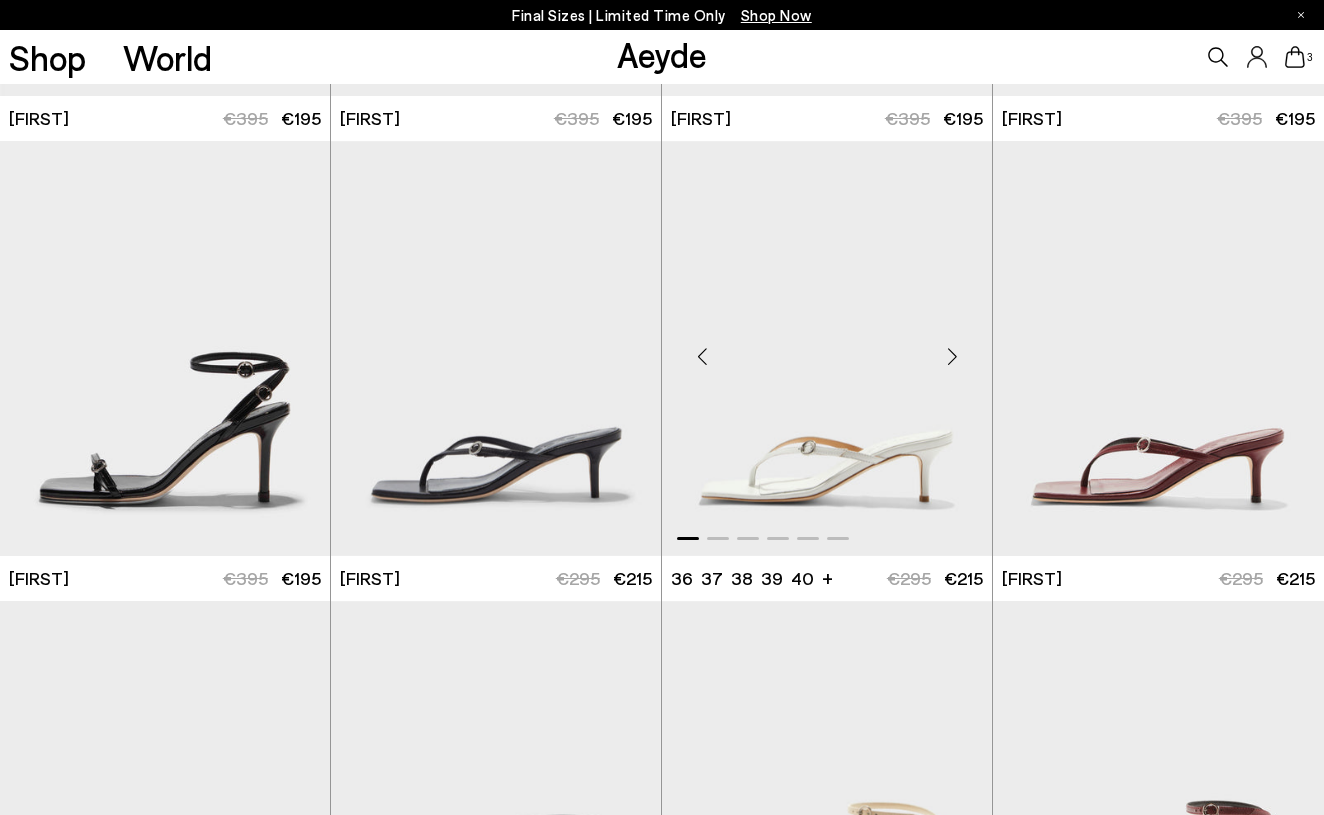 scroll, scrollTop: 1302, scrollLeft: 0, axis: vertical 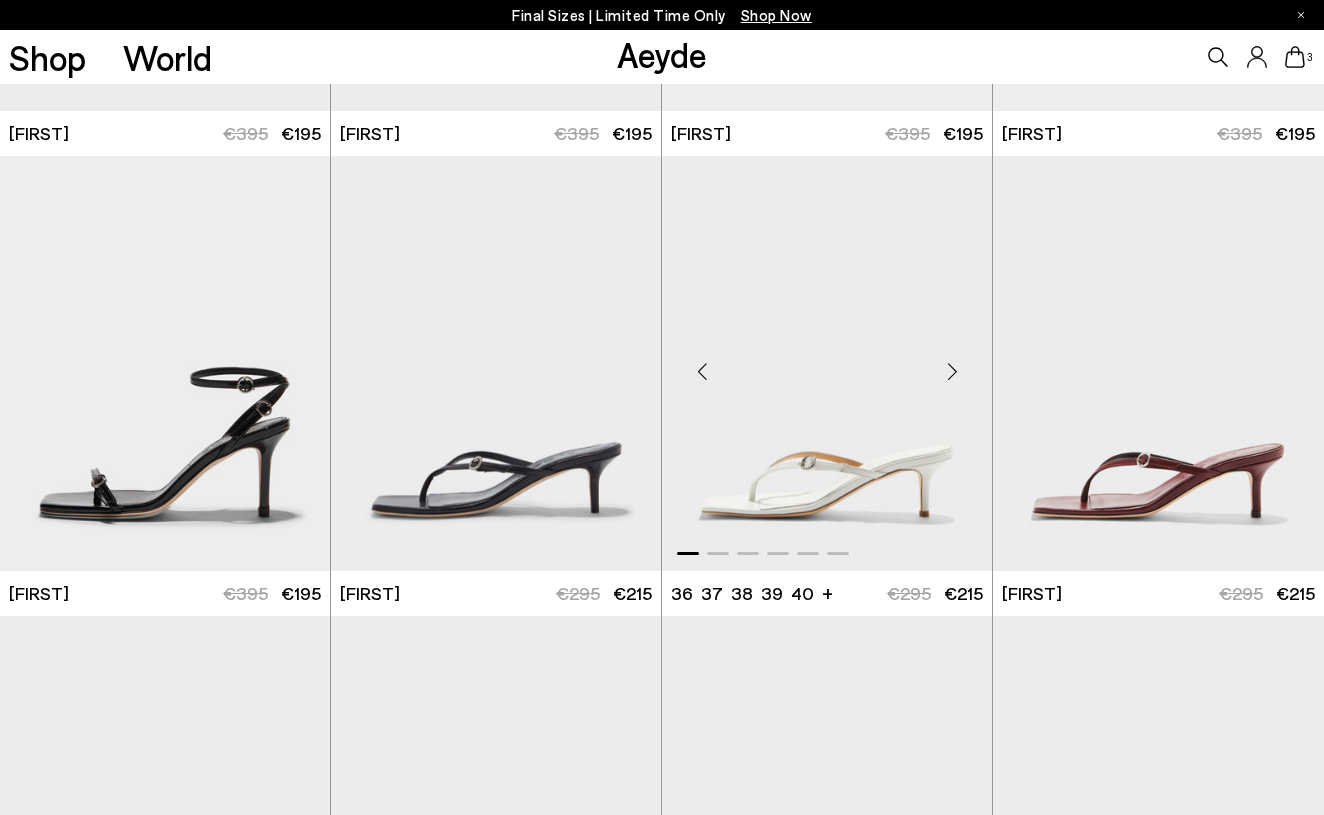 click at bounding box center [952, 371] 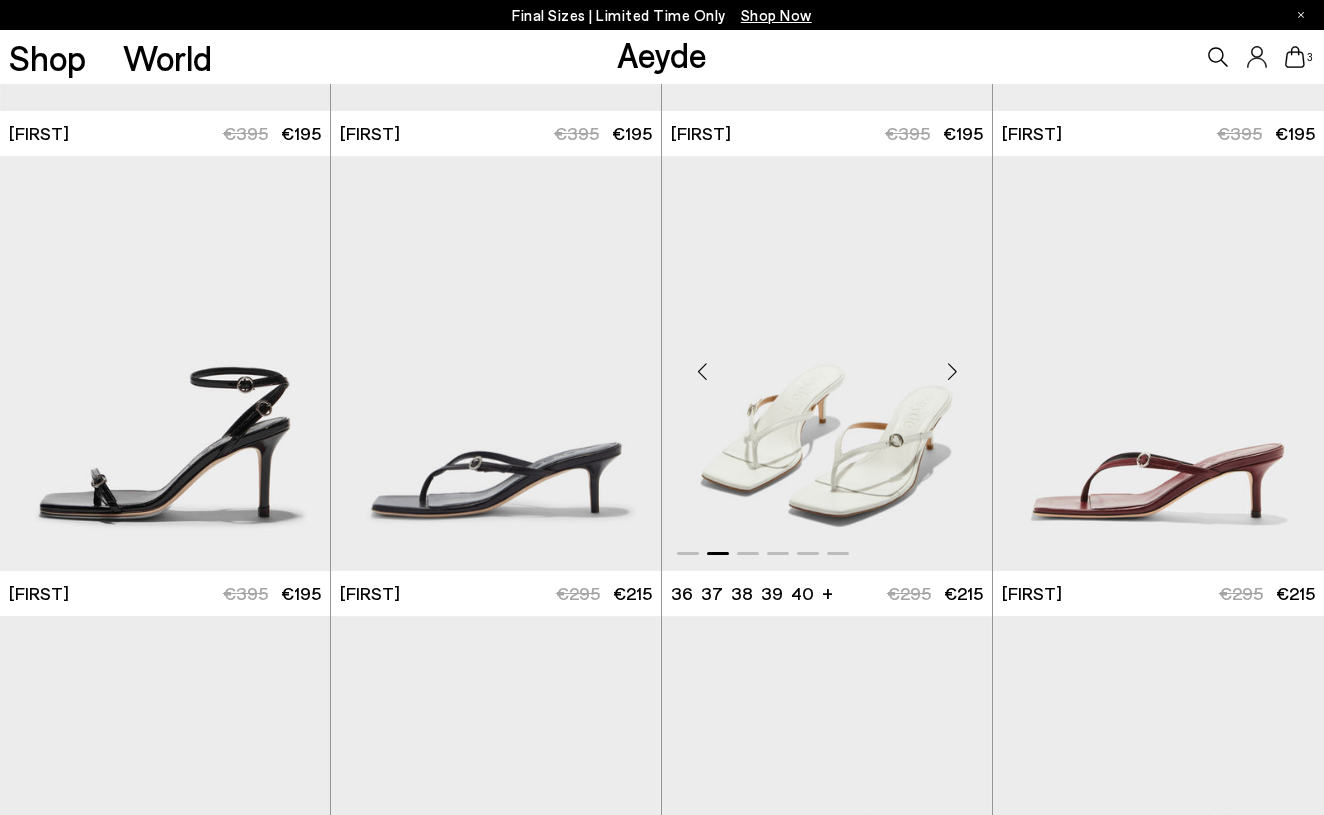 click at bounding box center (952, 371) 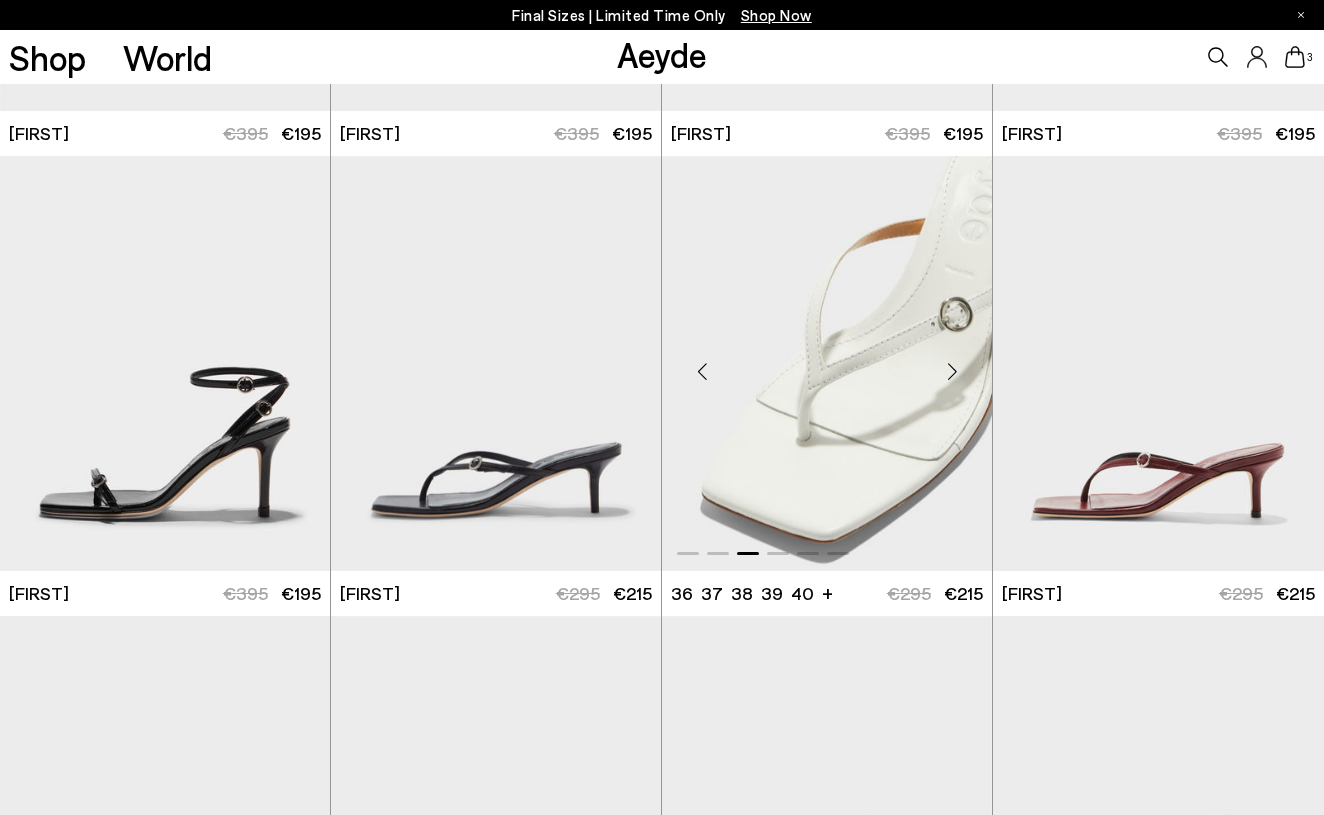 click at bounding box center (952, 371) 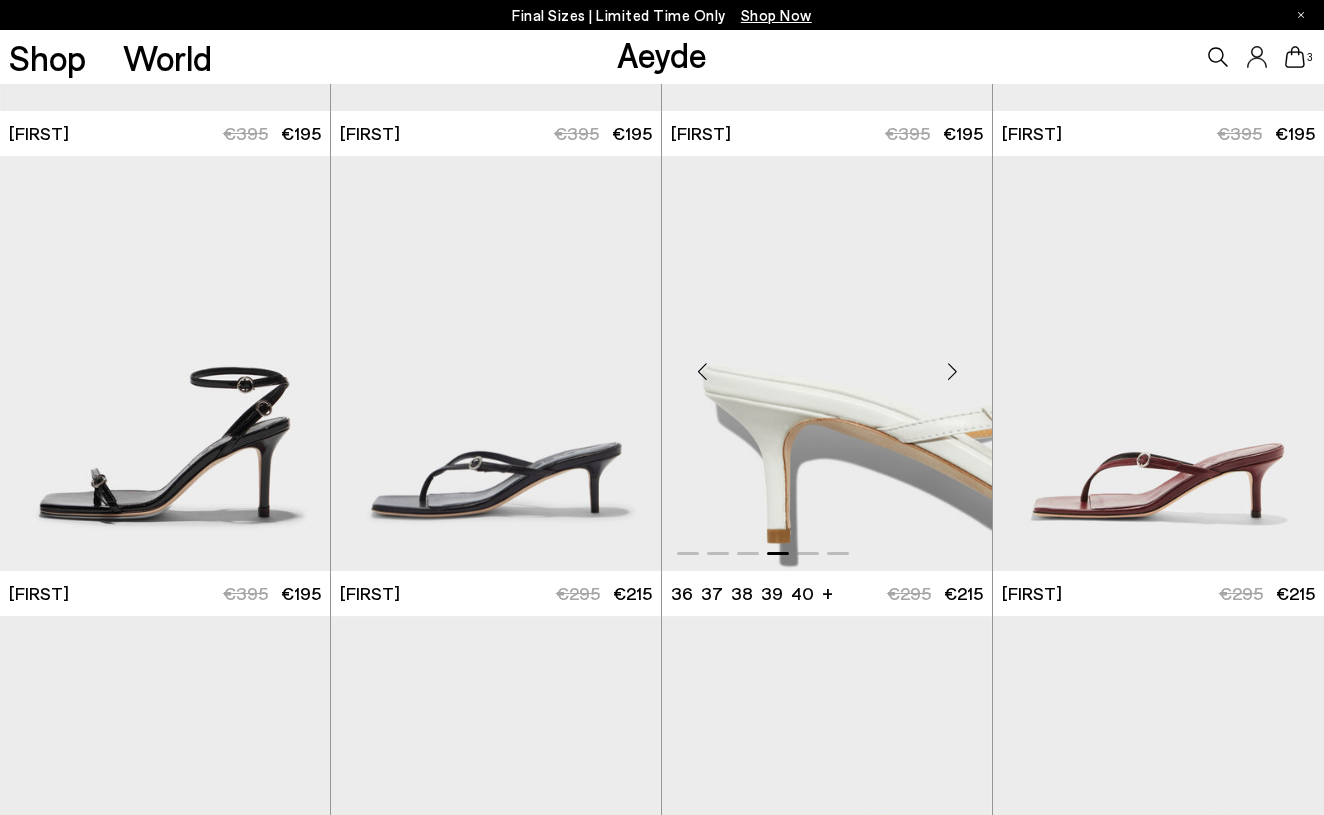 click at bounding box center [952, 371] 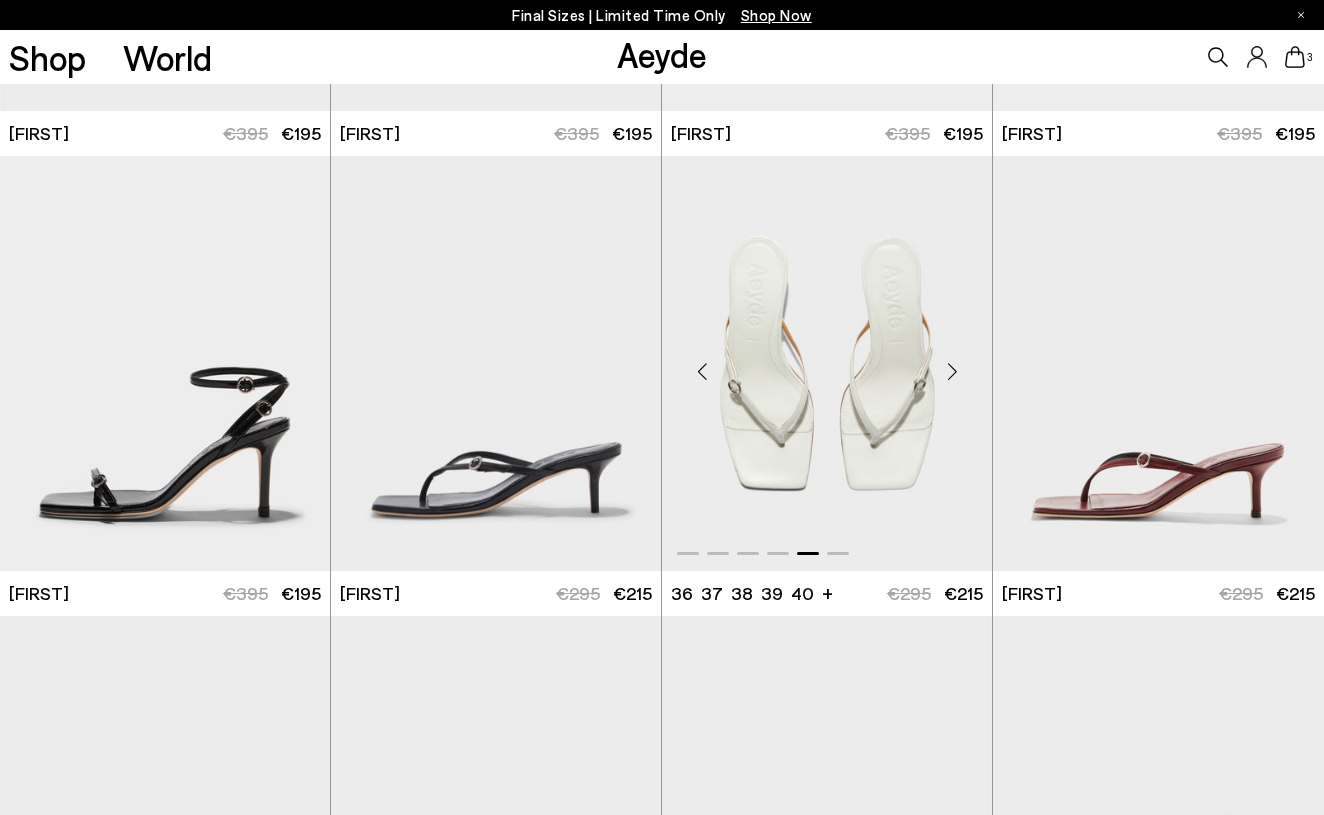 click at bounding box center (952, 371) 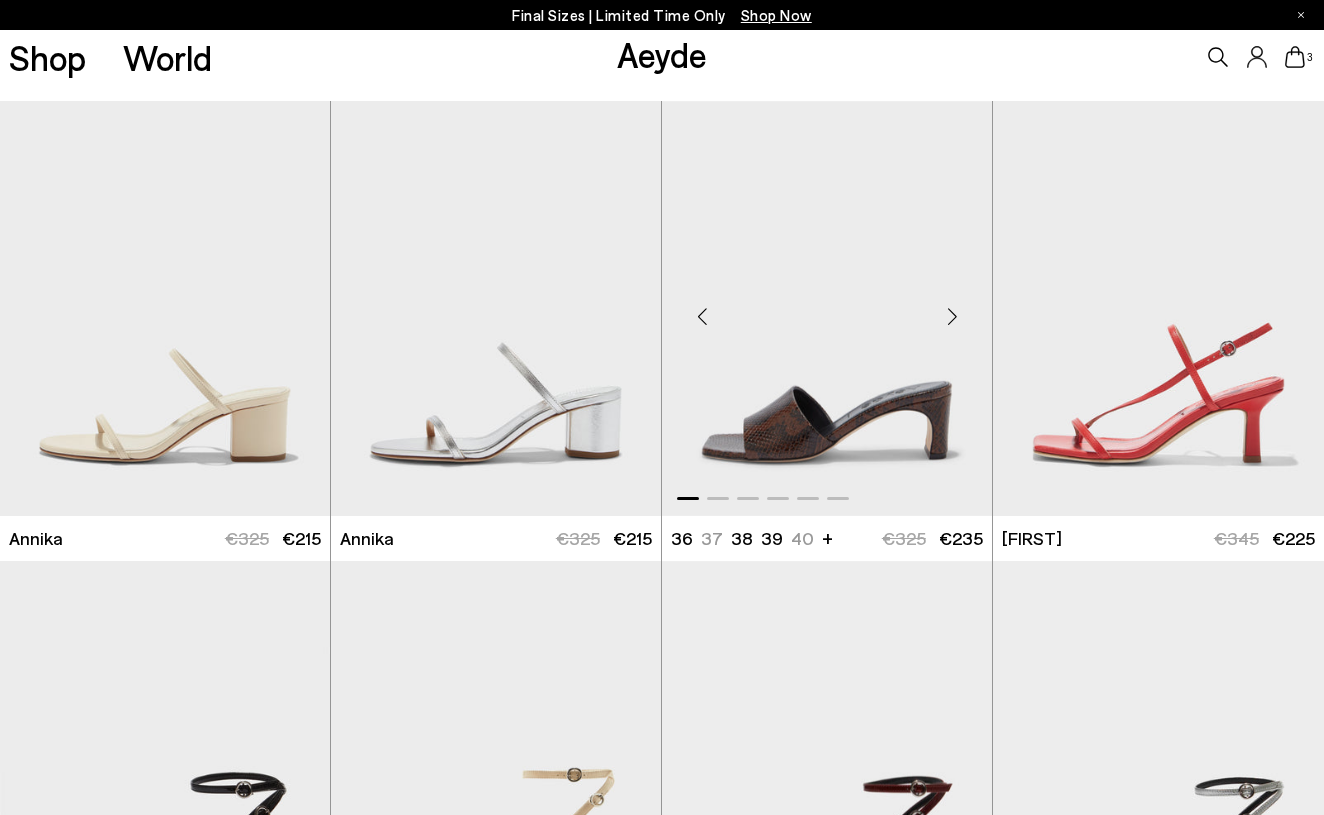 scroll, scrollTop: 422, scrollLeft: 0, axis: vertical 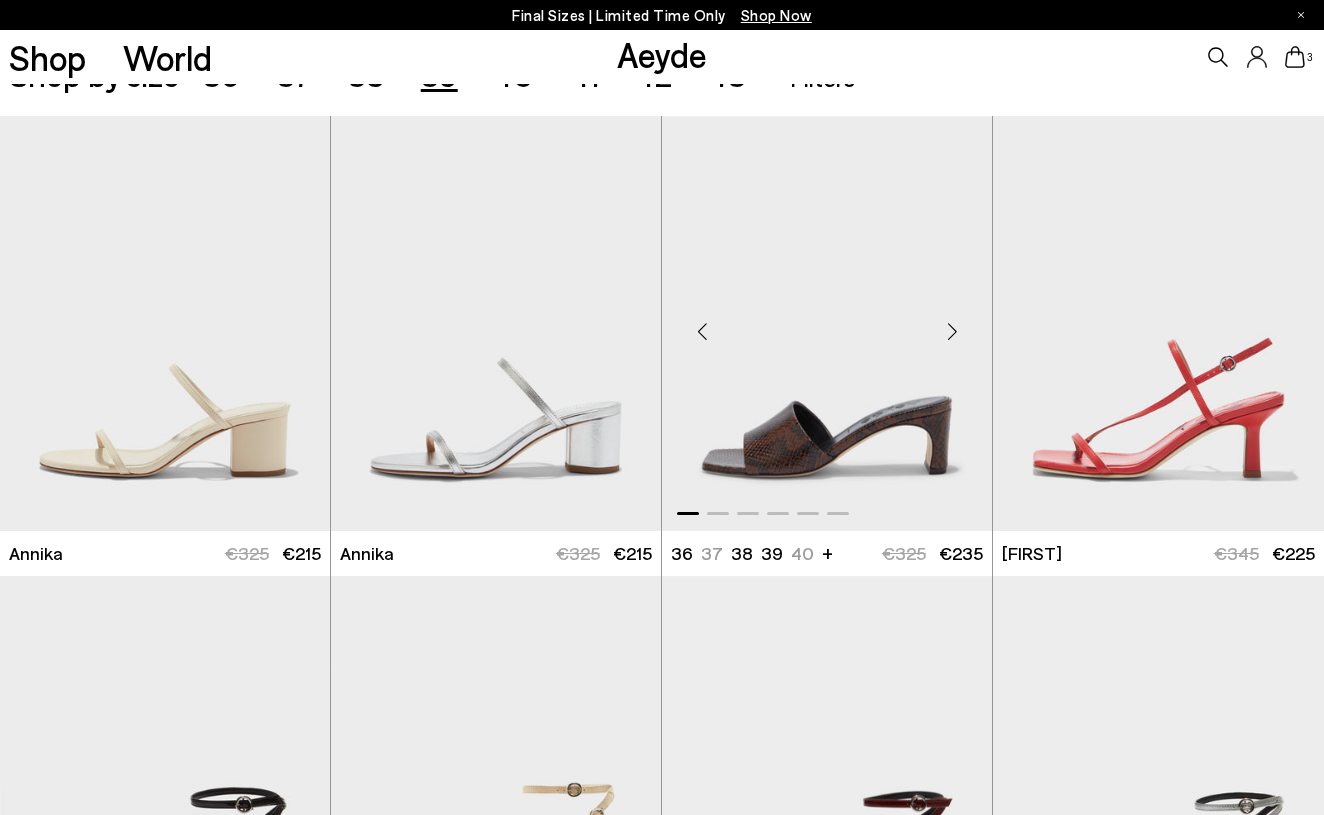 click at bounding box center [952, 331] 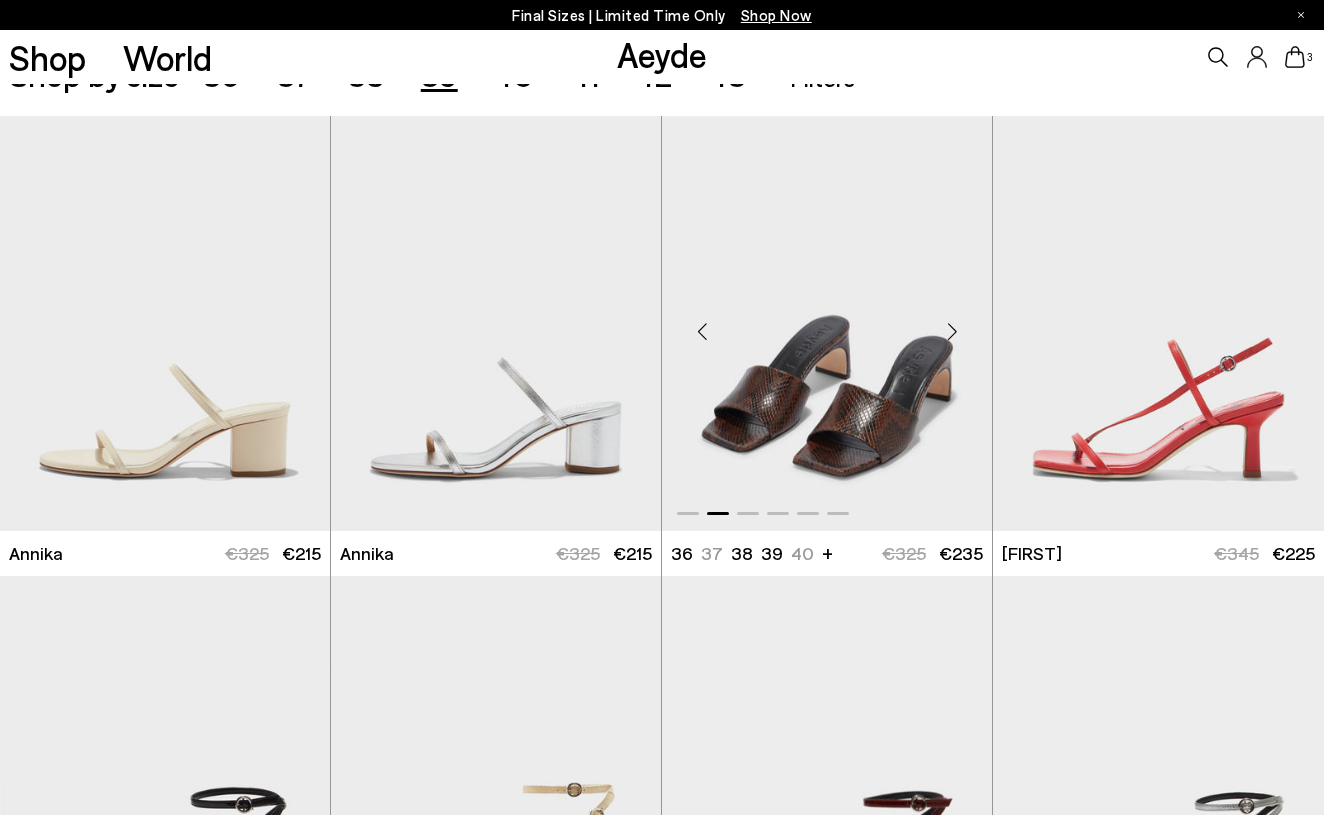 click at bounding box center [952, 331] 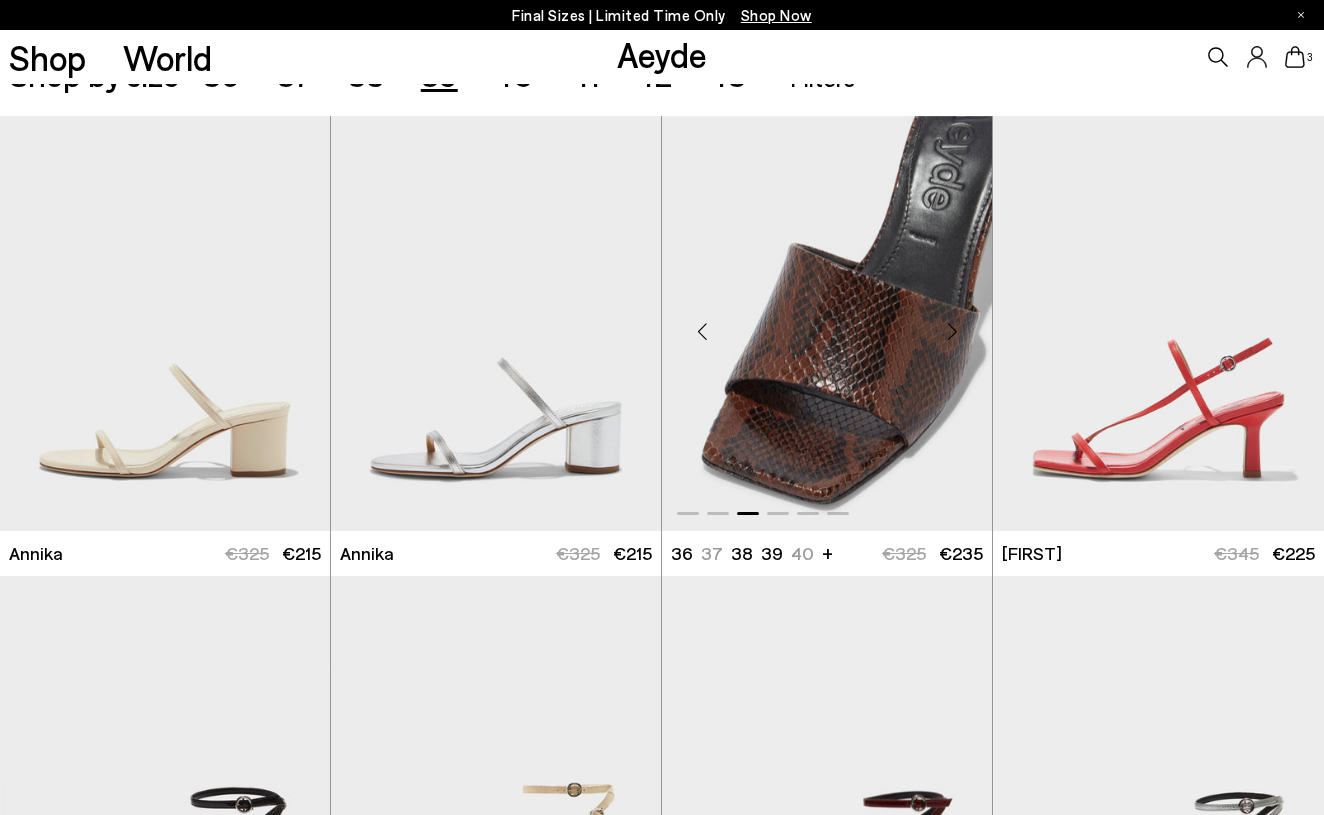 click at bounding box center [952, 331] 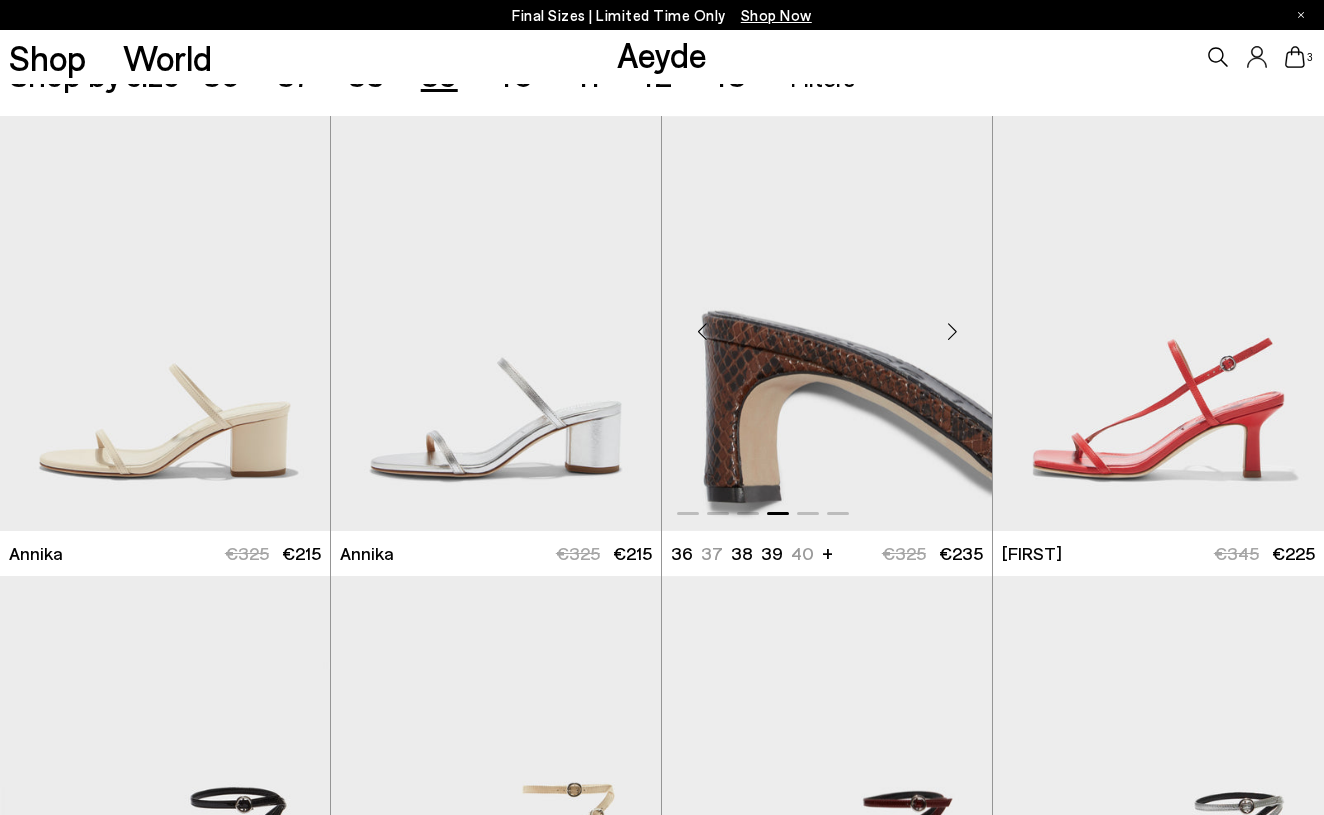click at bounding box center [952, 331] 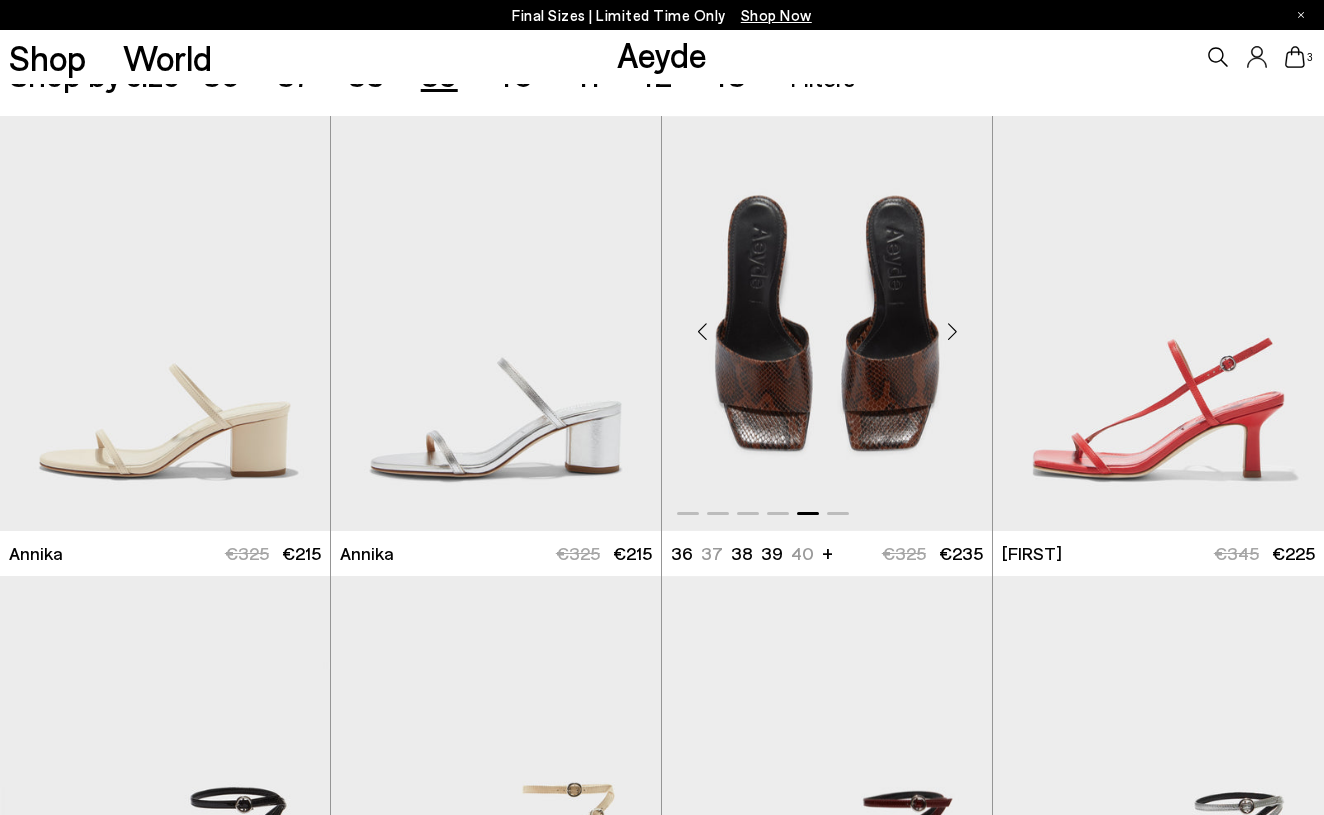click at bounding box center [952, 331] 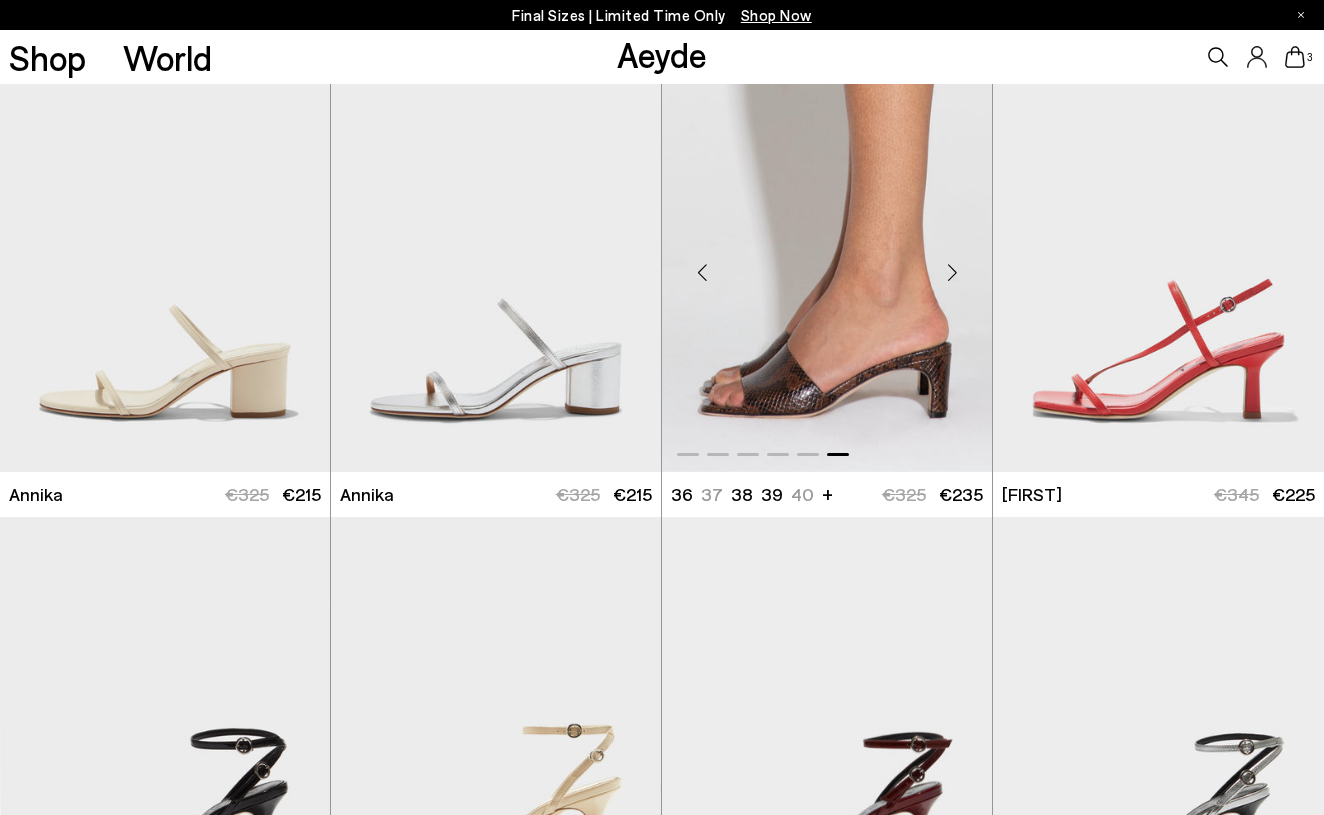 scroll, scrollTop: 484, scrollLeft: 0, axis: vertical 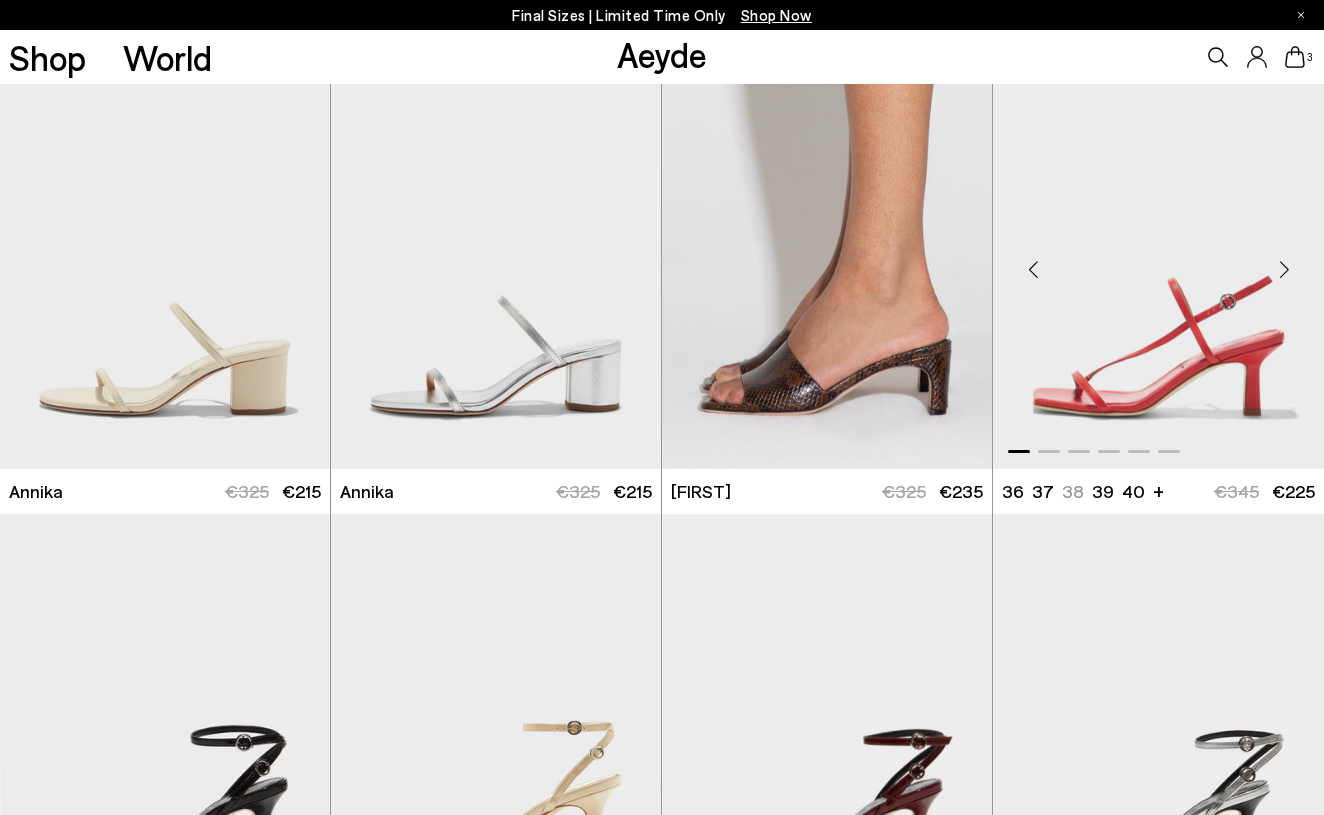 click at bounding box center [1284, 269] 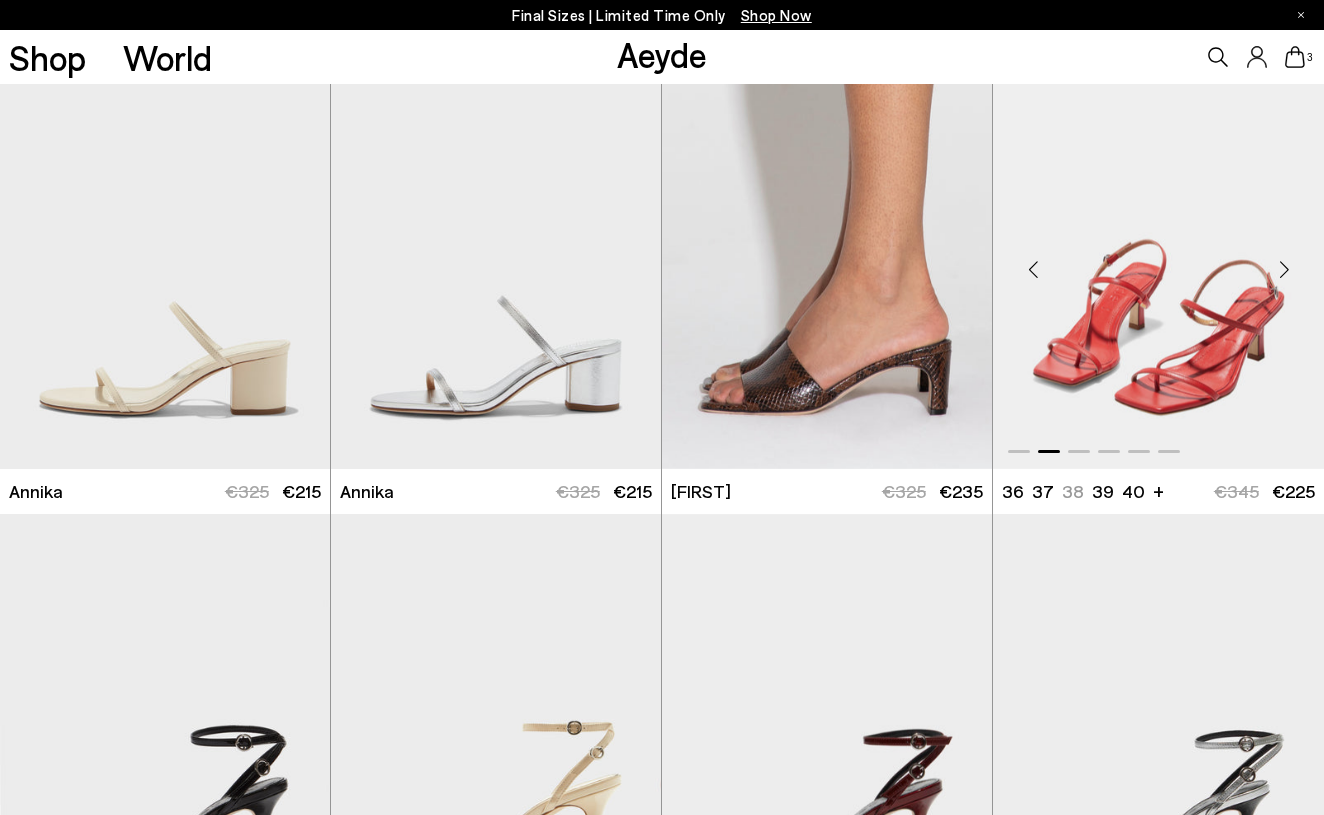 click at bounding box center [1284, 269] 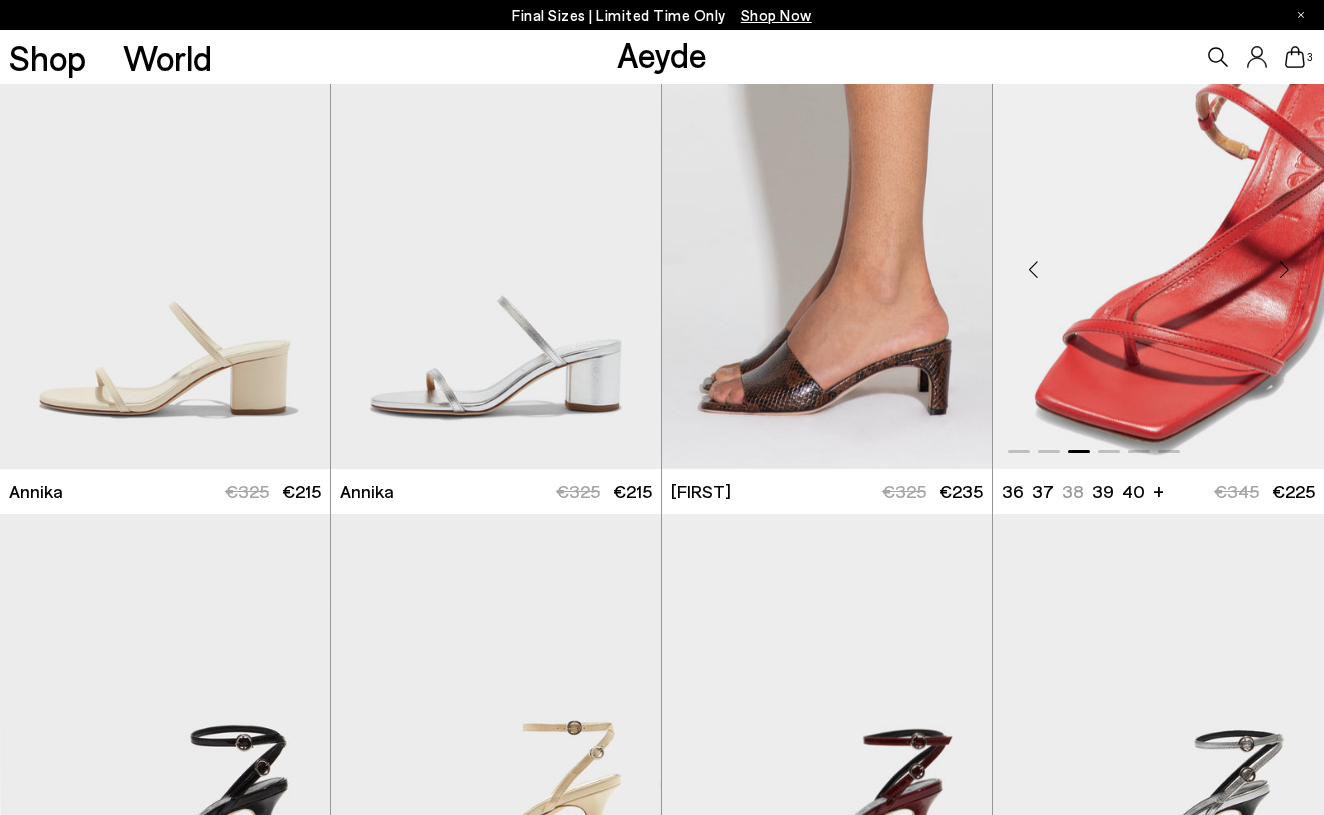 click at bounding box center [1284, 269] 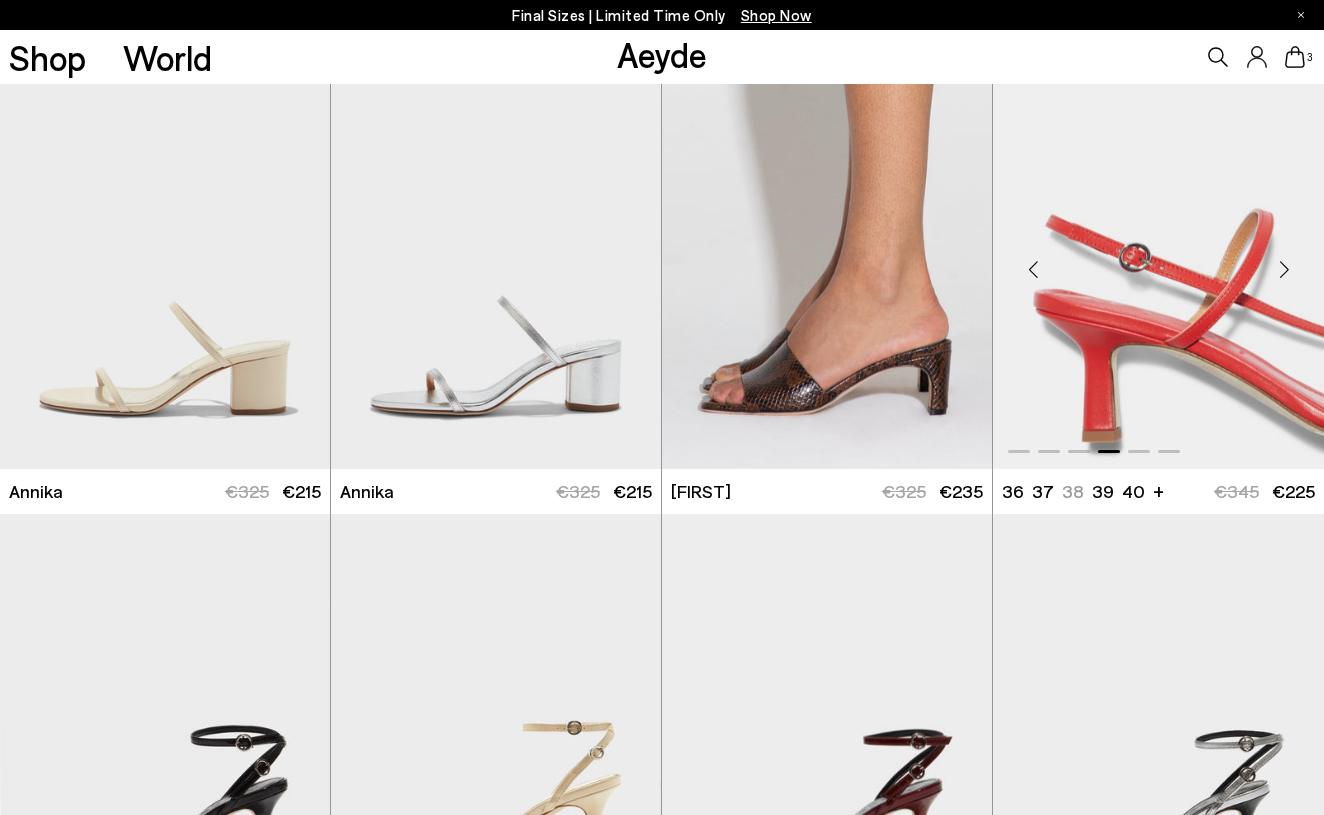click at bounding box center (1284, 269) 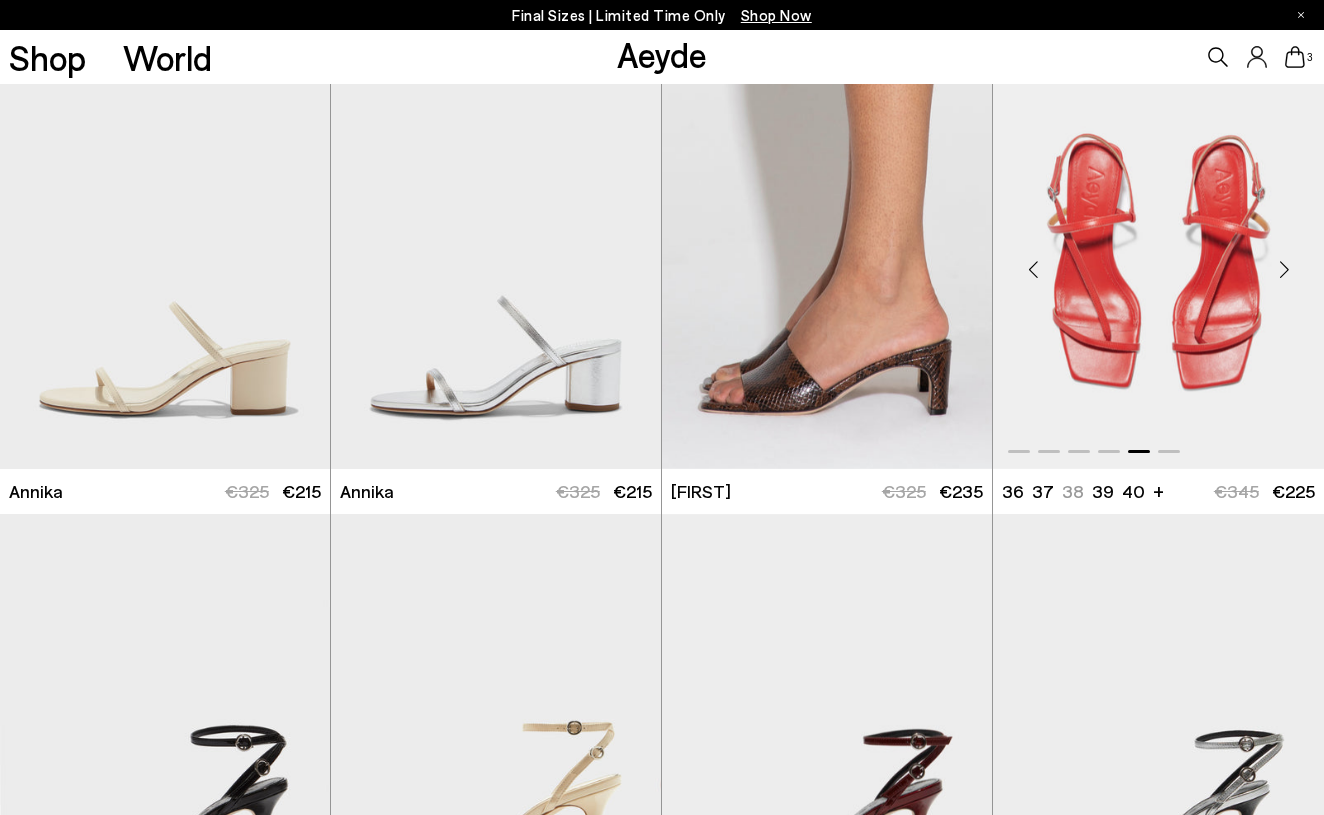 click at bounding box center [1284, 269] 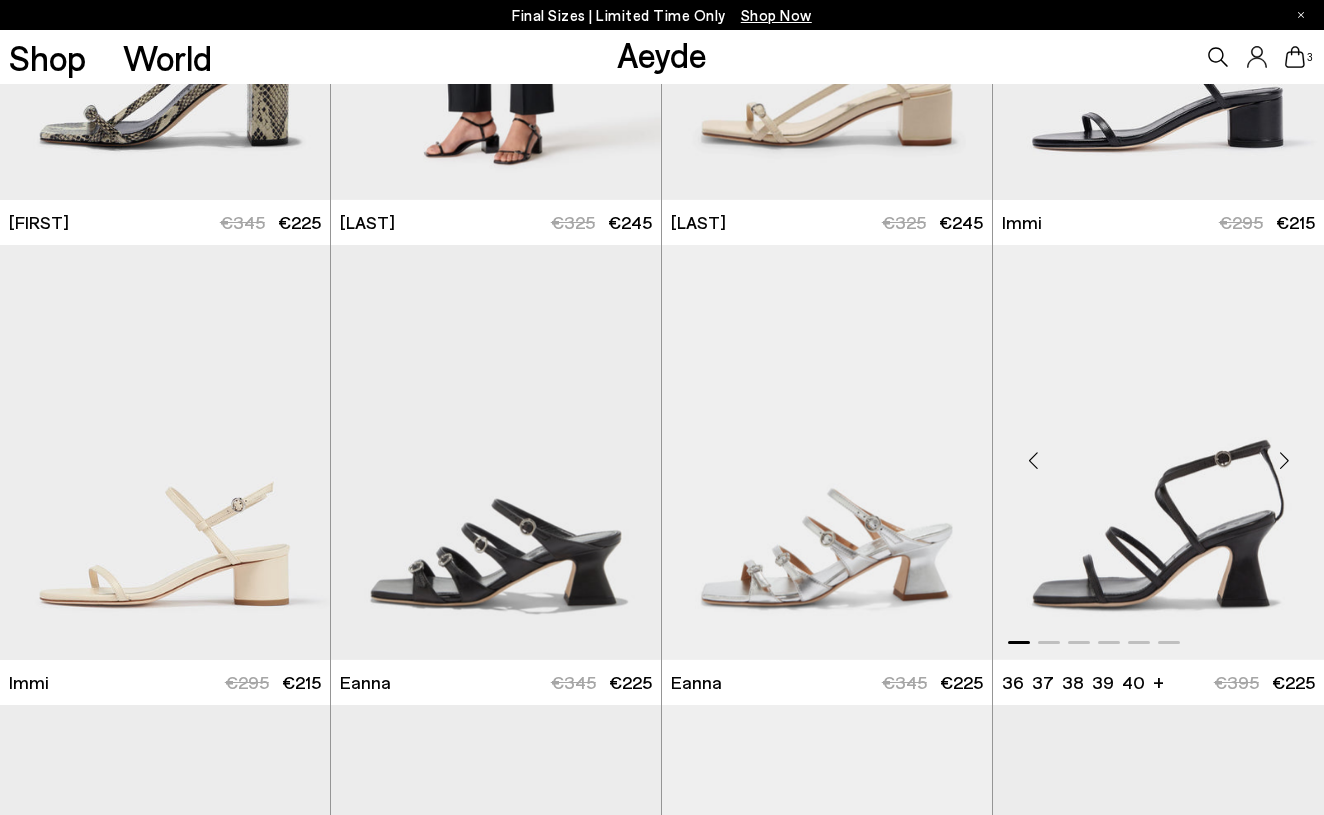 scroll, scrollTop: 4766, scrollLeft: 0, axis: vertical 